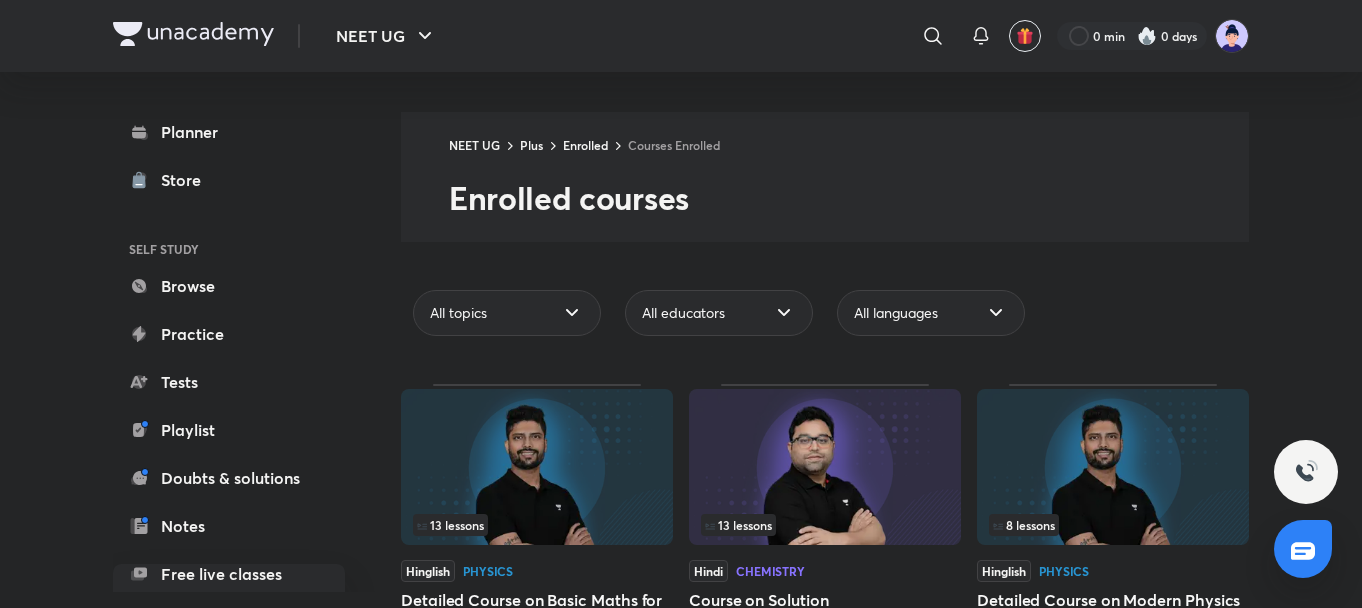 scroll, scrollTop: 0, scrollLeft: 0, axis: both 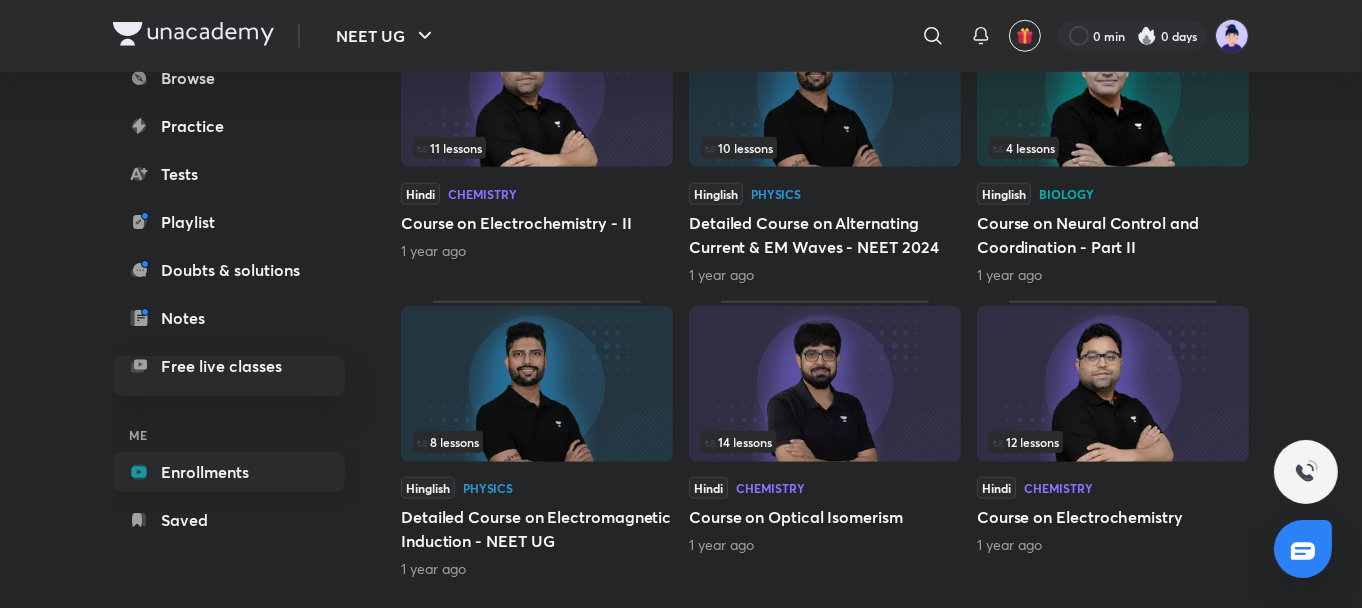 click on "Enrollments" at bounding box center [229, 472] 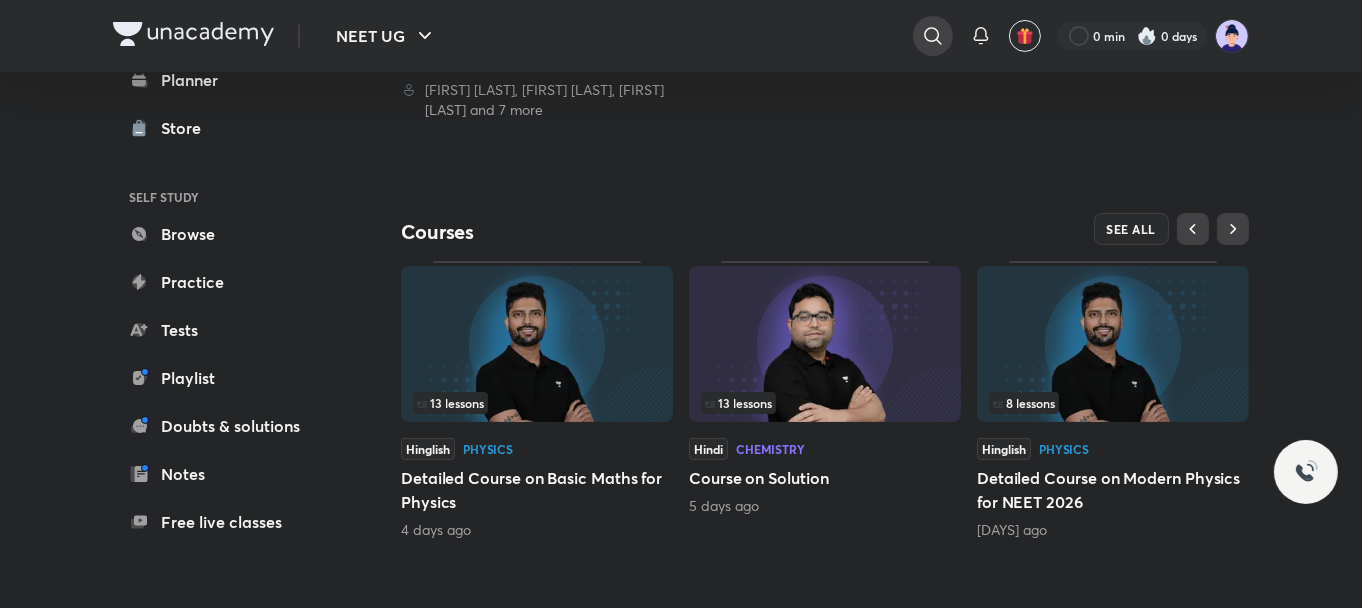 scroll, scrollTop: 0, scrollLeft: 0, axis: both 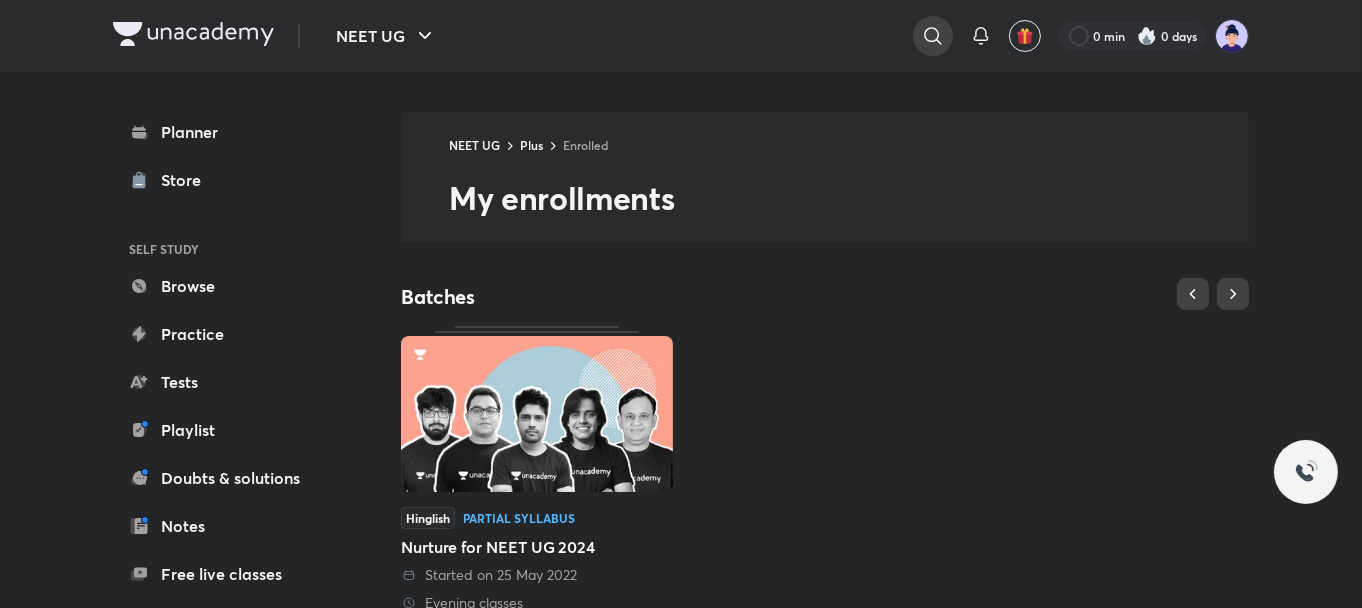 click 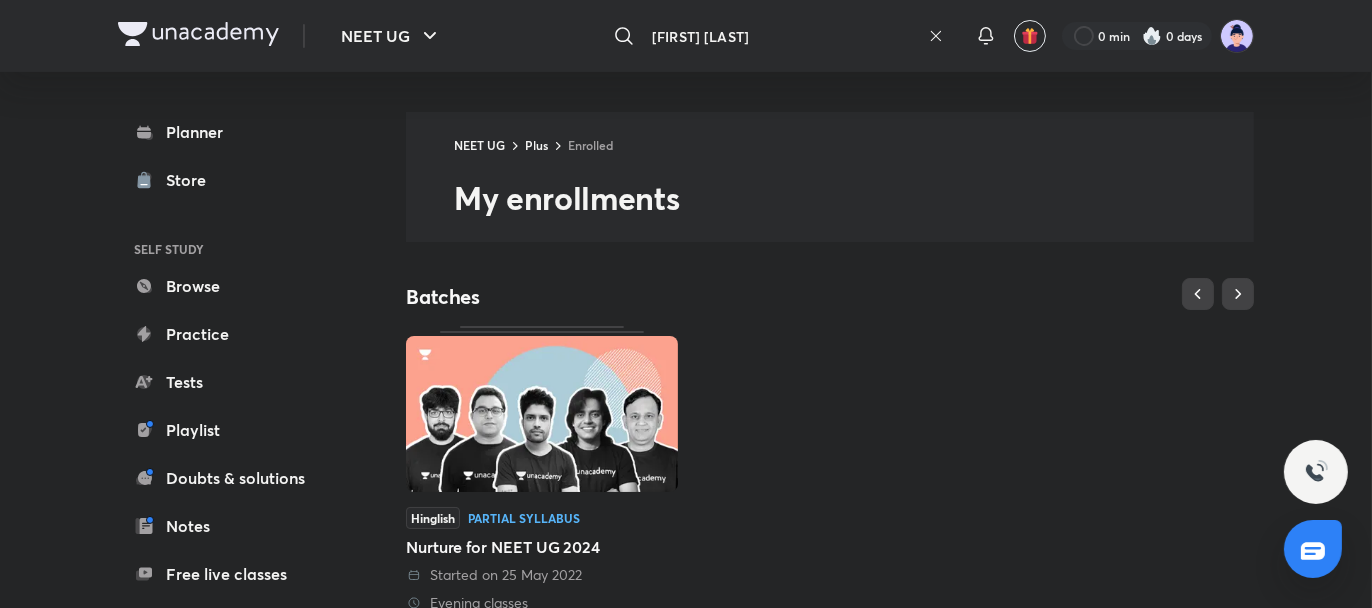 type on "[FIRST] [LAST]" 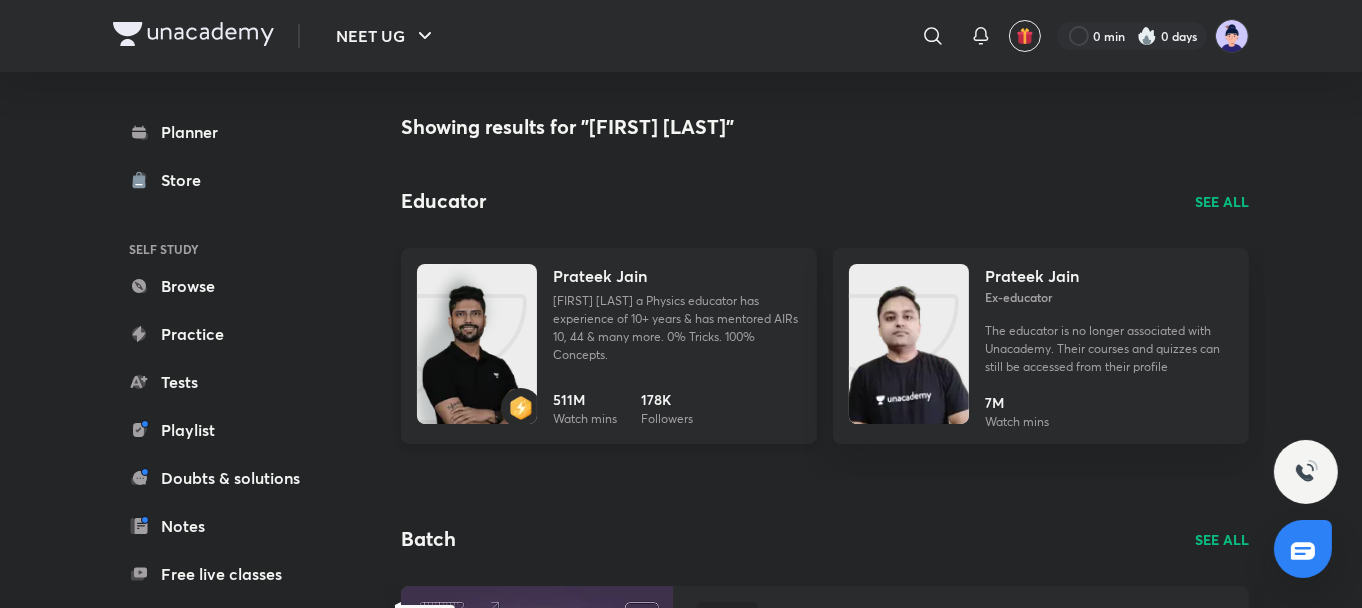 click on "Prateek Jain" at bounding box center [600, 276] 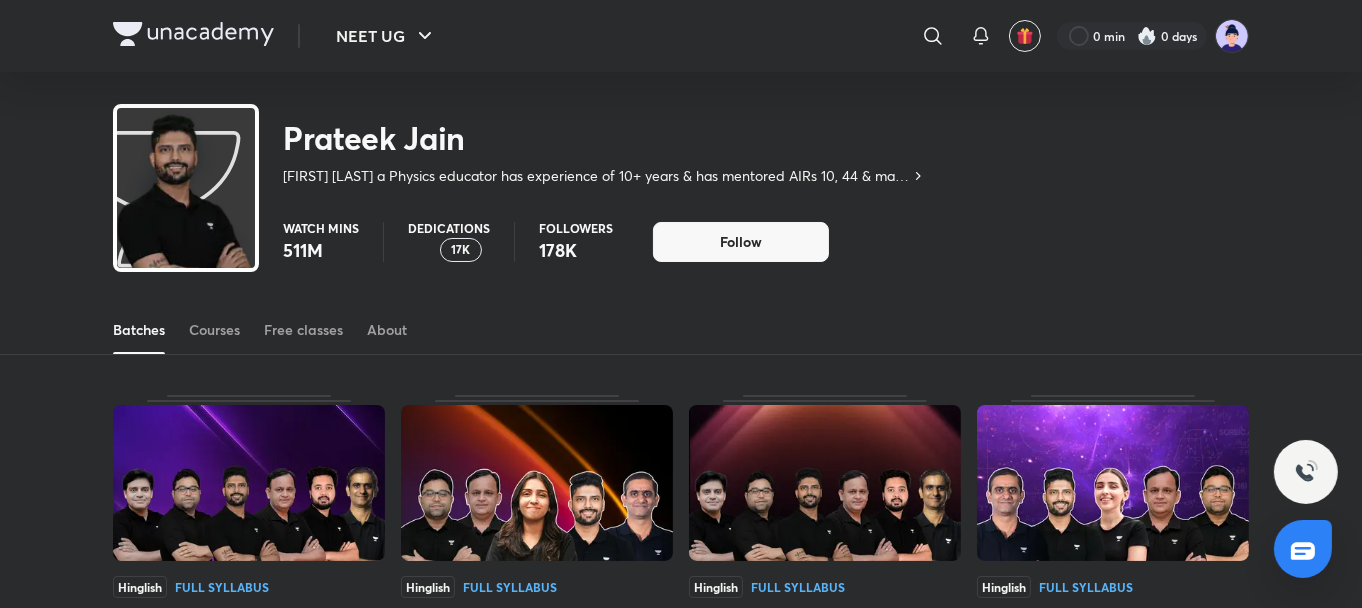 scroll, scrollTop: 88, scrollLeft: 0, axis: vertical 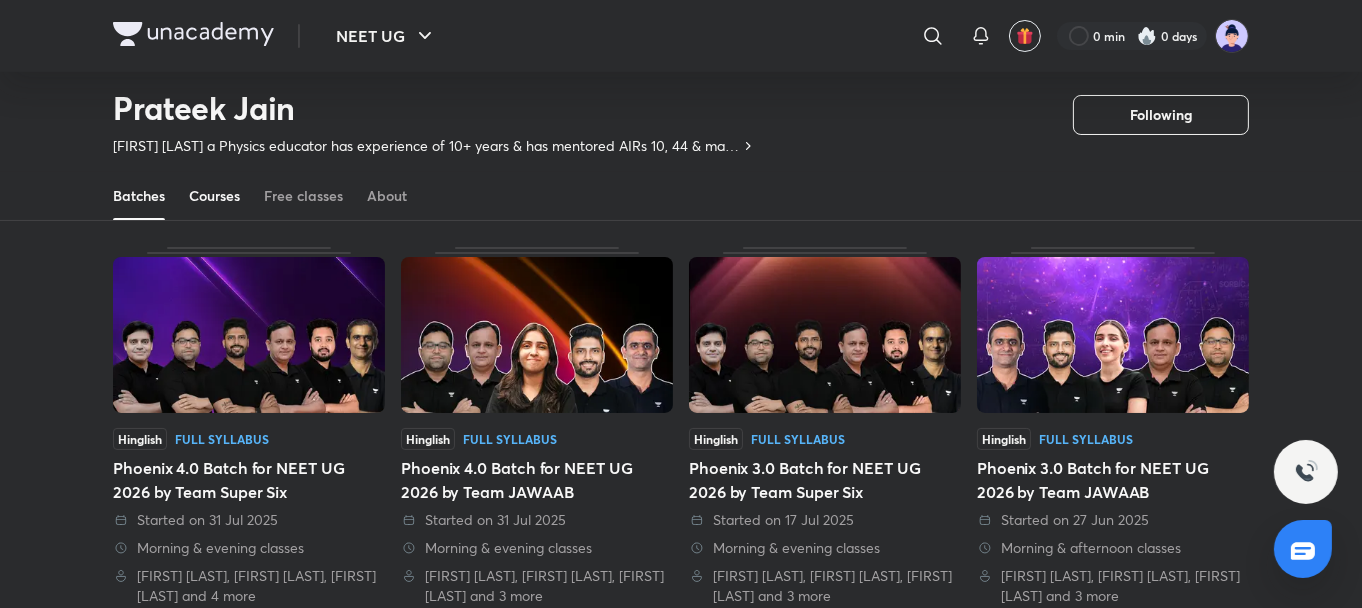 click on "Courses" at bounding box center (214, 196) 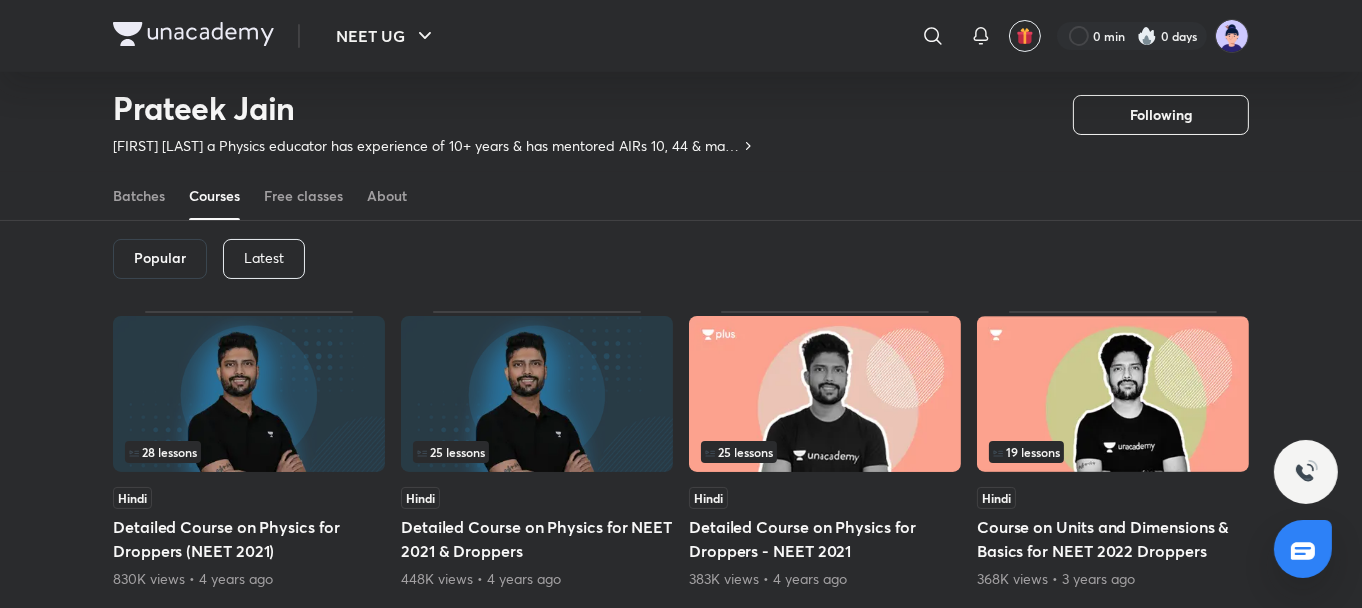 click on "Latest" at bounding box center (264, 258) 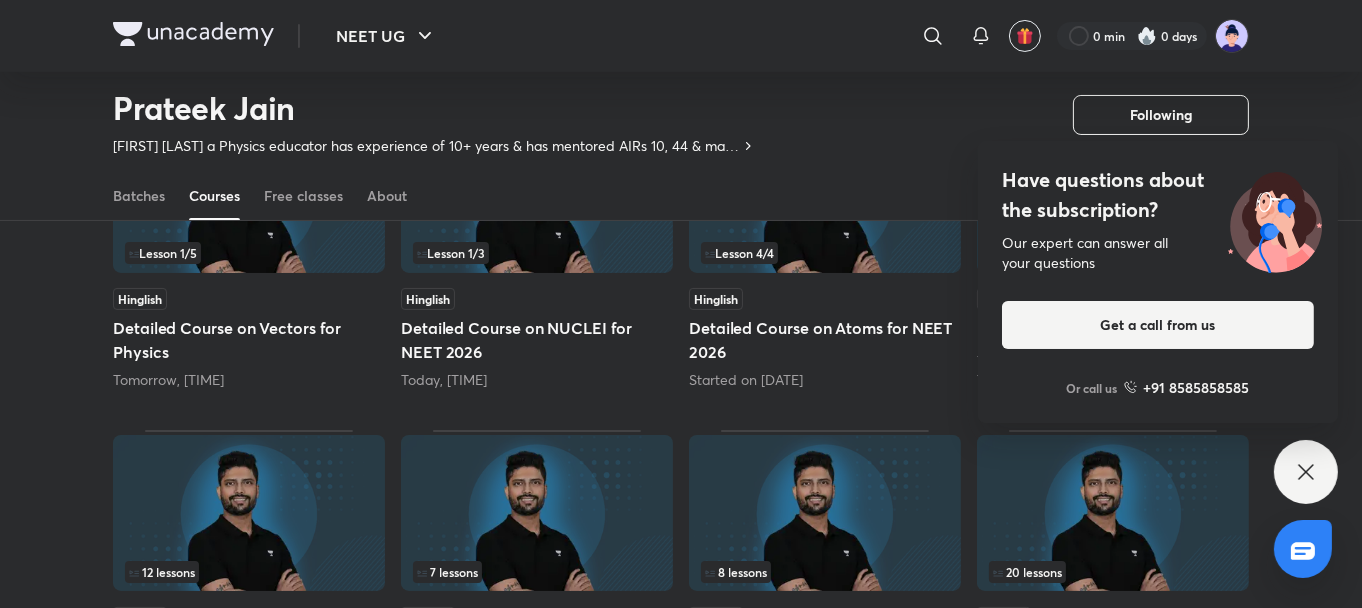 scroll, scrollTop: 319, scrollLeft: 0, axis: vertical 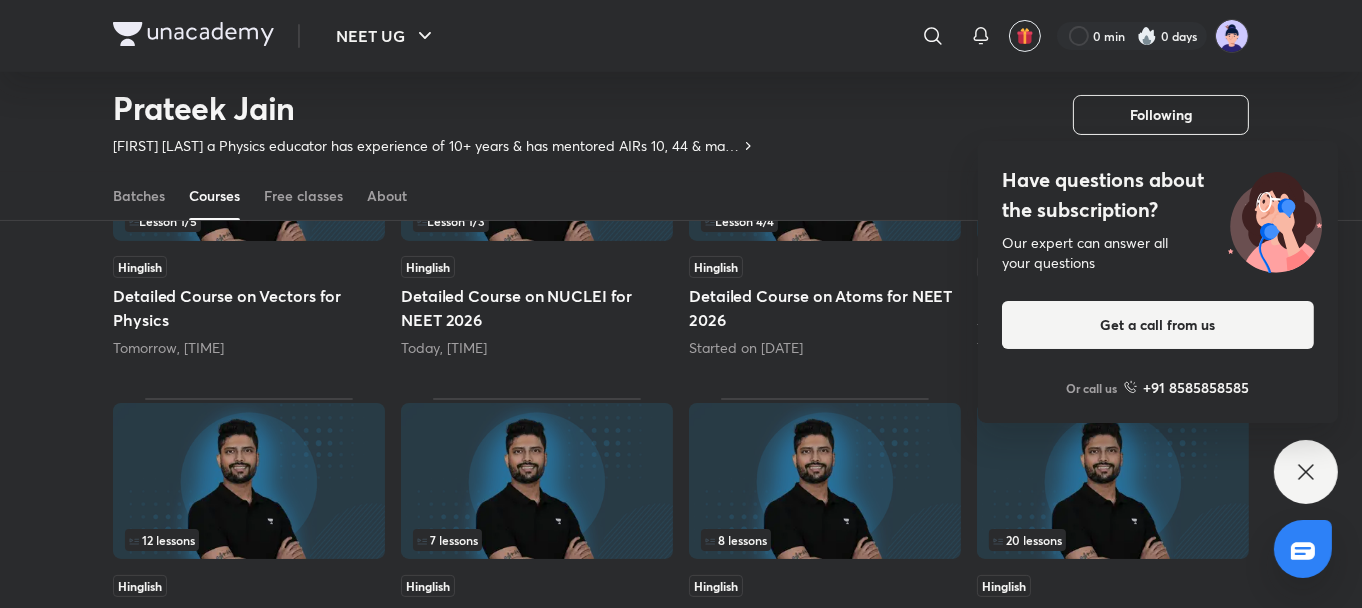 click on "[FIRST] [LAST] [FIRST] [LAST] a Physics educator has experience of 10+ years & has mentored AIRs 10, 44 & many more.
0% Tricks. 100% Concepts. Following" at bounding box center [681, 107] 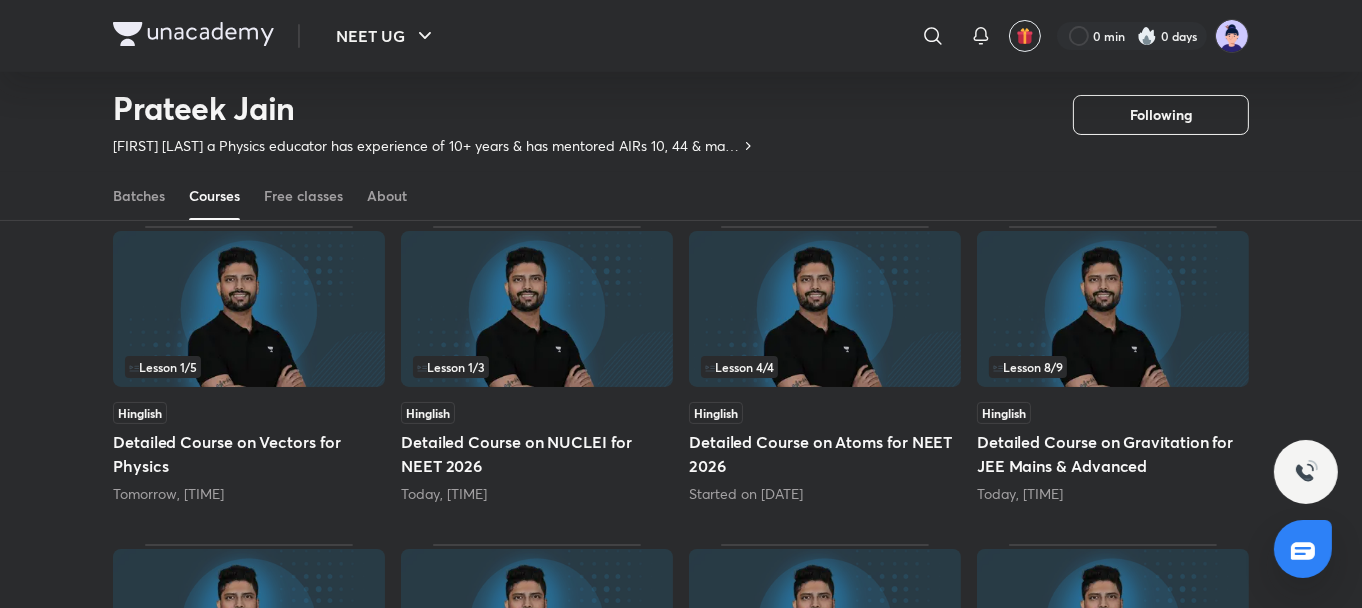 scroll, scrollTop: 175, scrollLeft: 0, axis: vertical 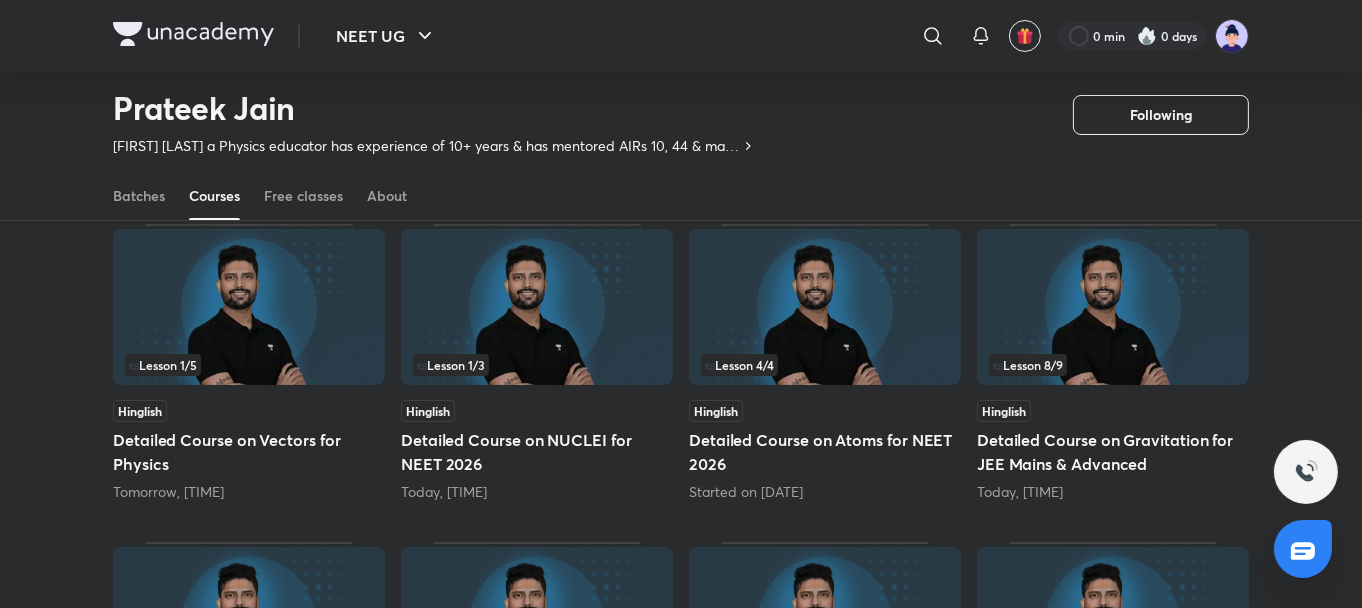 click at bounding box center (537, 307) 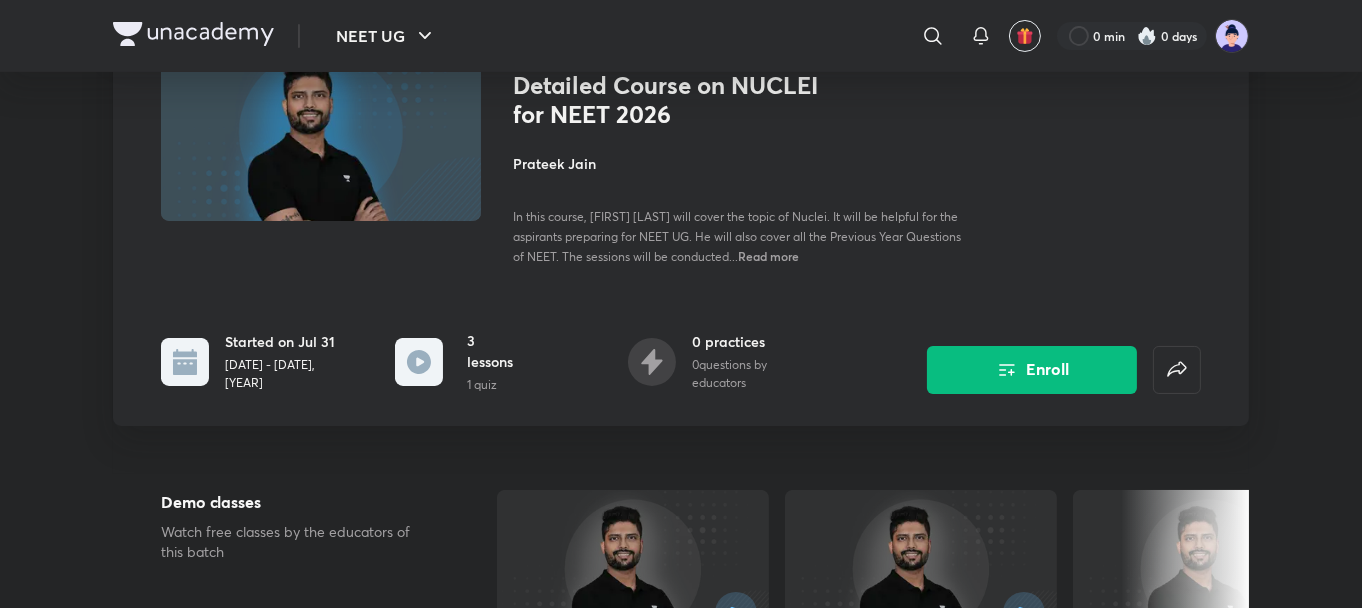 scroll, scrollTop: 0, scrollLeft: 0, axis: both 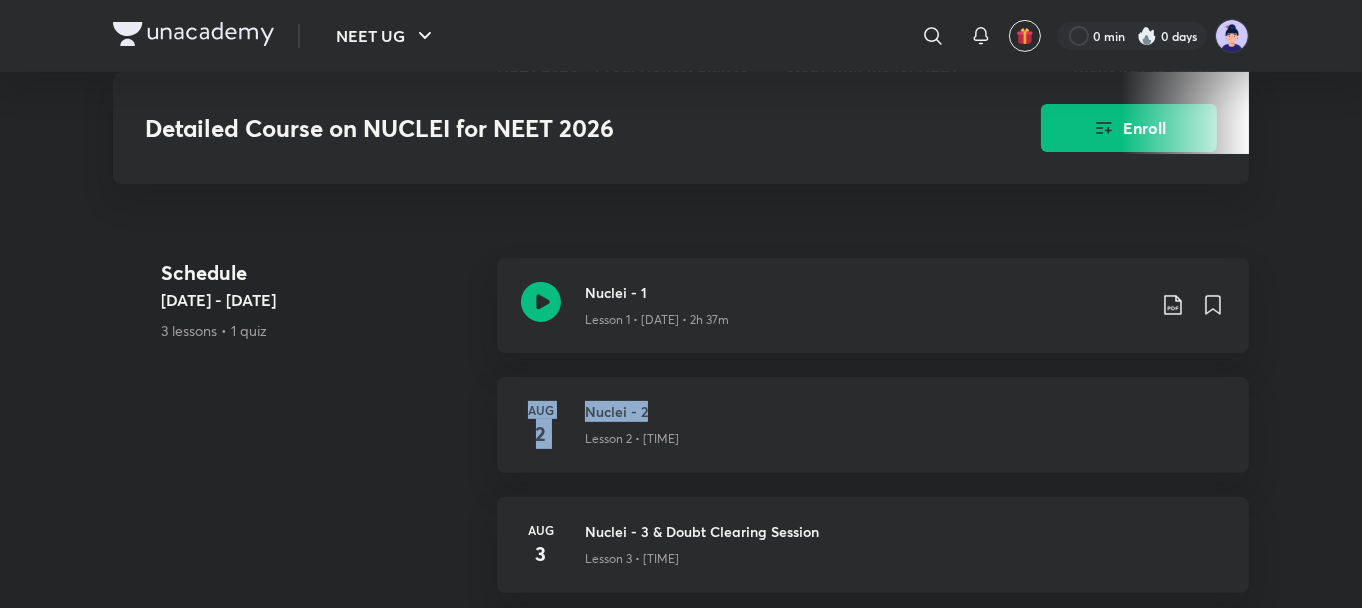 drag, startPoint x: 1357, startPoint y: 345, endPoint x: 1360, endPoint y: 384, distance: 39.115215 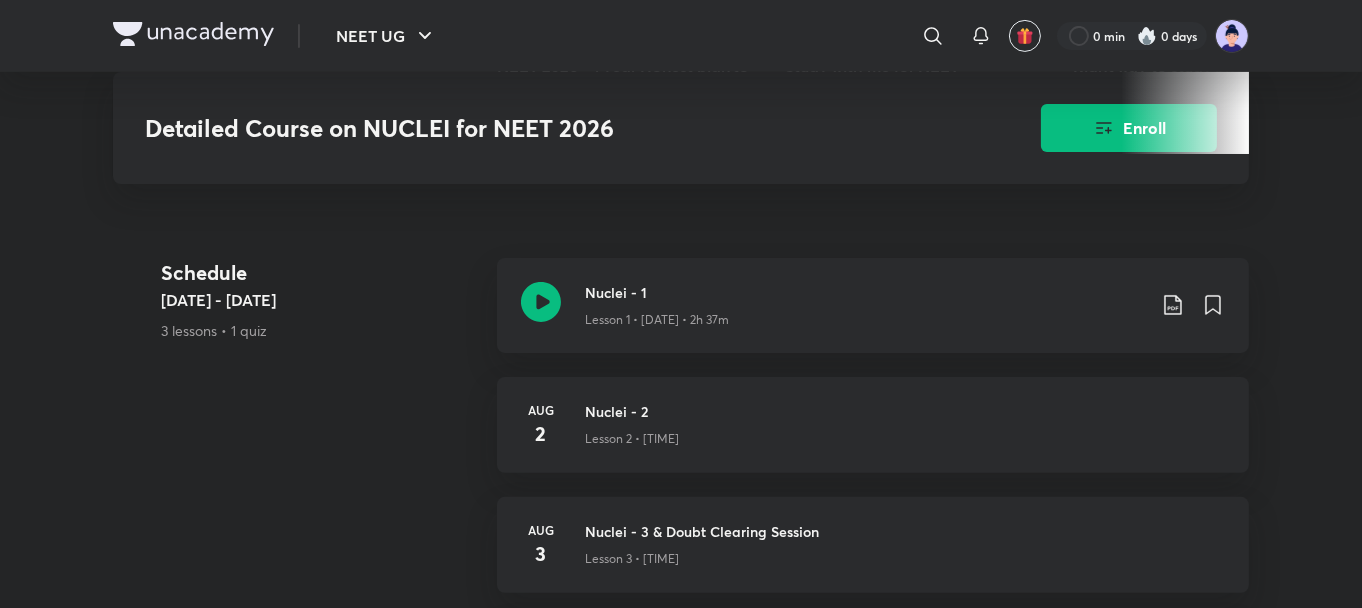 scroll, scrollTop: 275, scrollLeft: 0, axis: vertical 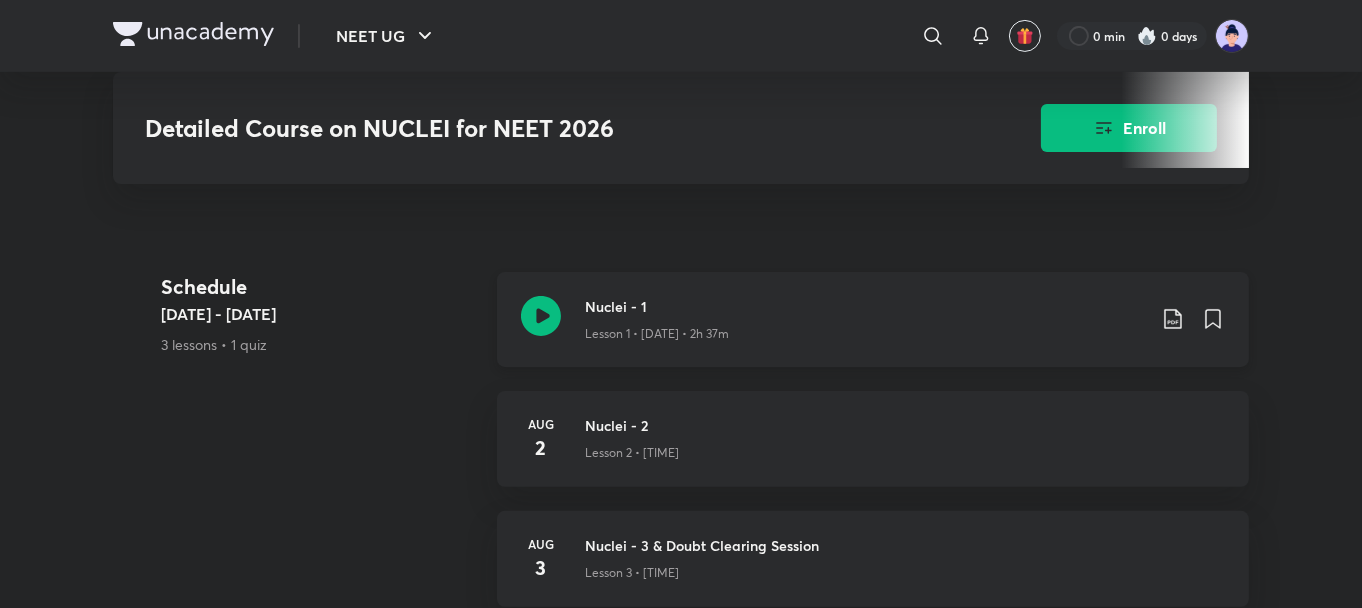 click 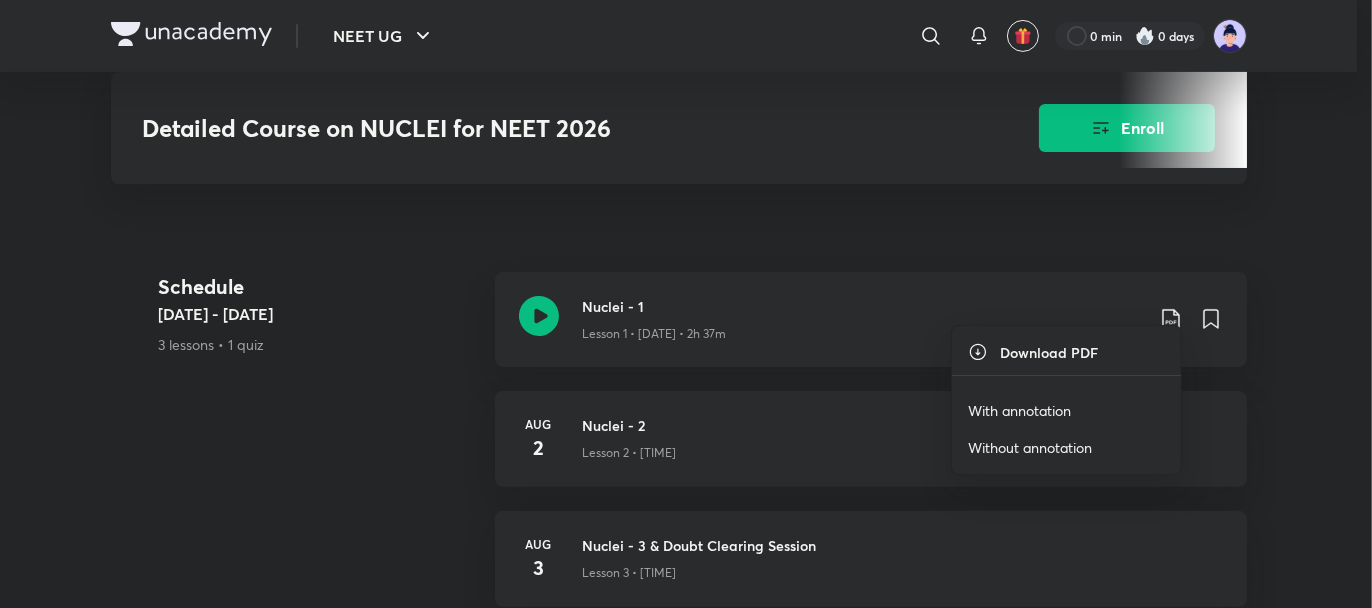 click on "With annotation" at bounding box center (1019, 410) 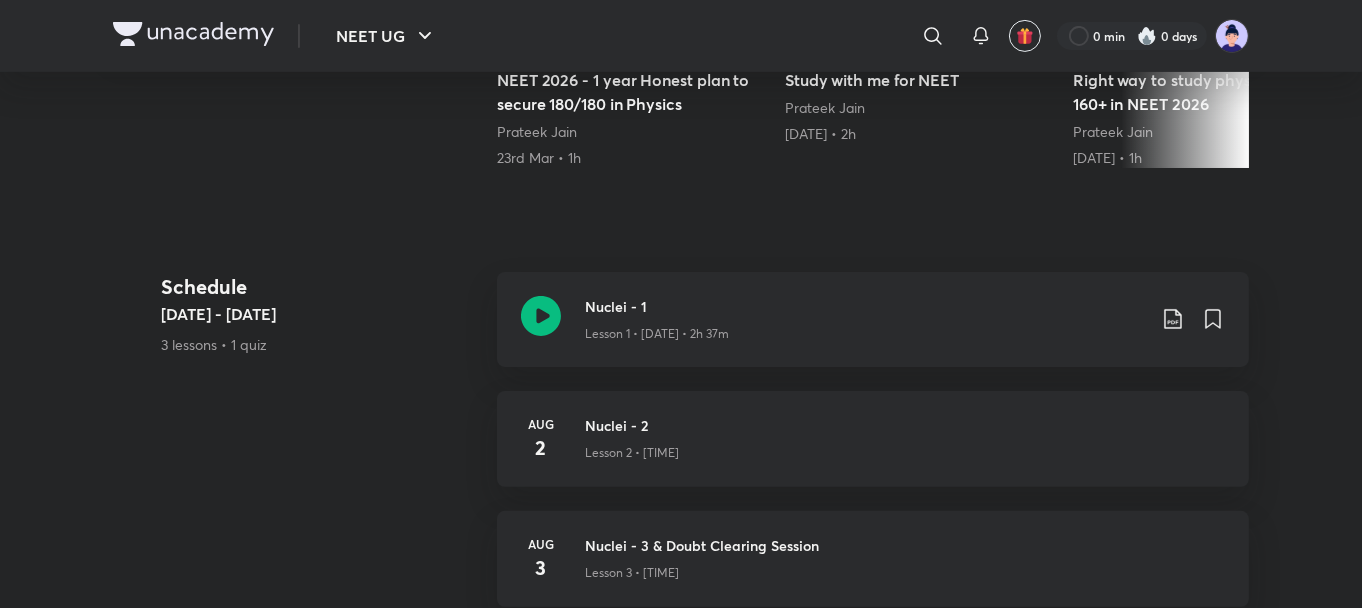 scroll, scrollTop: 175, scrollLeft: 0, axis: vertical 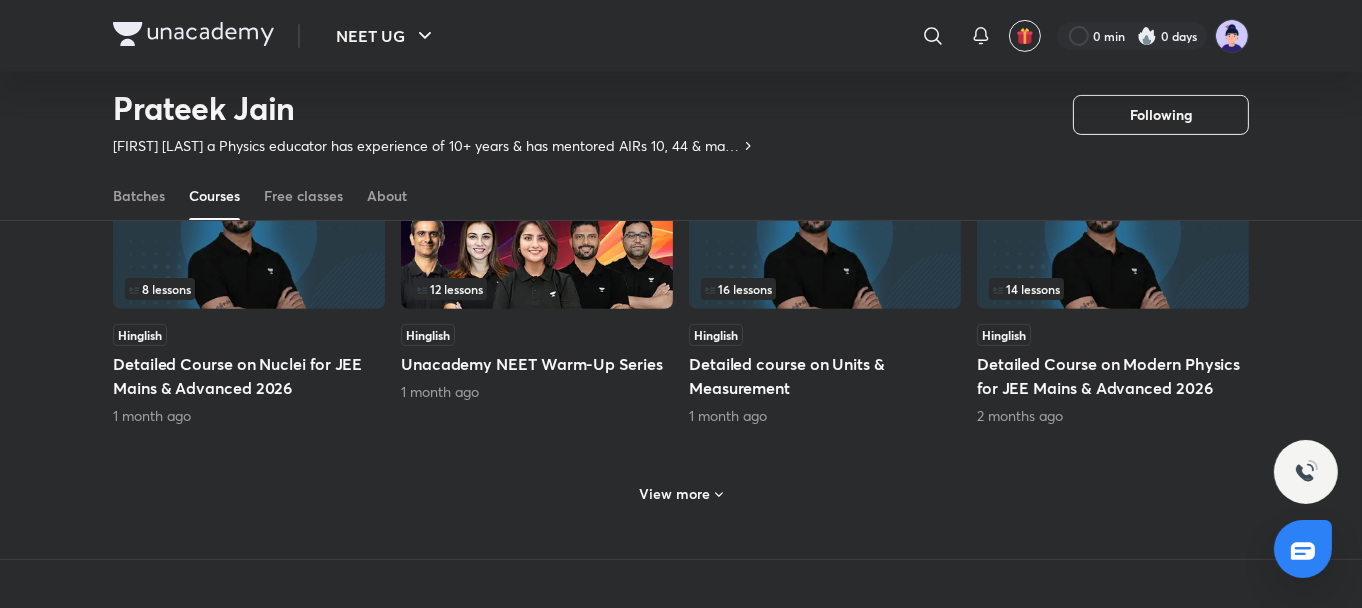 click on "View more" at bounding box center [675, 494] 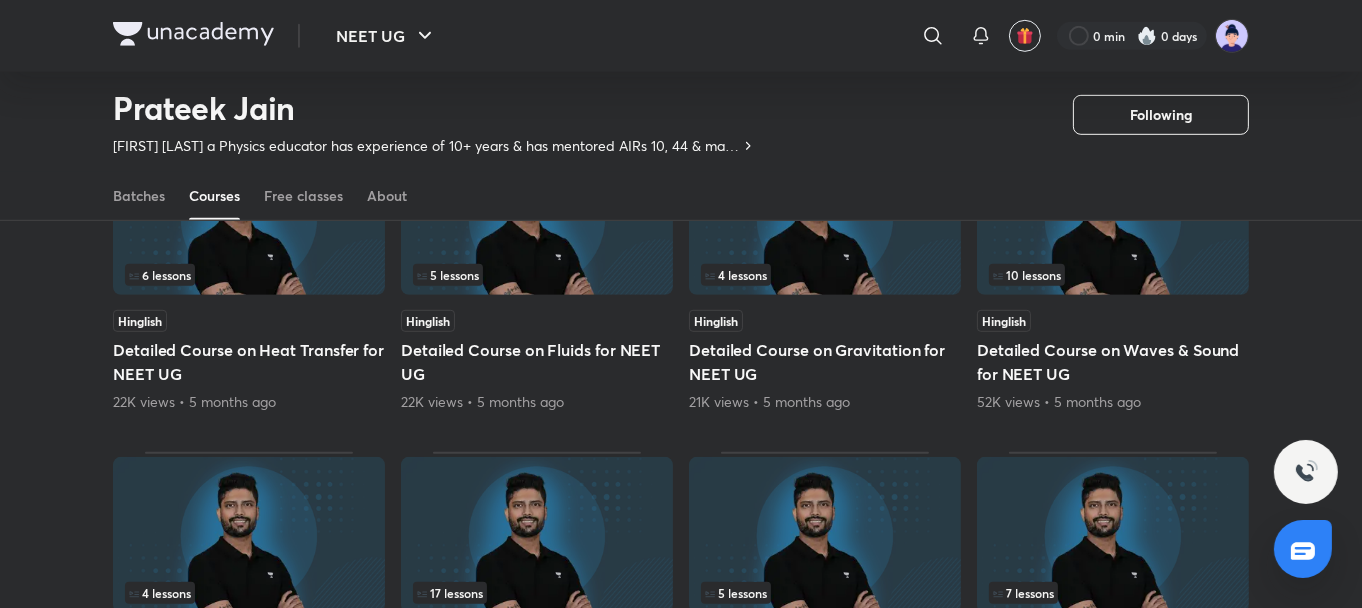 scroll, scrollTop: 1568, scrollLeft: 0, axis: vertical 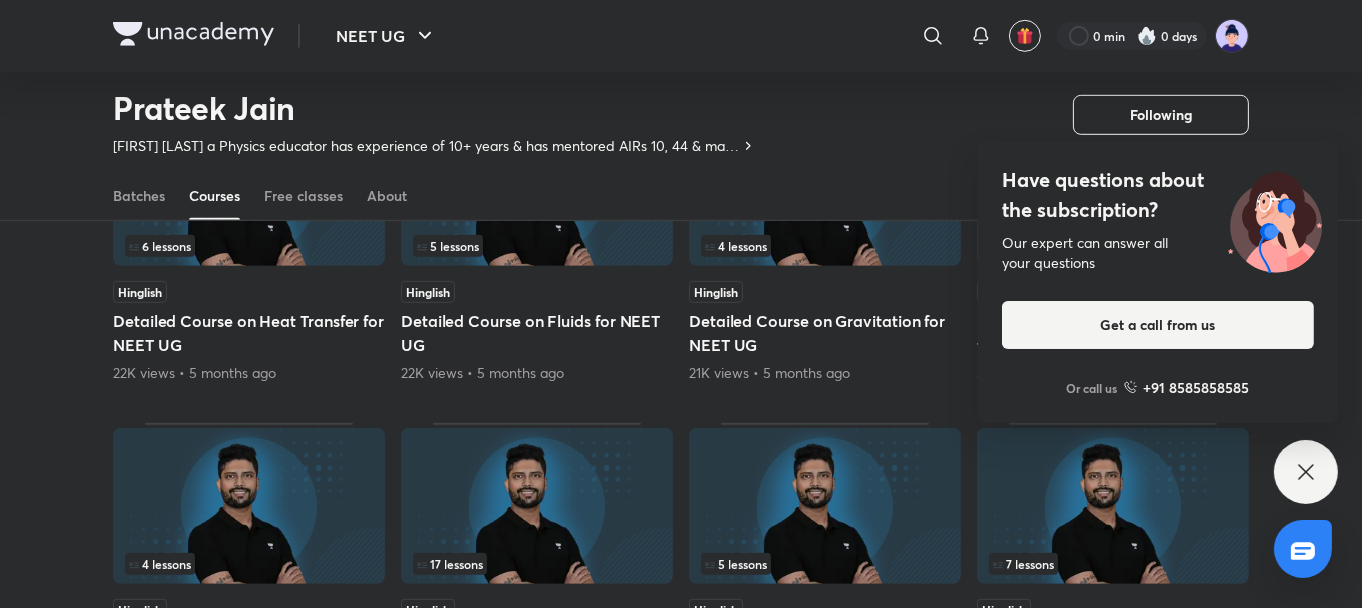 click on "Have questions about the subscription? Our expert can answer all your questions Get a call from us Or call us +91 8585858585" at bounding box center [1306, 472] 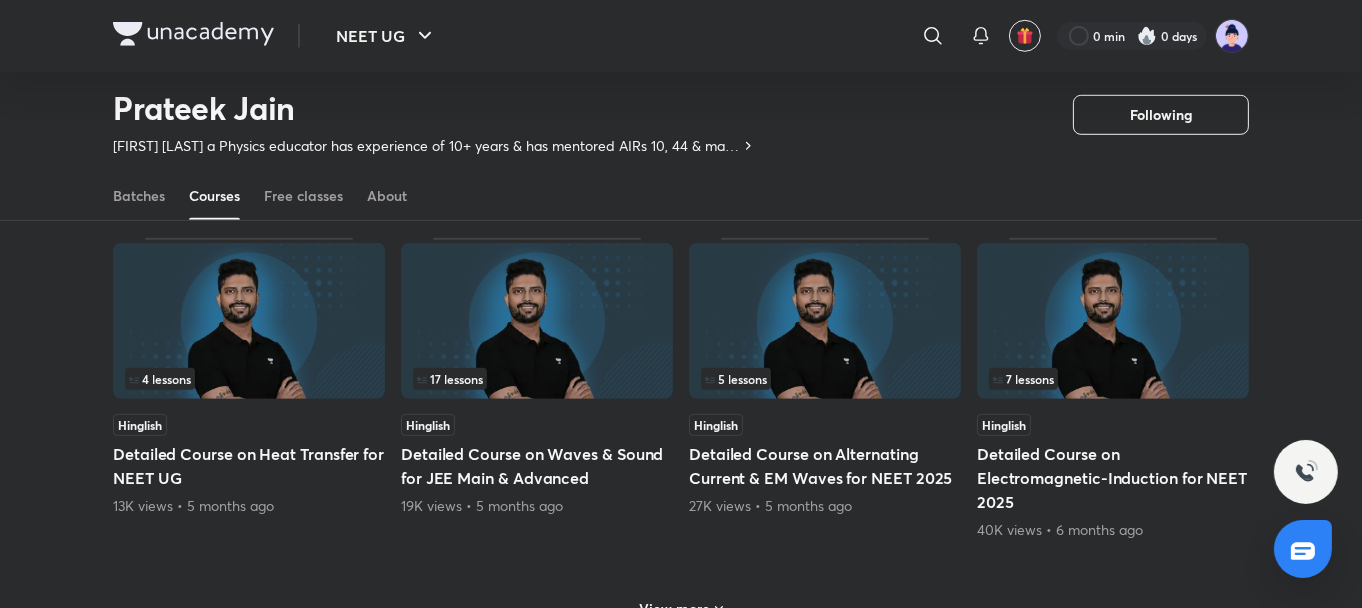 scroll, scrollTop: 1888, scrollLeft: 0, axis: vertical 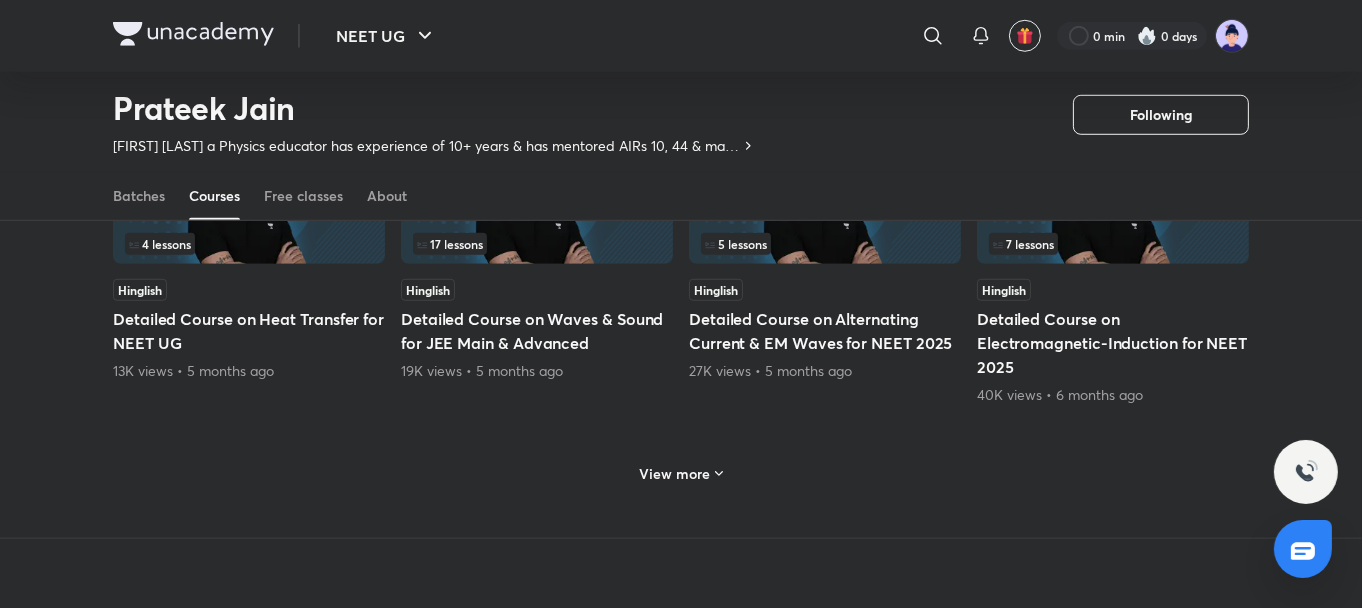 click on "View more" at bounding box center (675, 474) 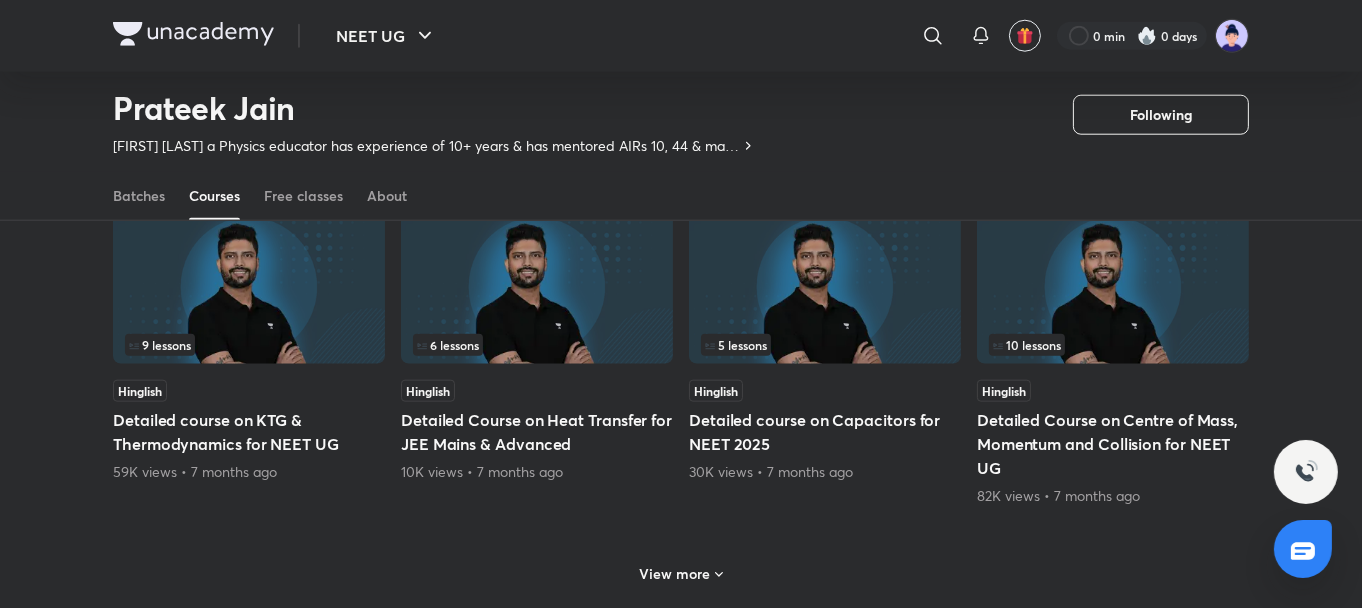 scroll, scrollTop: 2768, scrollLeft: 0, axis: vertical 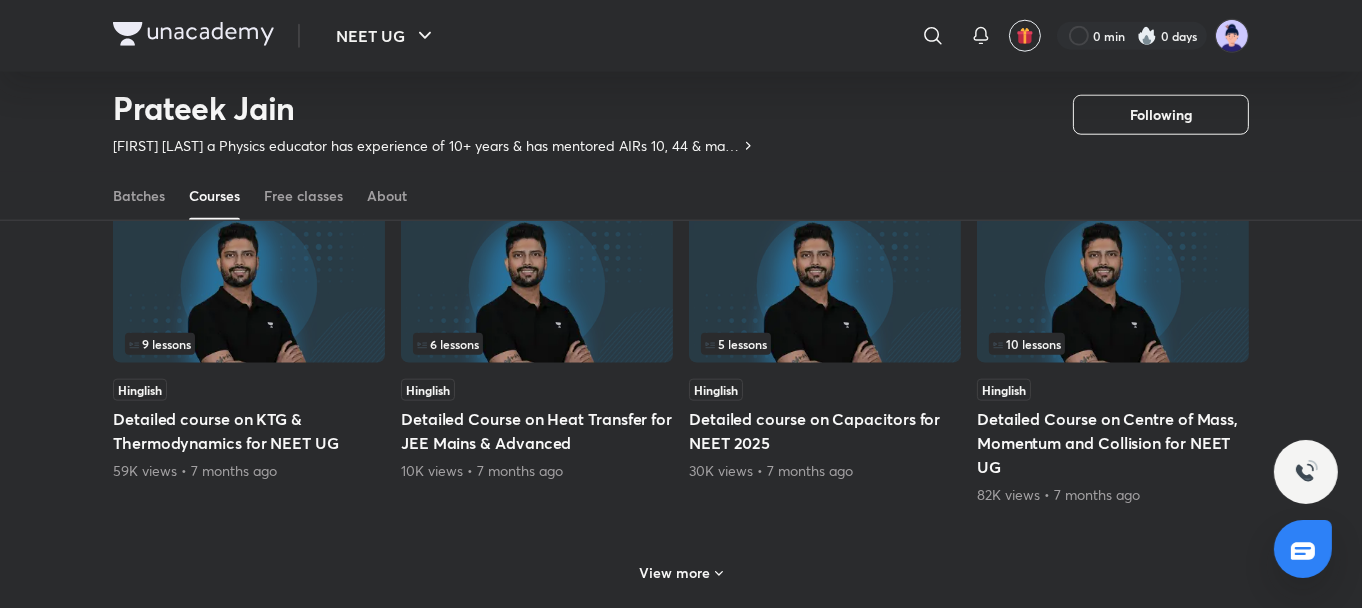 click on "View more" at bounding box center [675, 573] 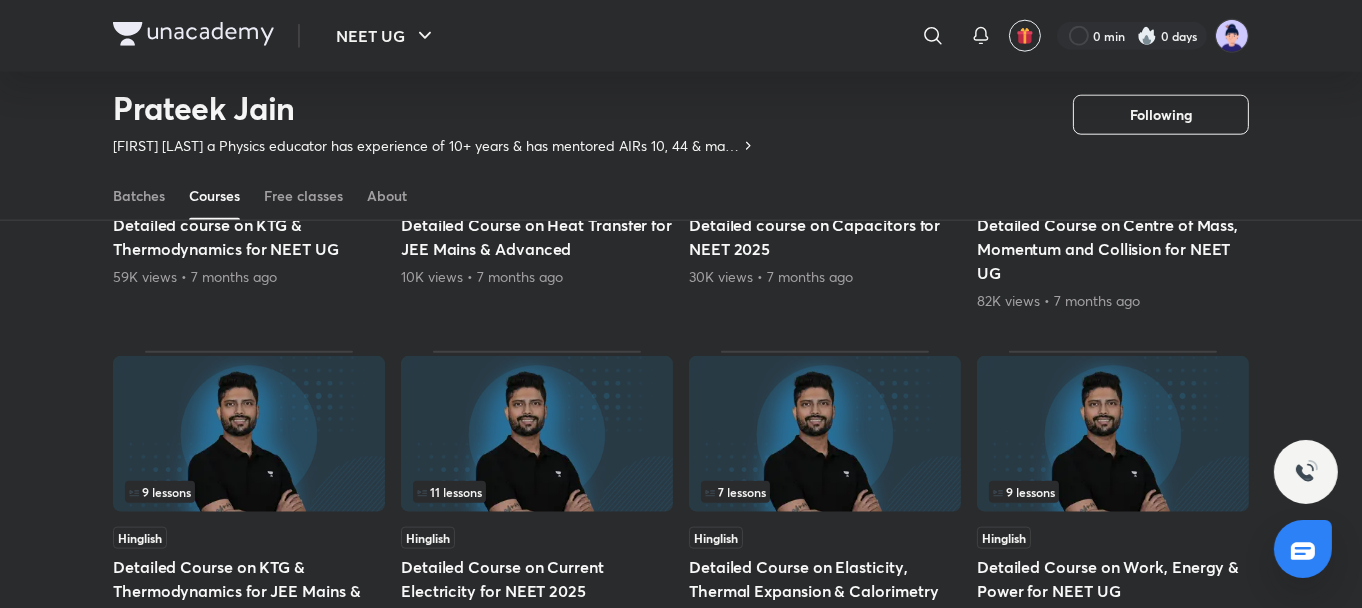 scroll, scrollTop: 3128, scrollLeft: 0, axis: vertical 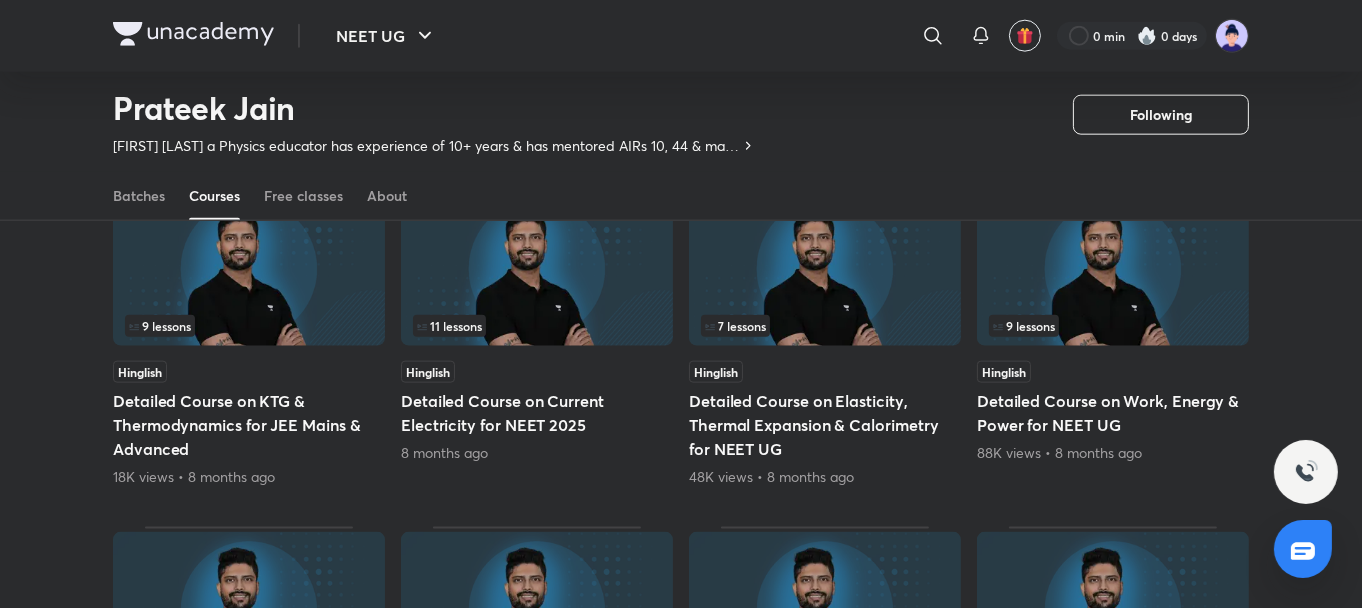 click at bounding box center (537, 268) 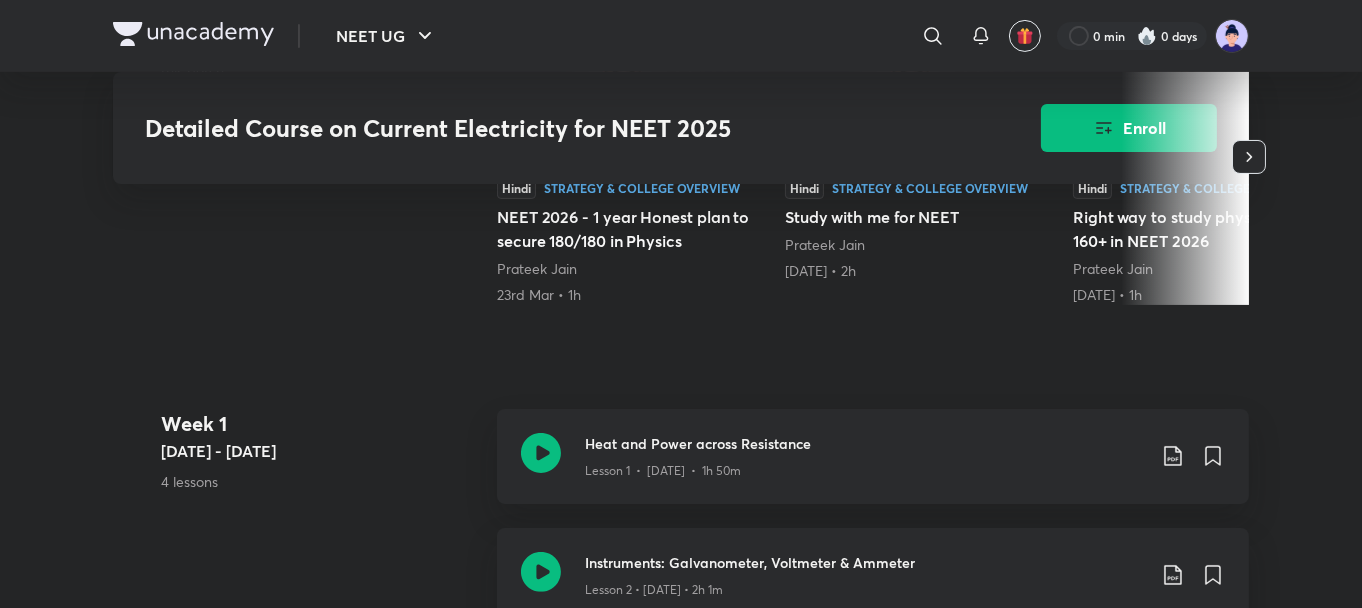 scroll, scrollTop: 680, scrollLeft: 0, axis: vertical 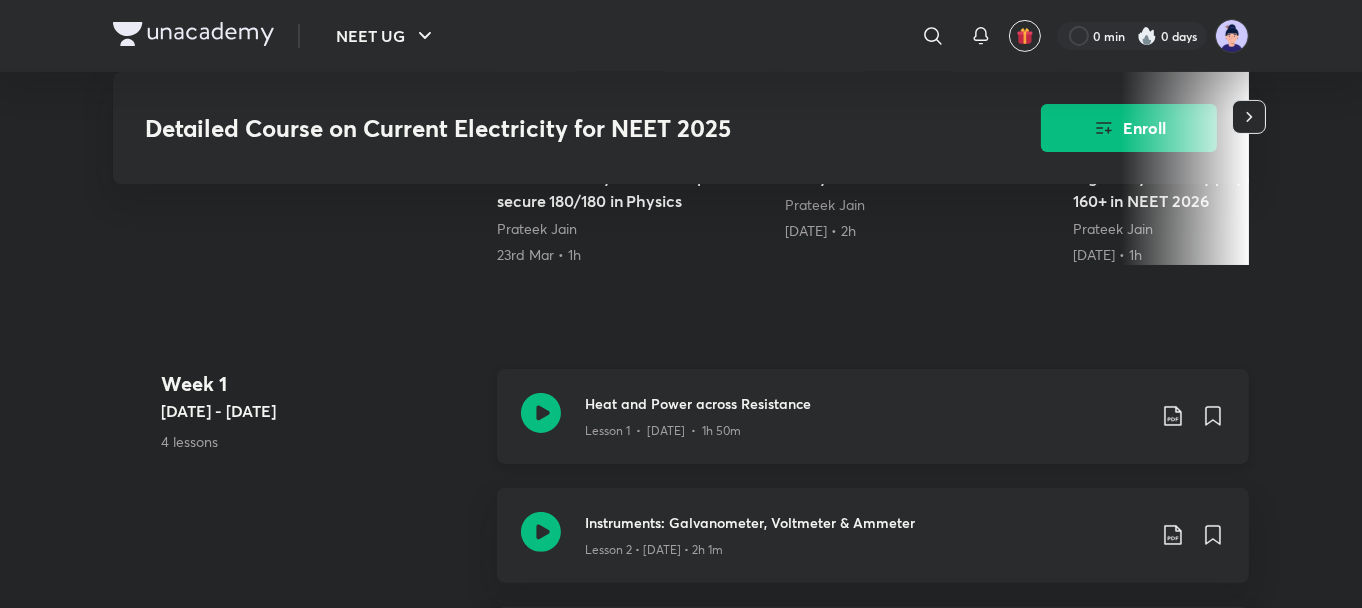 click on "Lesson 1  •  [DATE]  •  1h 50m" at bounding box center [663, 431] 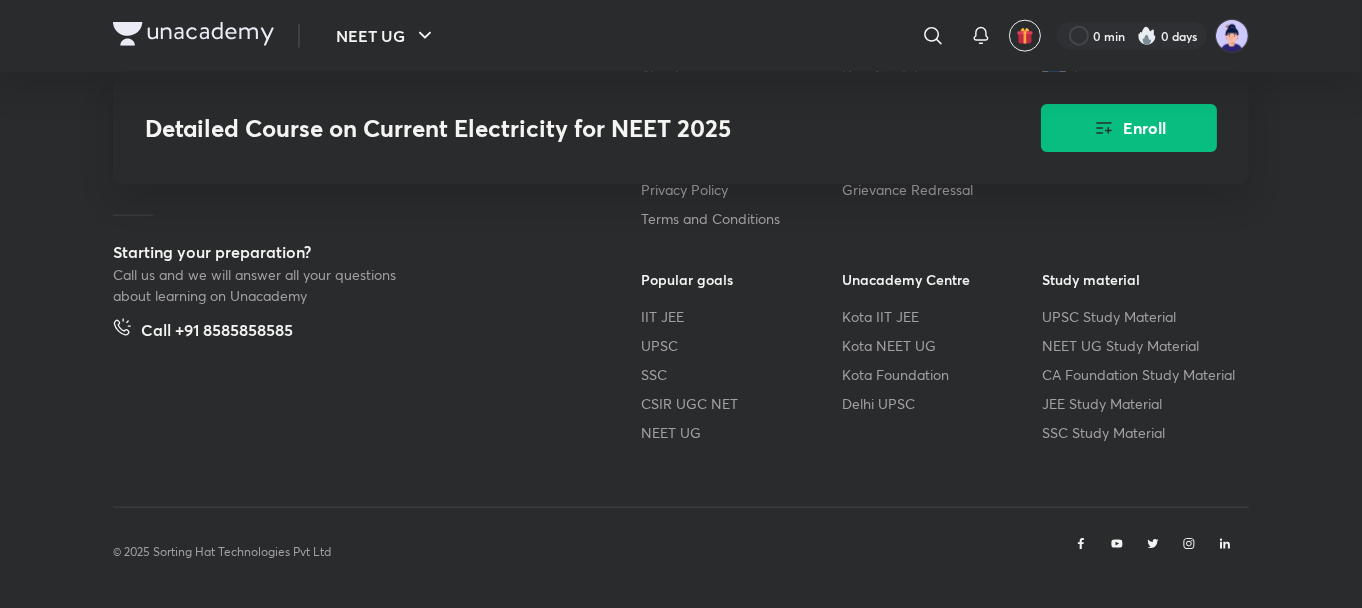 scroll, scrollTop: 3263, scrollLeft: 0, axis: vertical 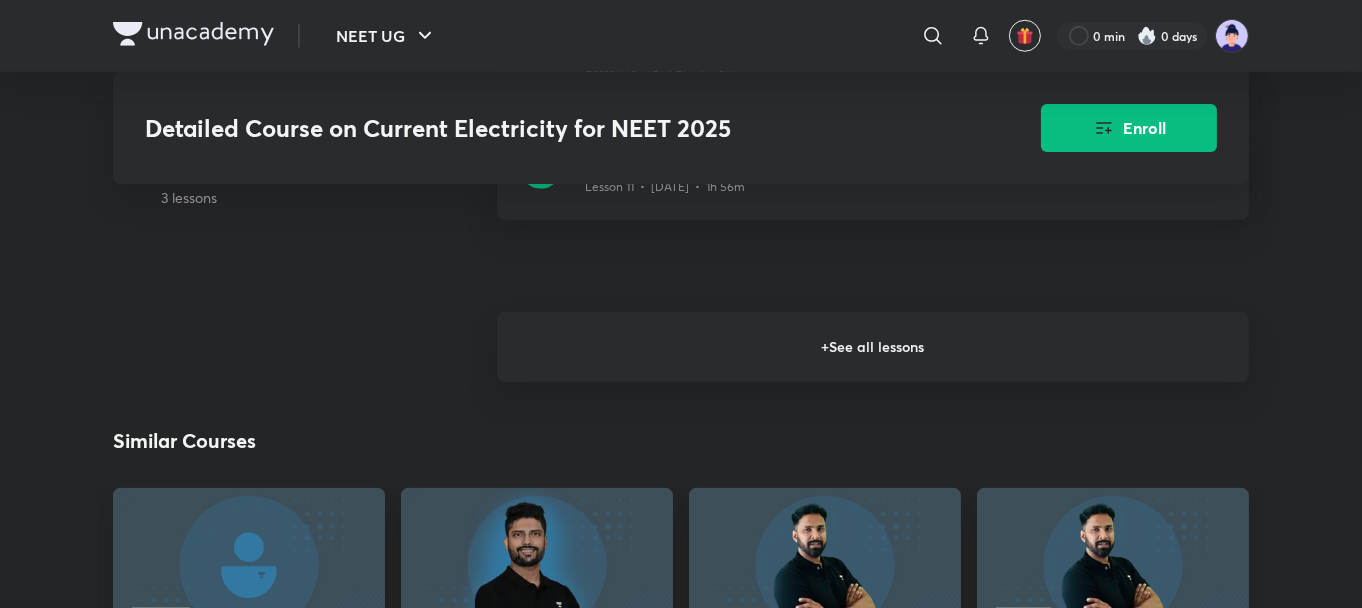 click on "+  See all lessons" at bounding box center (873, 347) 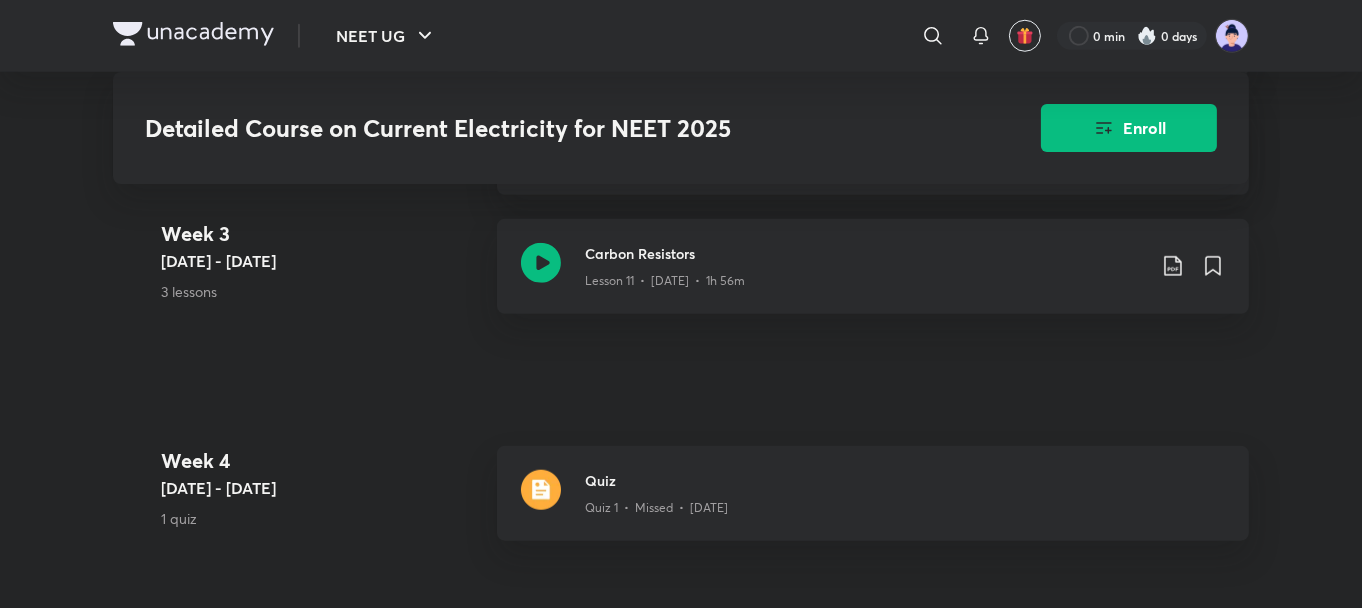 scroll, scrollTop: 2223, scrollLeft: 0, axis: vertical 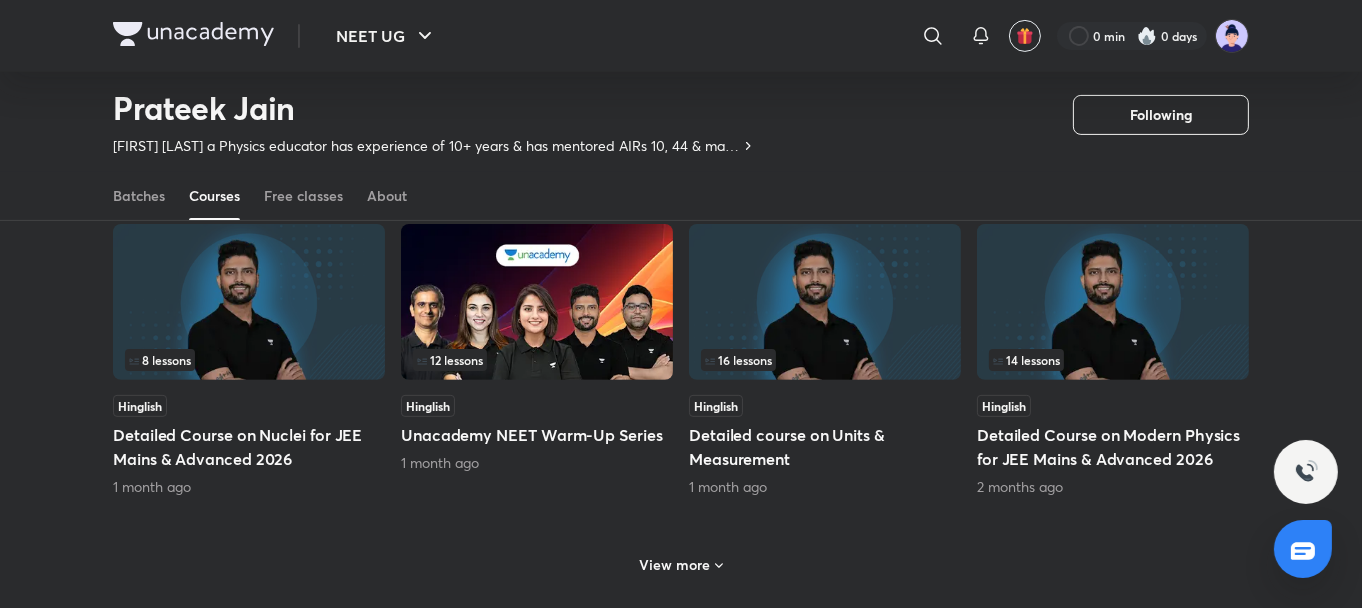 click on "View more" at bounding box center (675, 565) 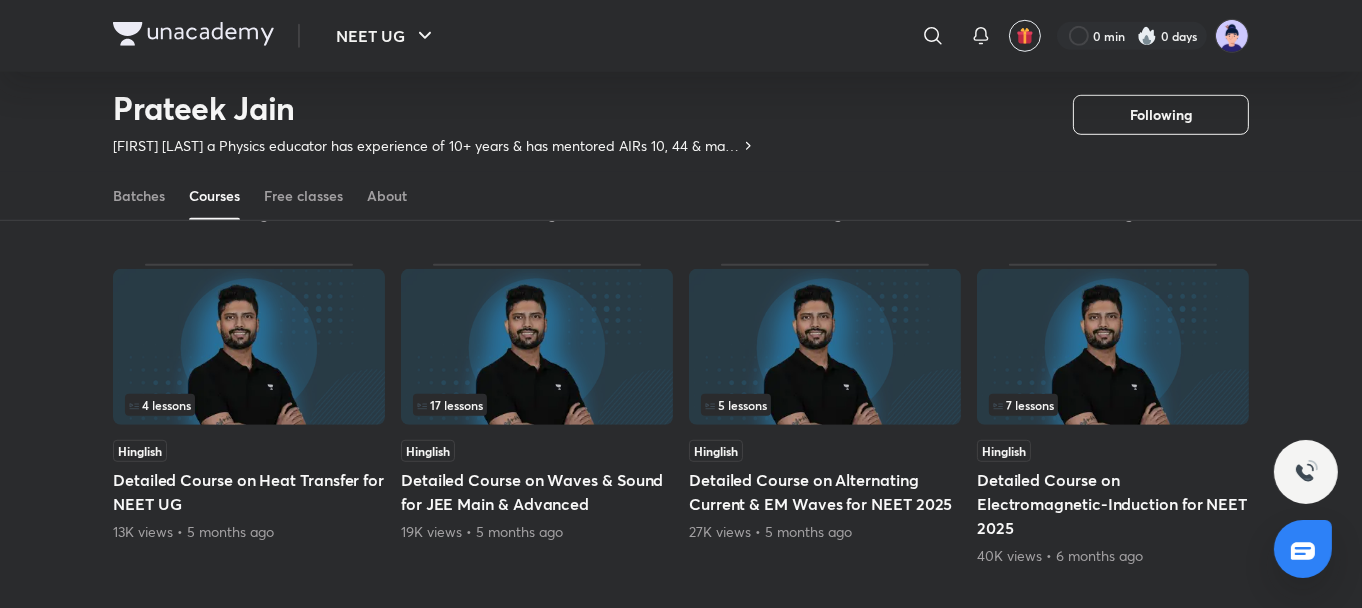 scroll, scrollTop: 1777, scrollLeft: 0, axis: vertical 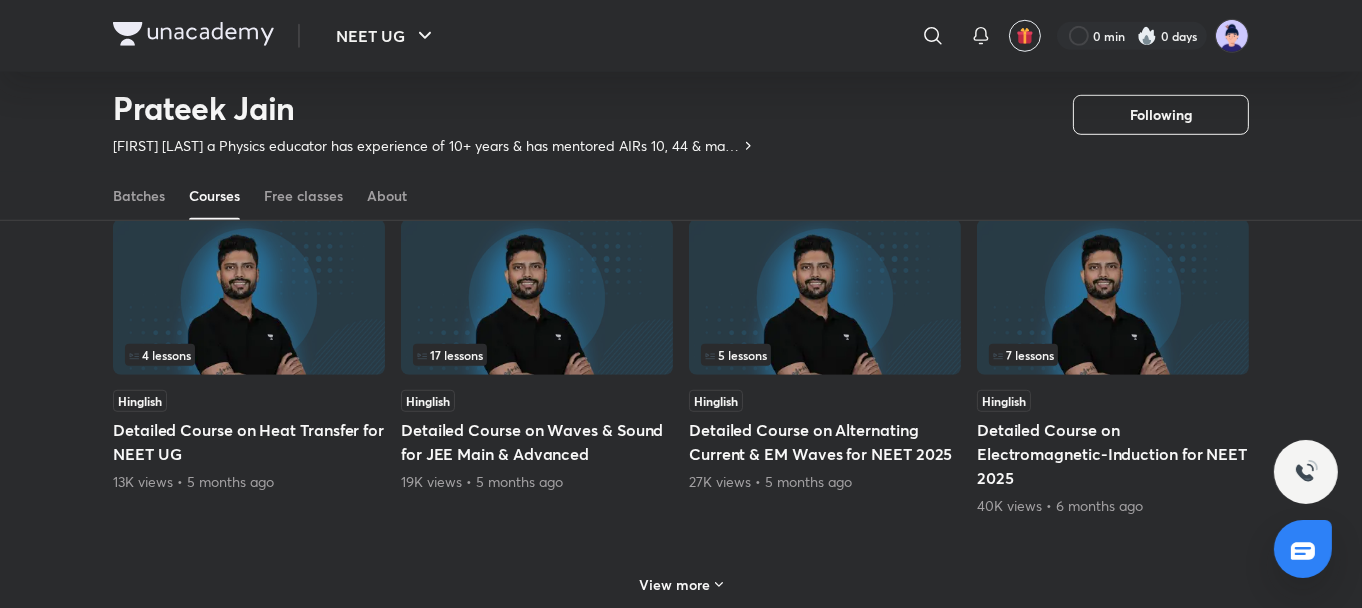 click on "View more" at bounding box center [681, 582] 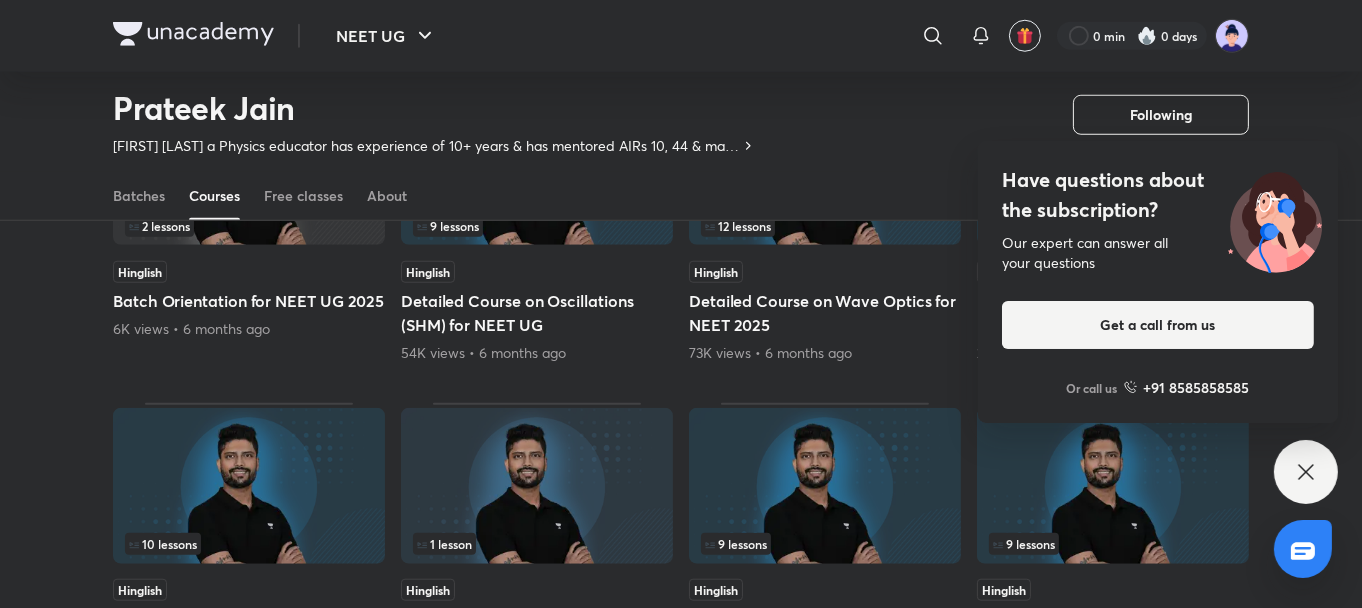 scroll, scrollTop: 2257, scrollLeft: 0, axis: vertical 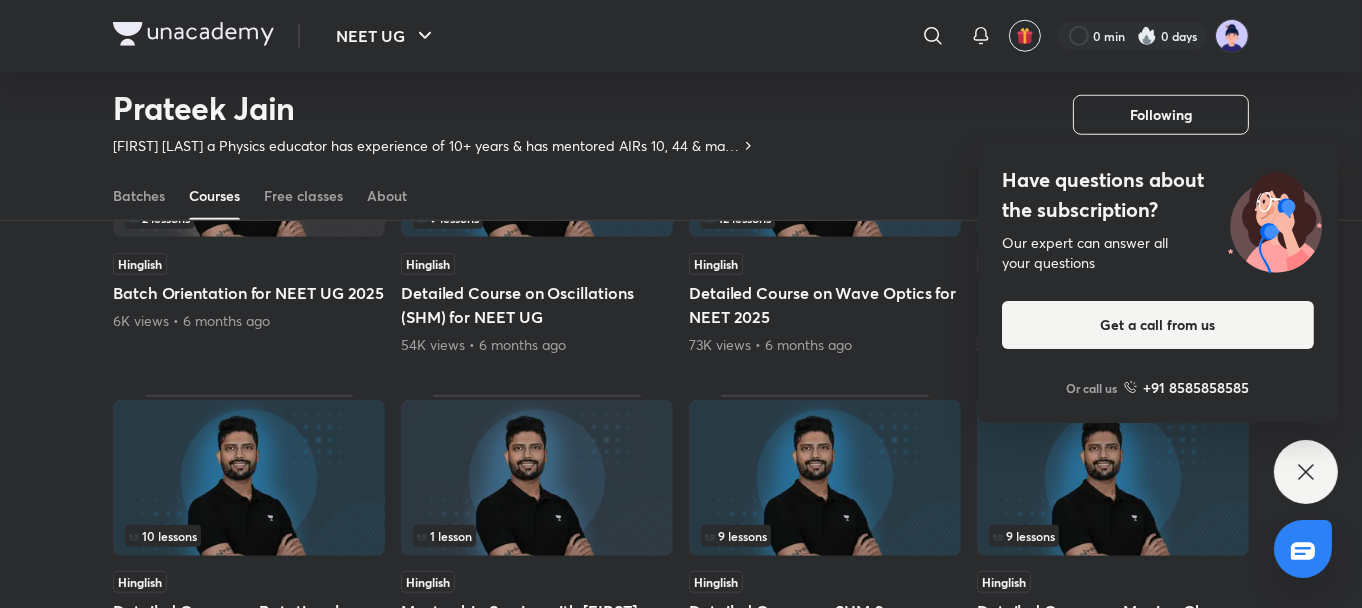 click on "Have questions about the subscription? Our expert can answer all your questions Get a call from us Or call us +91 8585858585" at bounding box center (1306, 472) 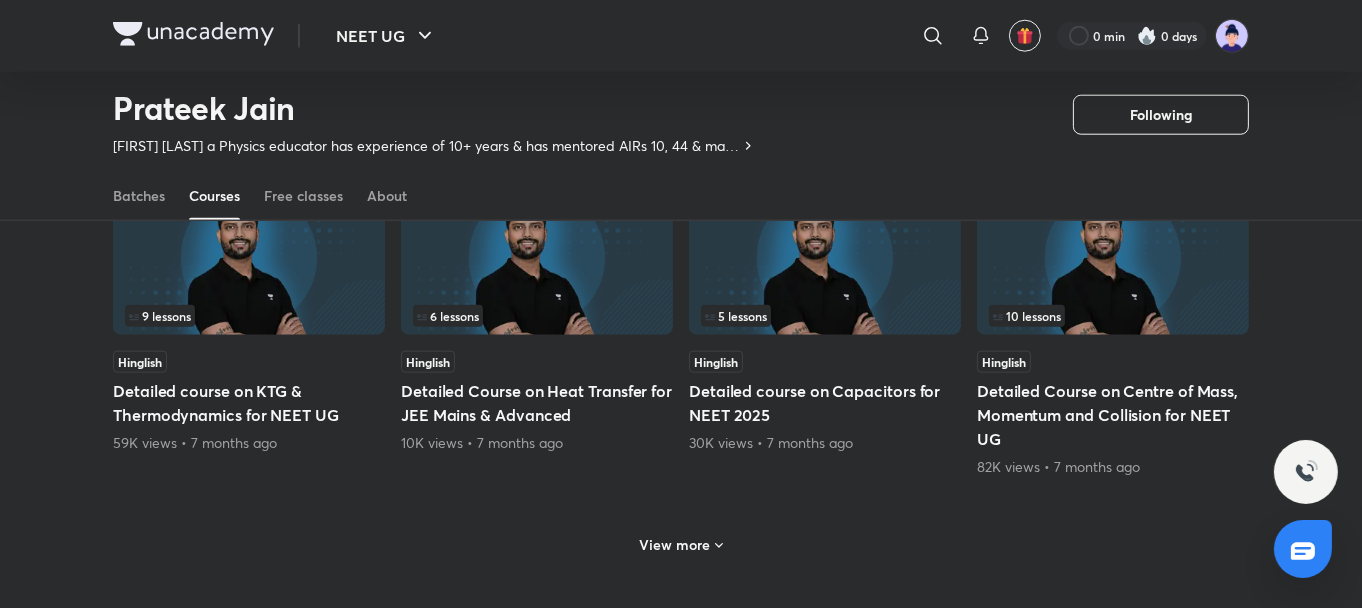 scroll, scrollTop: 2977, scrollLeft: 0, axis: vertical 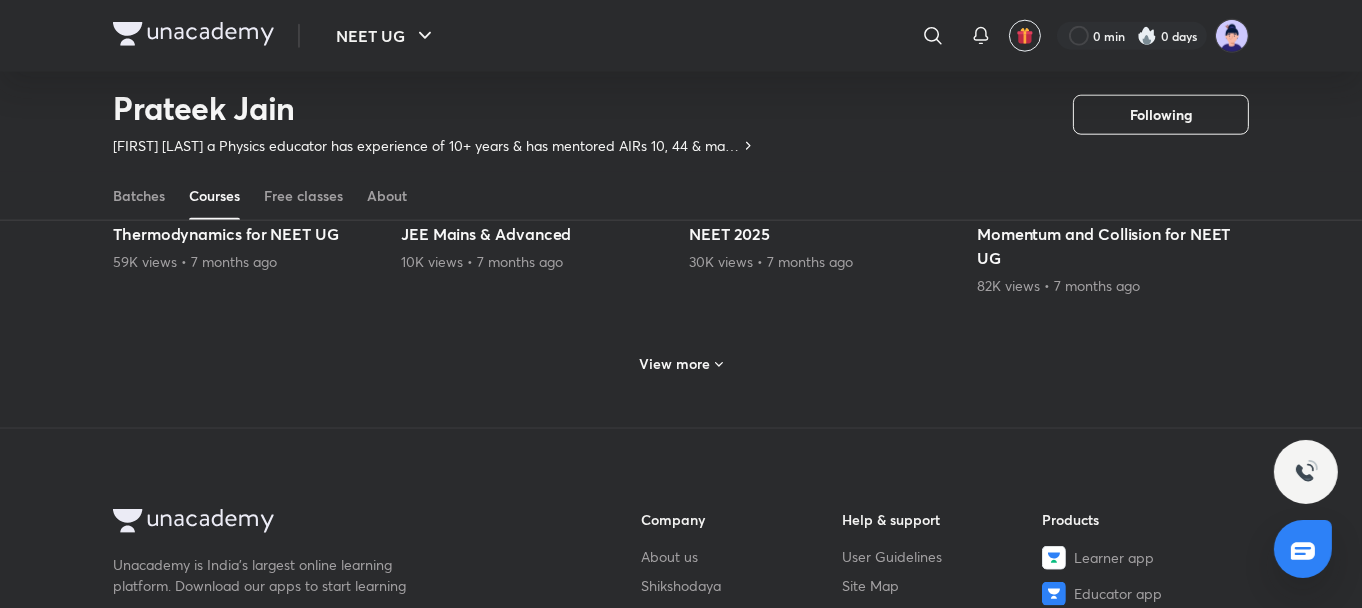 click on "View more" at bounding box center [675, 364] 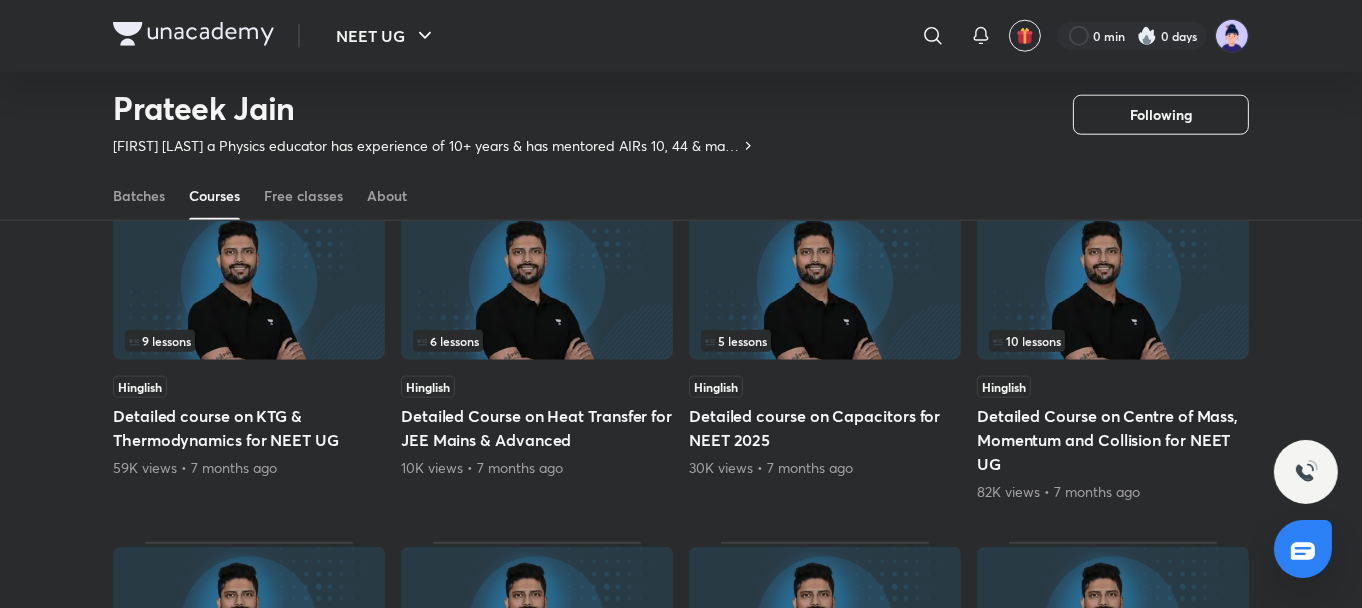 scroll, scrollTop: 2737, scrollLeft: 0, axis: vertical 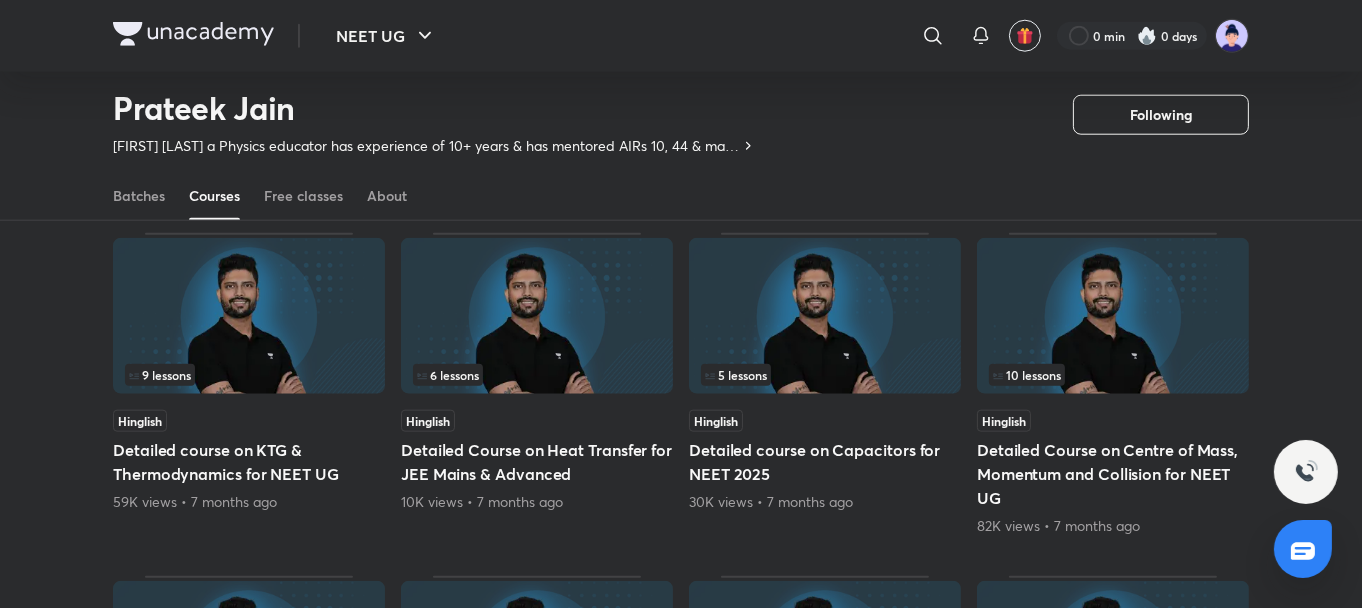 click at bounding box center (825, 316) 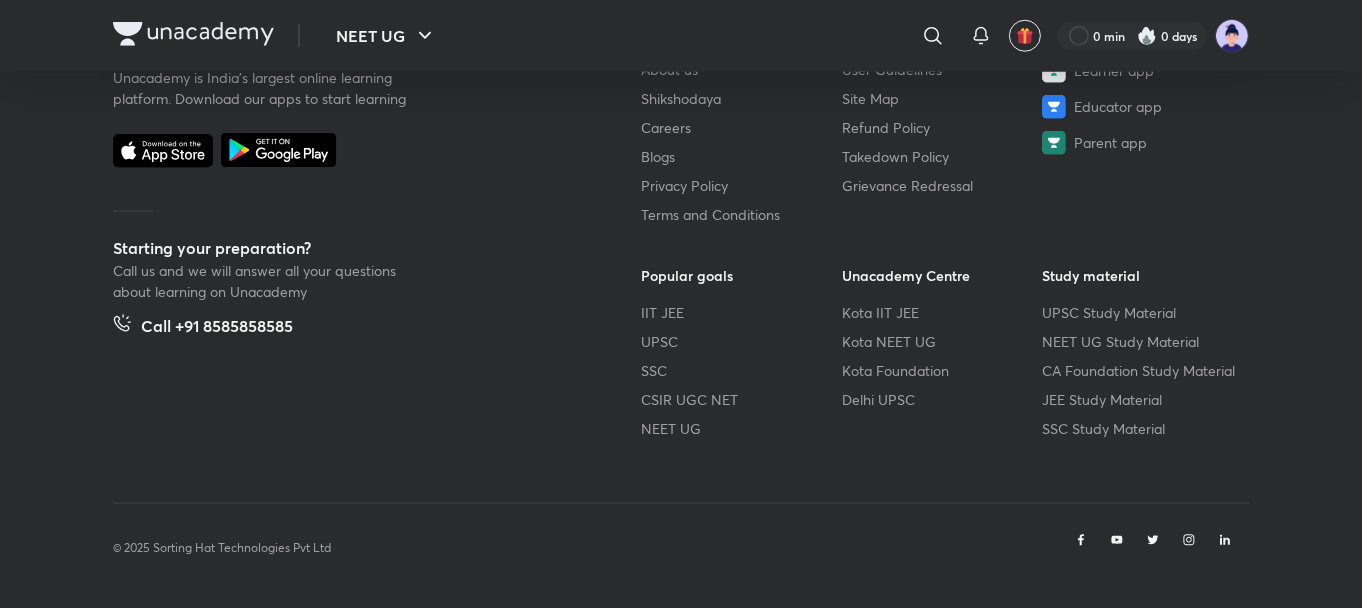 scroll, scrollTop: 0, scrollLeft: 0, axis: both 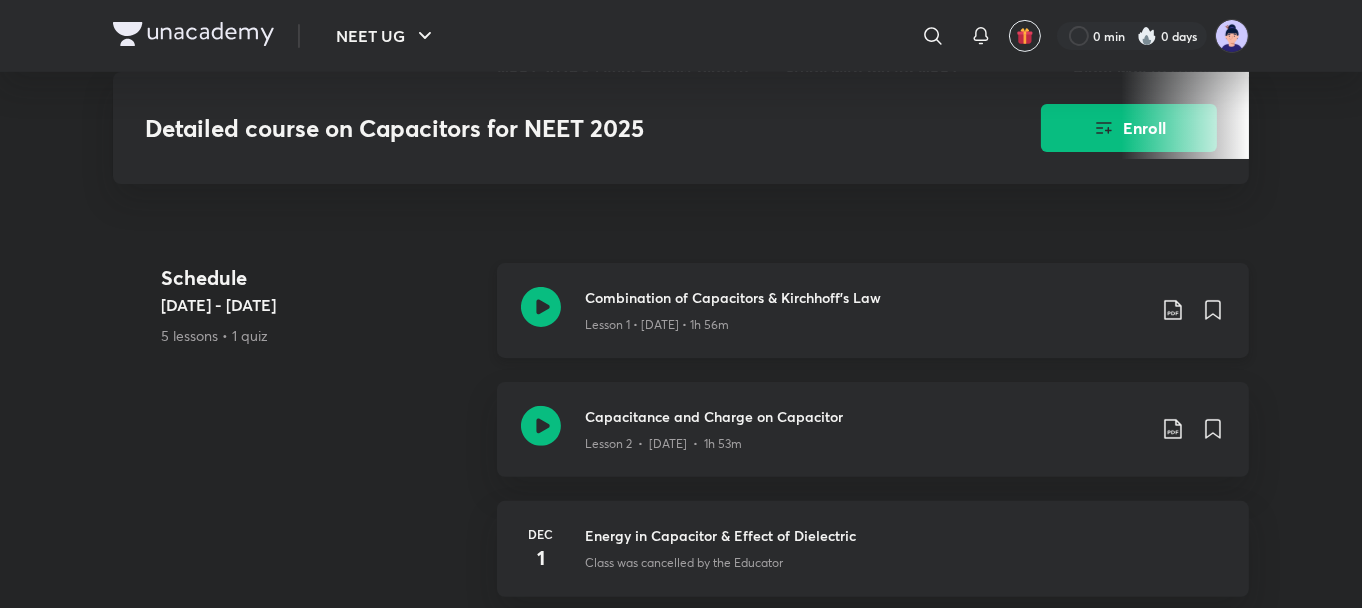 click 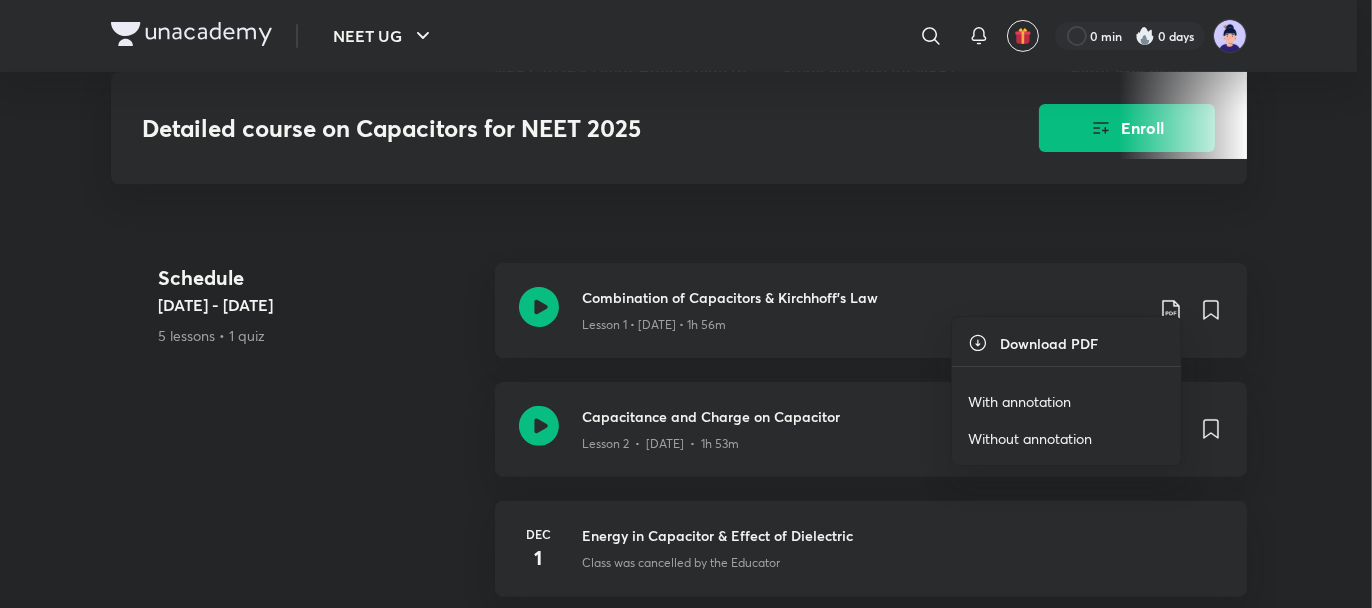 click at bounding box center (686, 304) 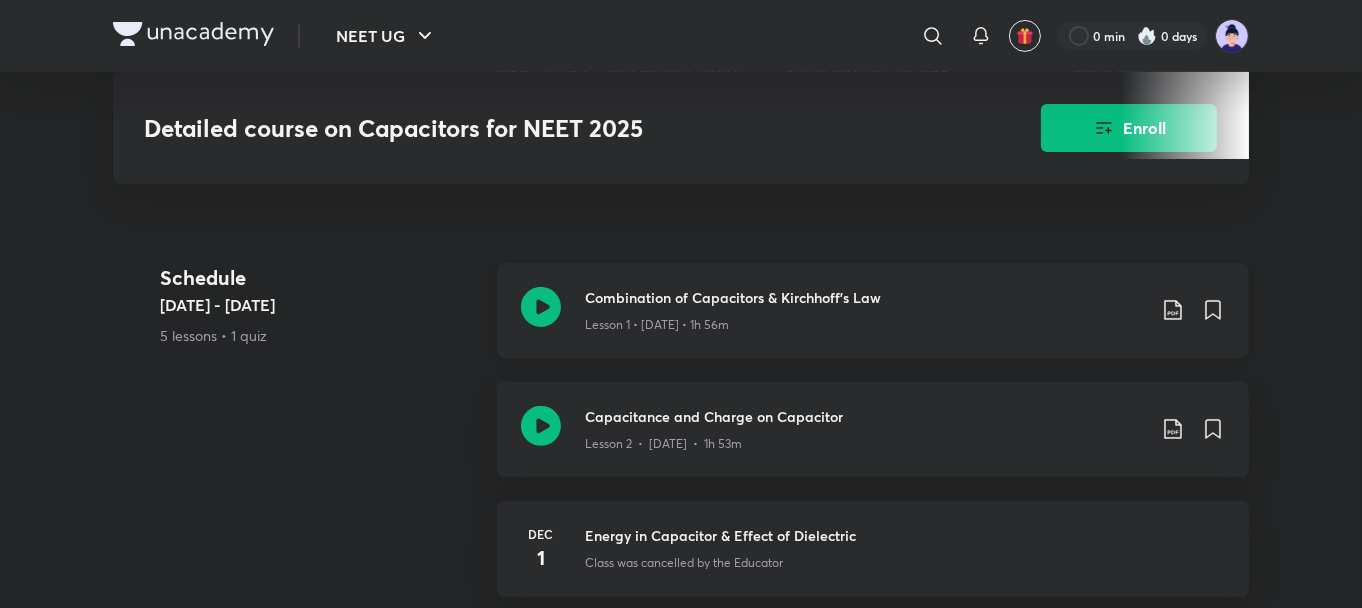 click on "Lesson 1 • [DATE] • 1h 56m" at bounding box center [865, 321] 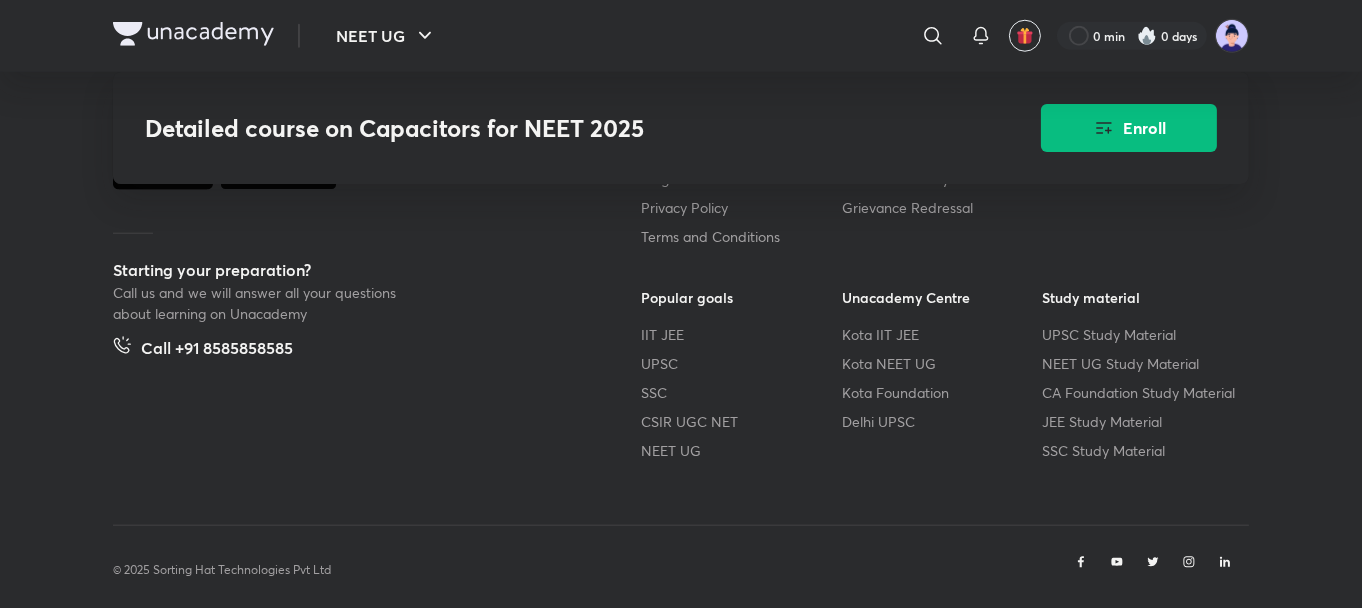 scroll, scrollTop: 2487, scrollLeft: 0, axis: vertical 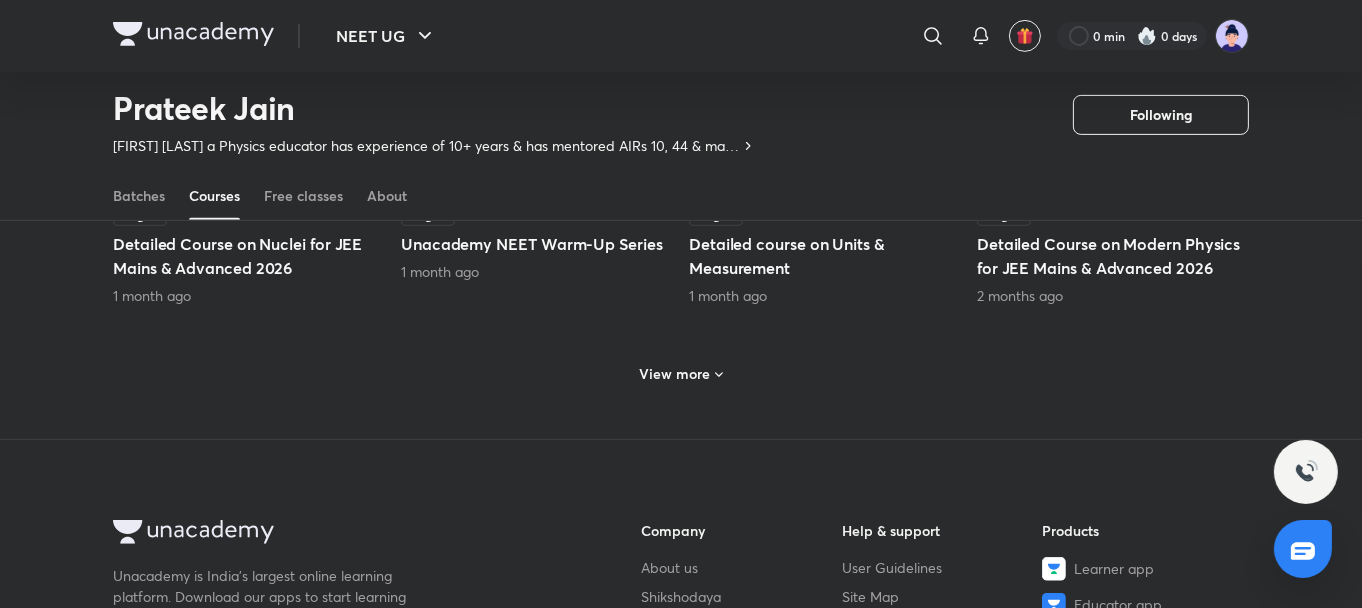 click on "View more" at bounding box center [675, 374] 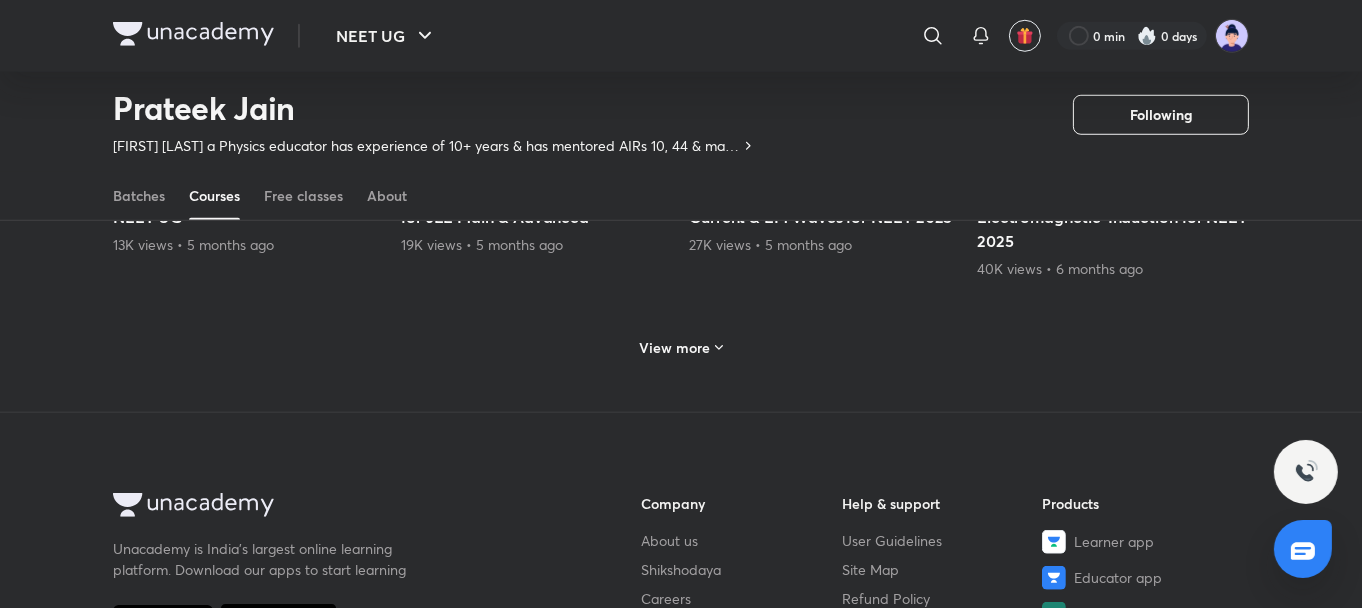 scroll, scrollTop: 2048, scrollLeft: 0, axis: vertical 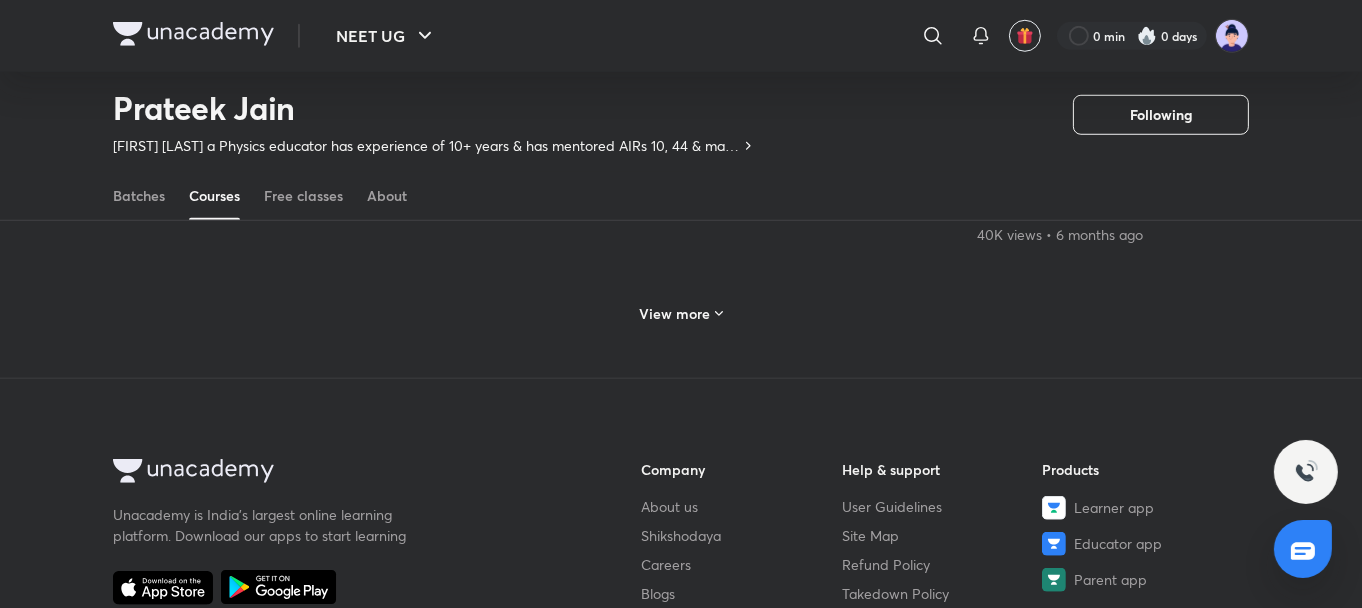click on "View more" at bounding box center (675, 314) 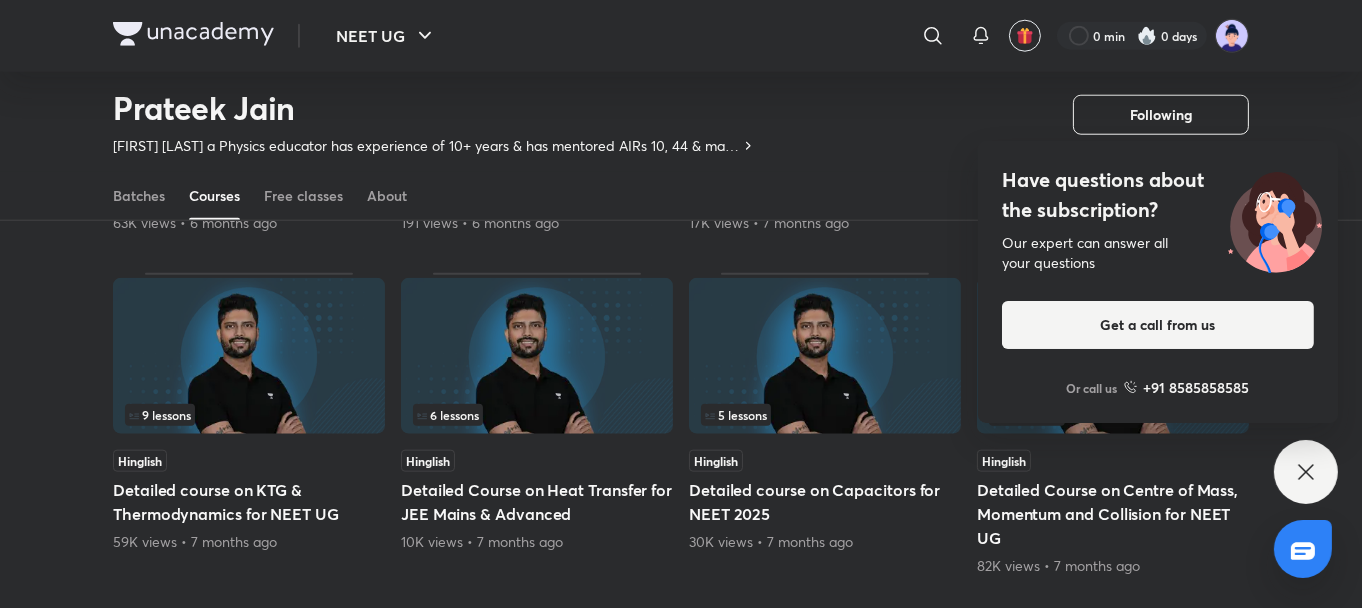 scroll, scrollTop: 2768, scrollLeft: 0, axis: vertical 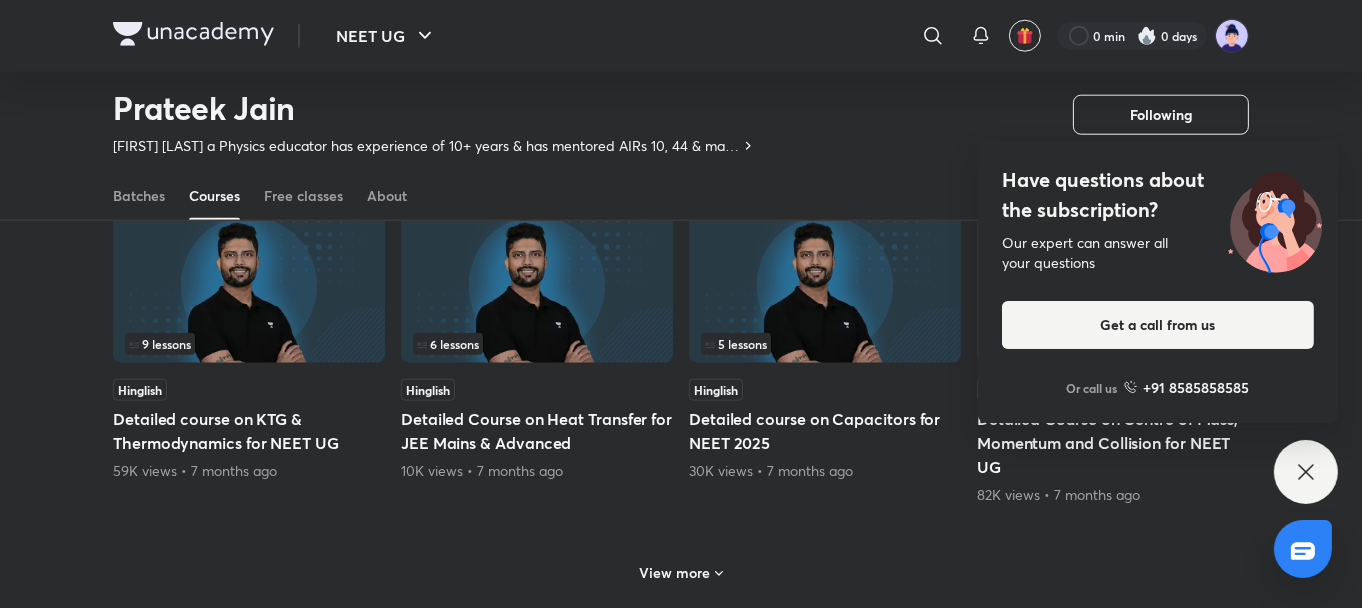 click 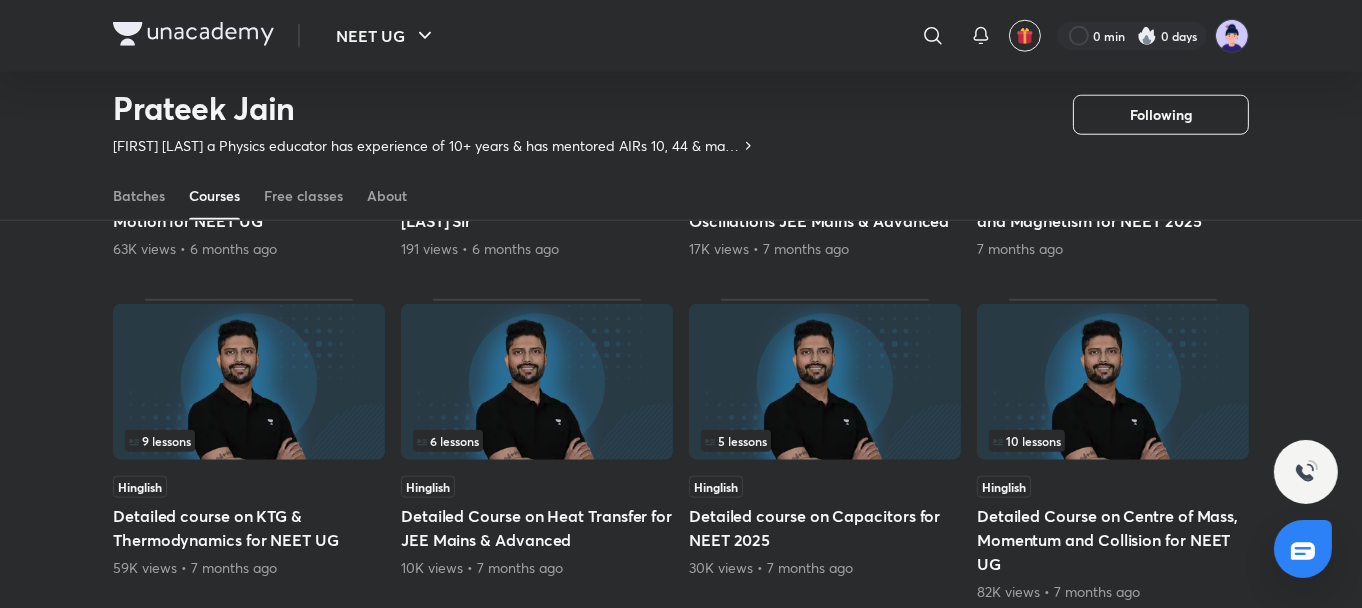 scroll, scrollTop: 2488, scrollLeft: 0, axis: vertical 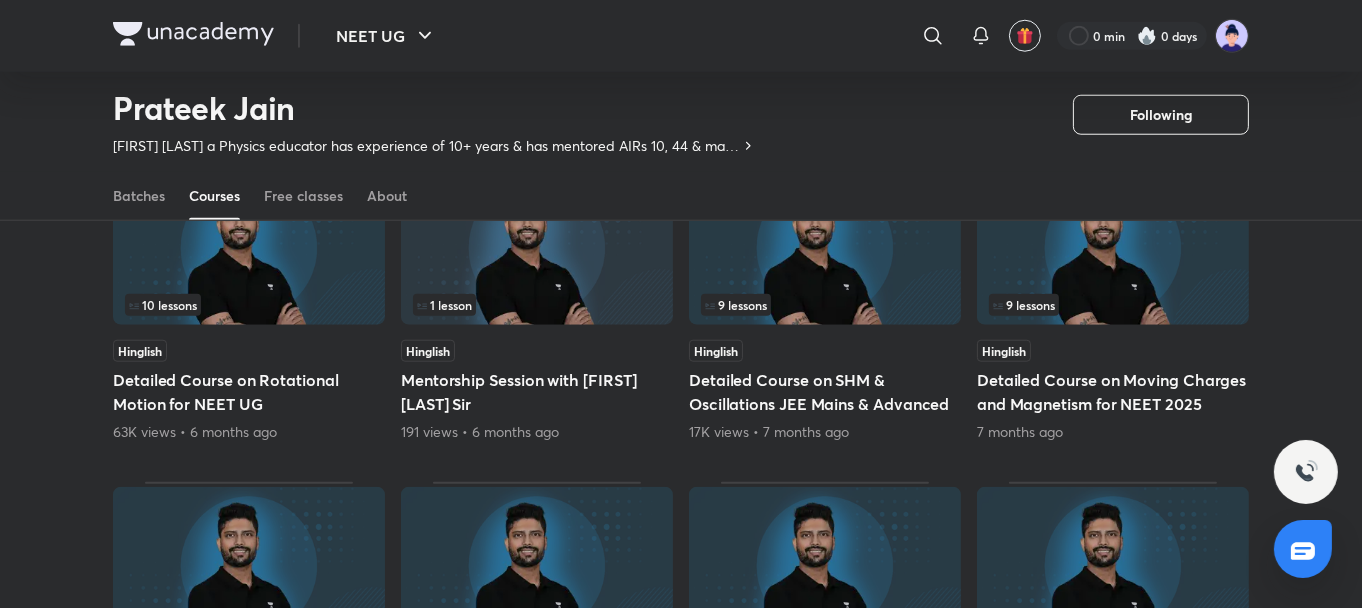 click on "9   lessons" at bounding box center (1113, 305) 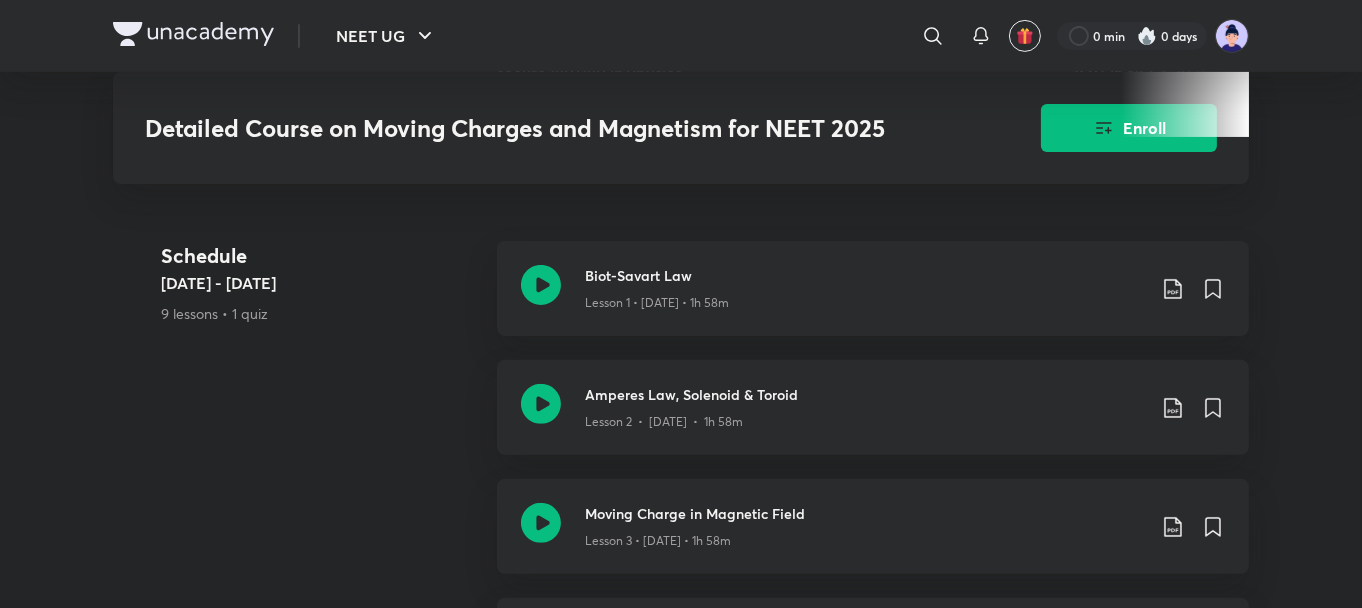 scroll, scrollTop: 920, scrollLeft: 0, axis: vertical 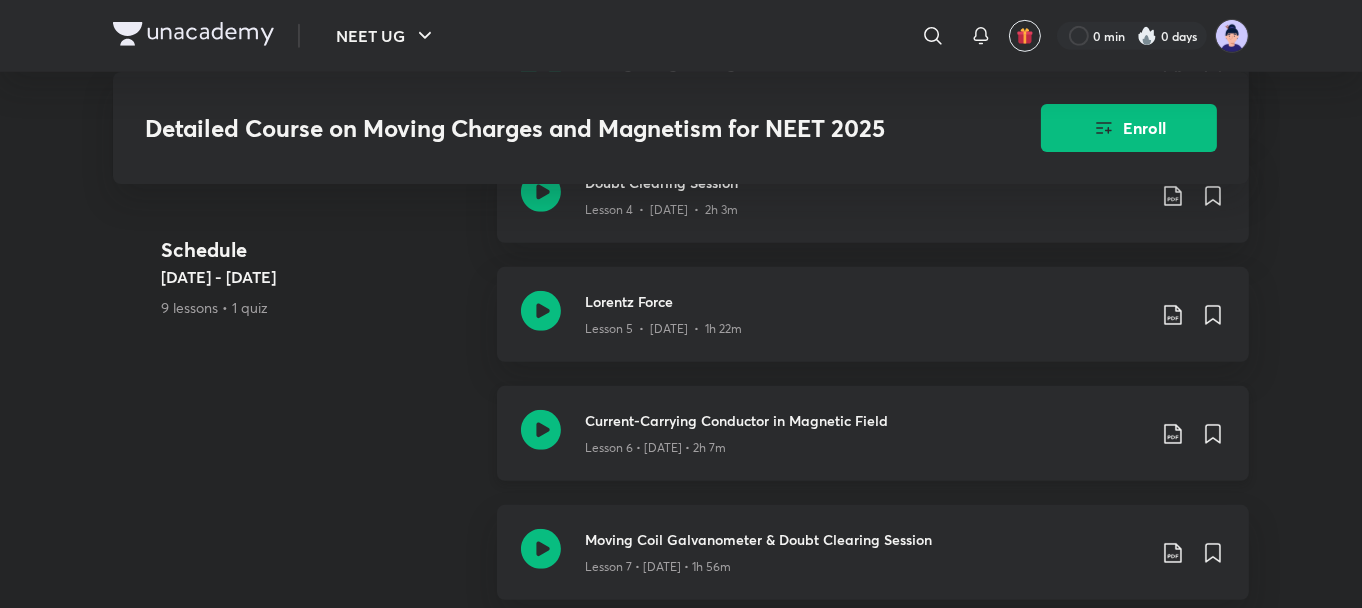 click 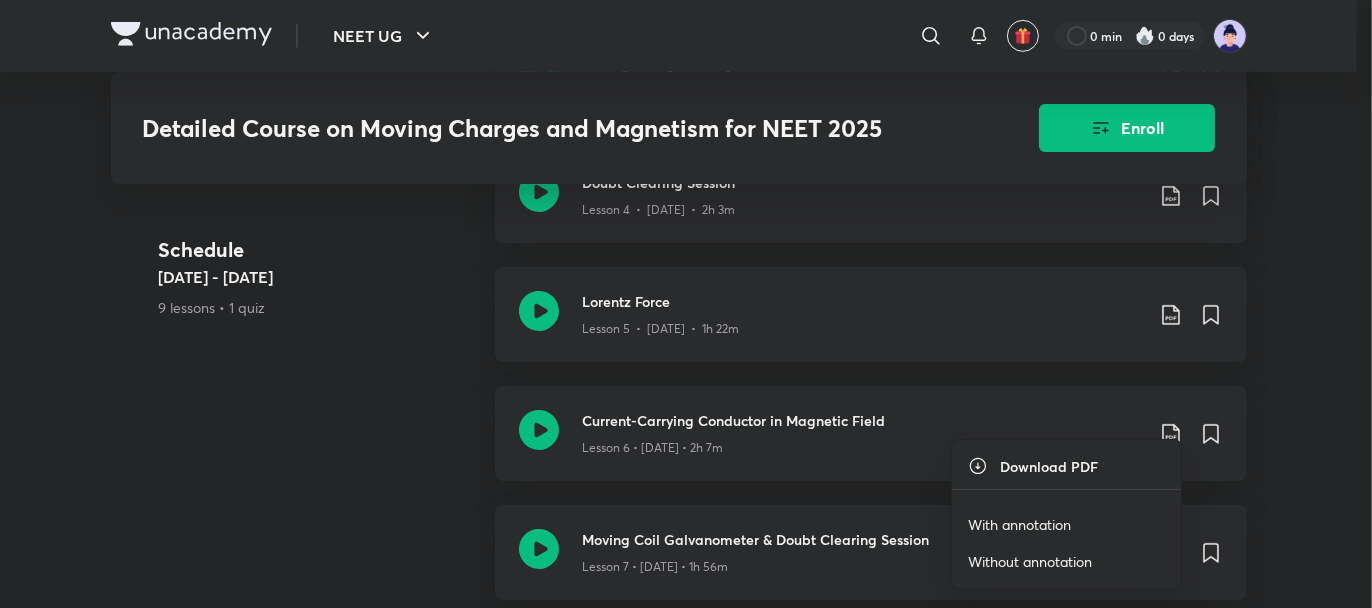 click on "With annotation" at bounding box center [1019, 524] 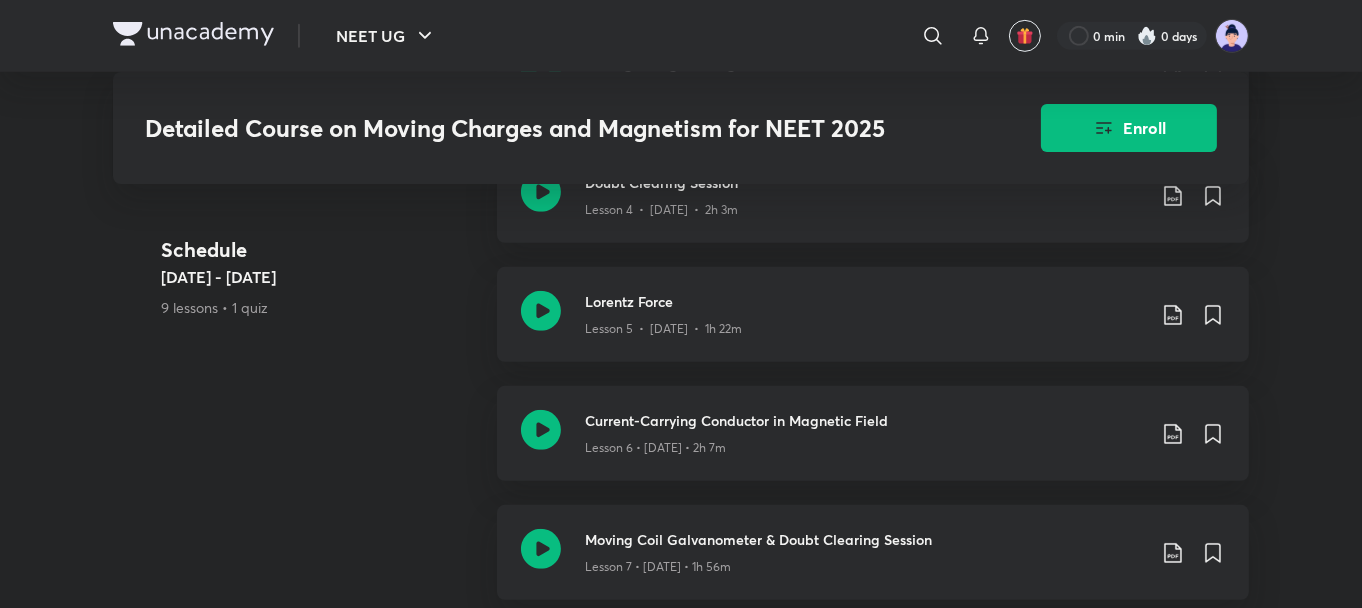 click on "NEET UG ​ 0 min 0 days Detailed Course on Moving Charges and Magnetism for NEET 2025 Enroll NEET UG Plus Syllabus Physics Hinglish Detailed Course on Moving Charges and Magnetism for NEET 2025 [FIRST] [LAST] In this course, [FIRST] [LAST] will cover the topic of Moving Charges and Magnetisms. It will be helpful for the aspirants preparing for NEET UG. He will also cover all the Previous Year Questions of NEET. The ses...  Read more Ended on [DATE] [DATE] - [DATE], [YEAR] 9 lessons 1 quiz 0 practices 0  questions by educators Enroll Demo classes   Watch free classes by the educators of this batch   1.1K Hindi Strategy & College Overview NEET 2026 - 1 year Honest plan to secure 180/180 in Physics [FIRST] [LAST] [DATE] • 1h    1.1K Hindi Strategy & College Overview Study with me for NEET [FIRST] [LAST] [DATE] • 2h    1.1K Hindi Strategy & College Overview Right way to study physics & score 160+ in NEET 2026 [FIRST] [LAST] [DATE] • 1h    1.9K Hindi Strategy & College Overview [FIRST] [LAST] [DATE] • 1h 30m SSC" at bounding box center [681, 445] 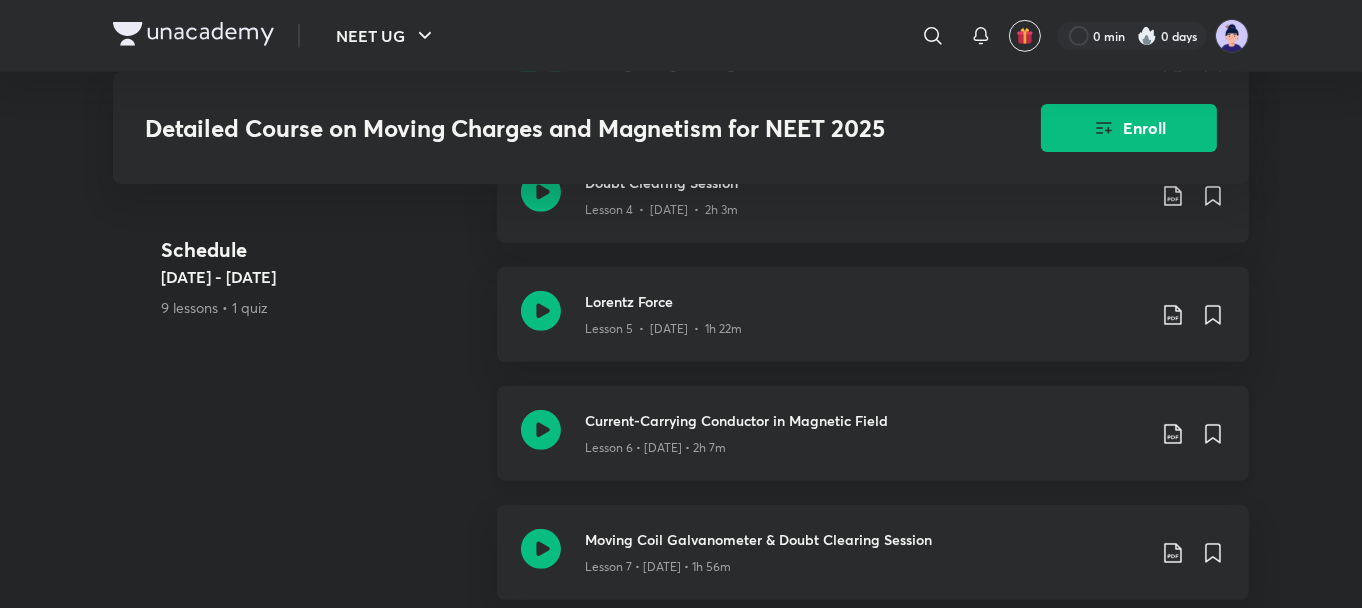 click on "Current-Carrying Conductor in Magnetic Field" at bounding box center (865, 420) 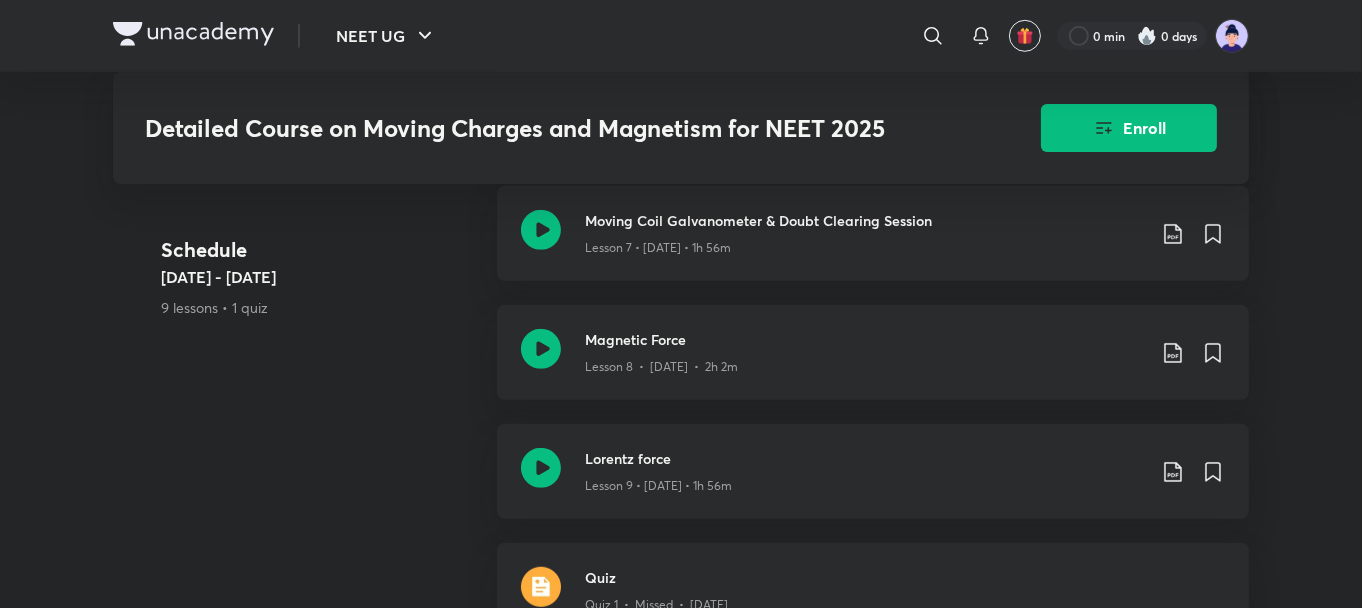 scroll, scrollTop: 1622, scrollLeft: 0, axis: vertical 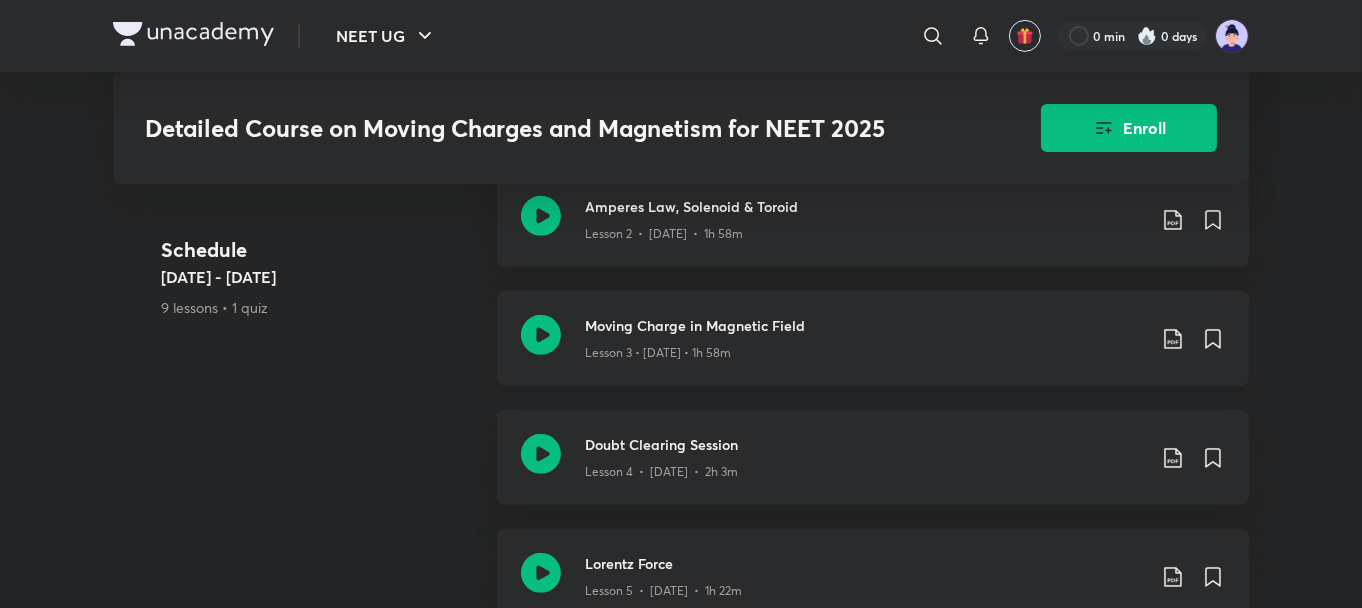 click on "Moving Charge in Magnetic Field" at bounding box center (865, 325) 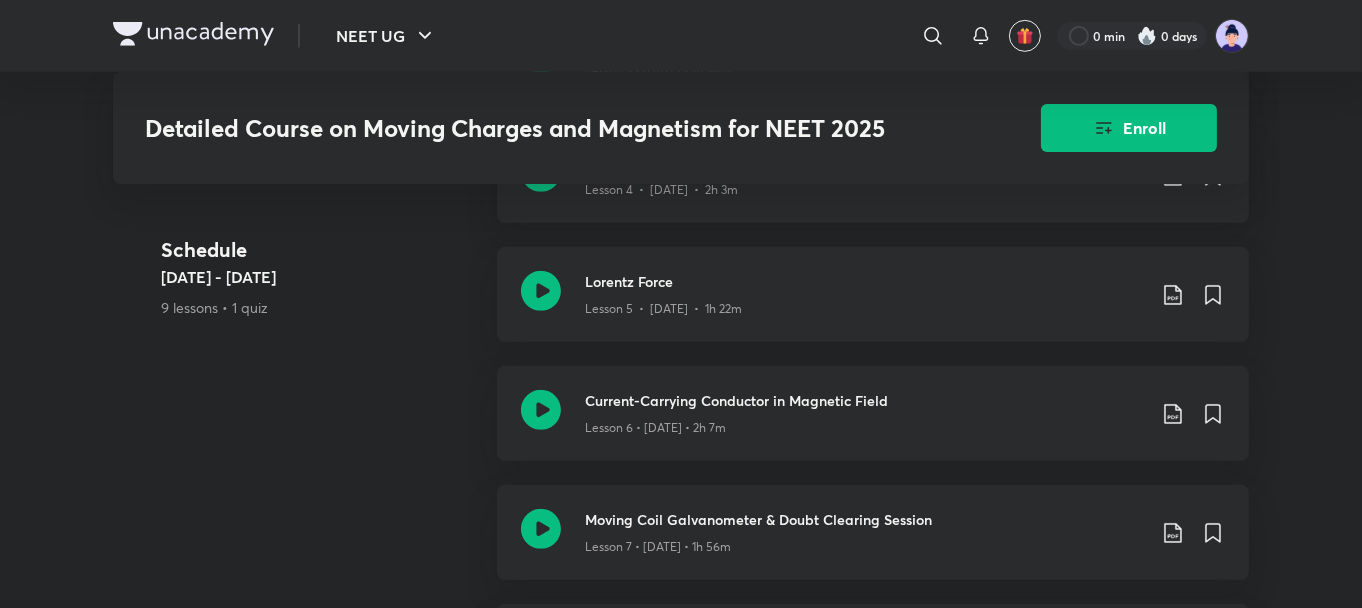 scroll, scrollTop: 1320, scrollLeft: 0, axis: vertical 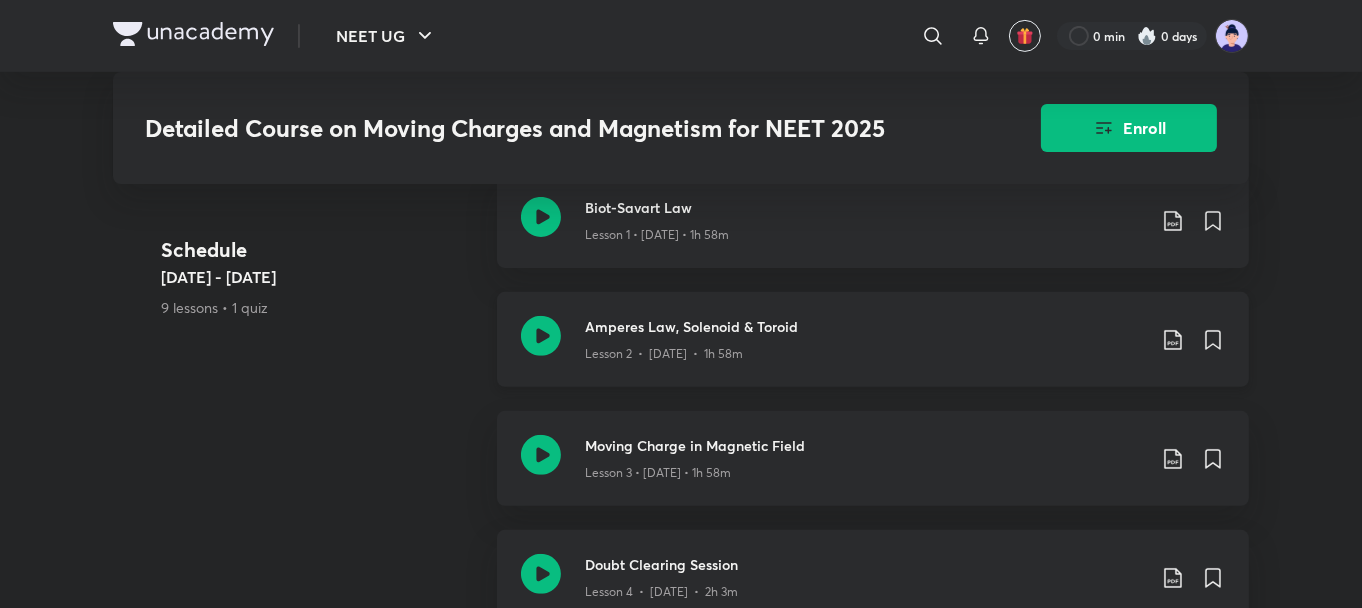 click on "Amperes Law, Solenoid & Toroid Lesson 2  •  [DATE]  •  1h 58m" at bounding box center (873, 339) 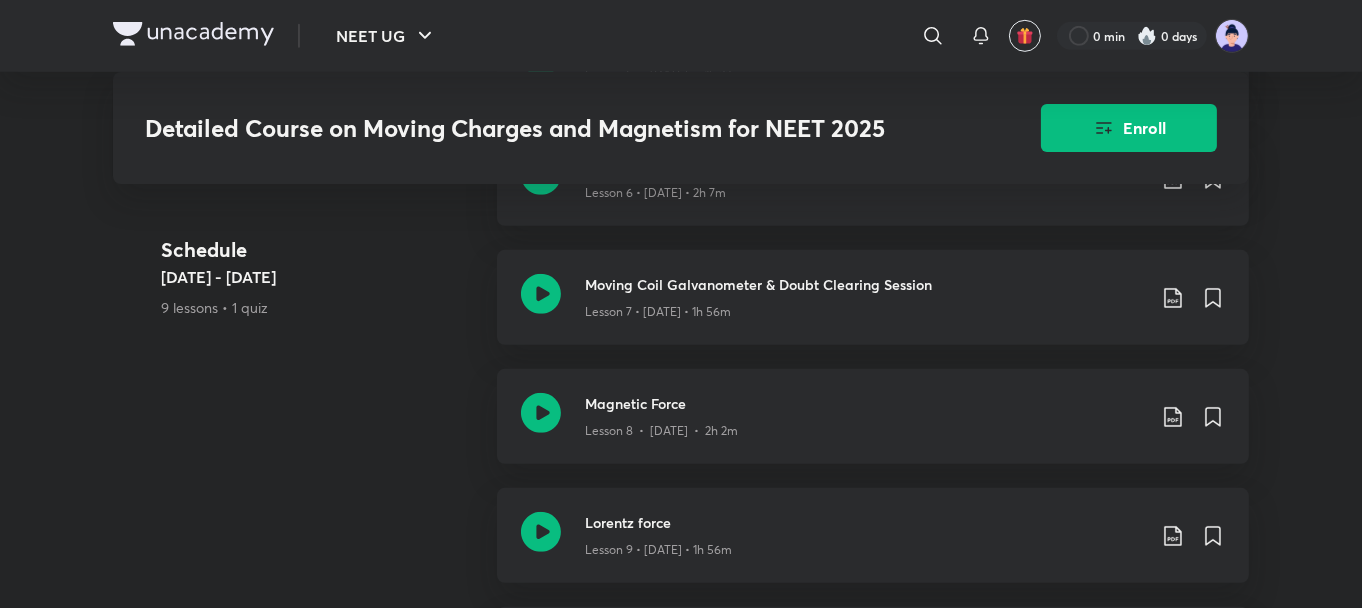 scroll, scrollTop: 1560, scrollLeft: 0, axis: vertical 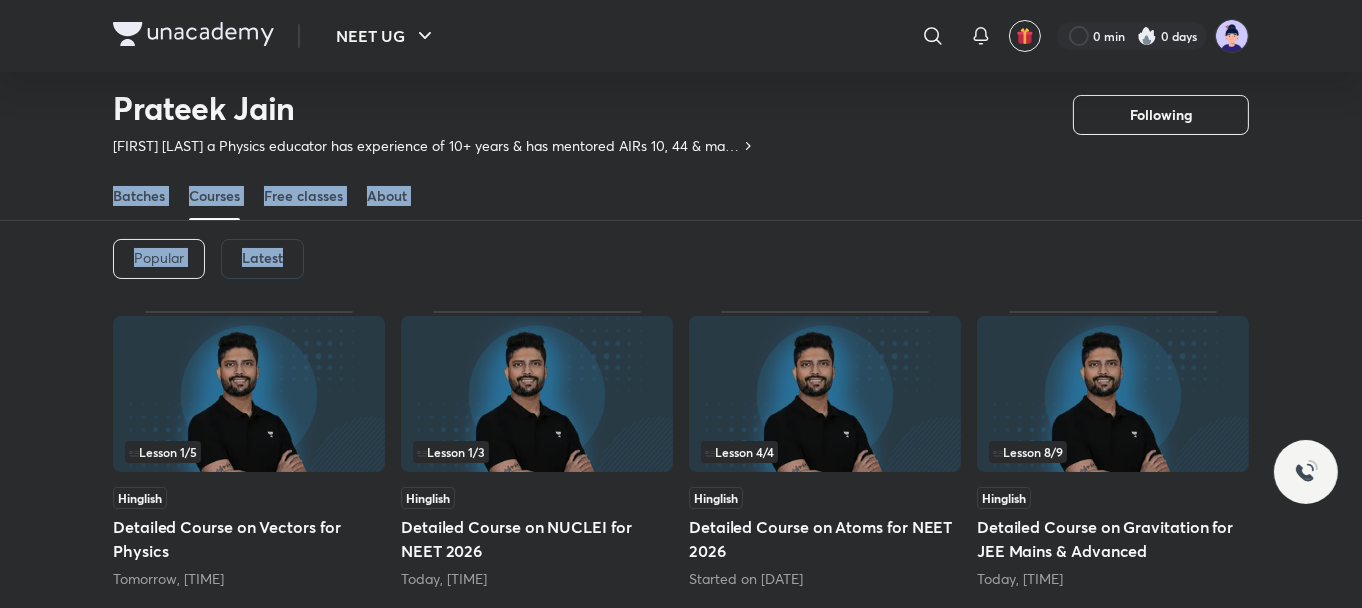 drag, startPoint x: 1361, startPoint y: 162, endPoint x: 1365, endPoint y: 302, distance: 140.05713 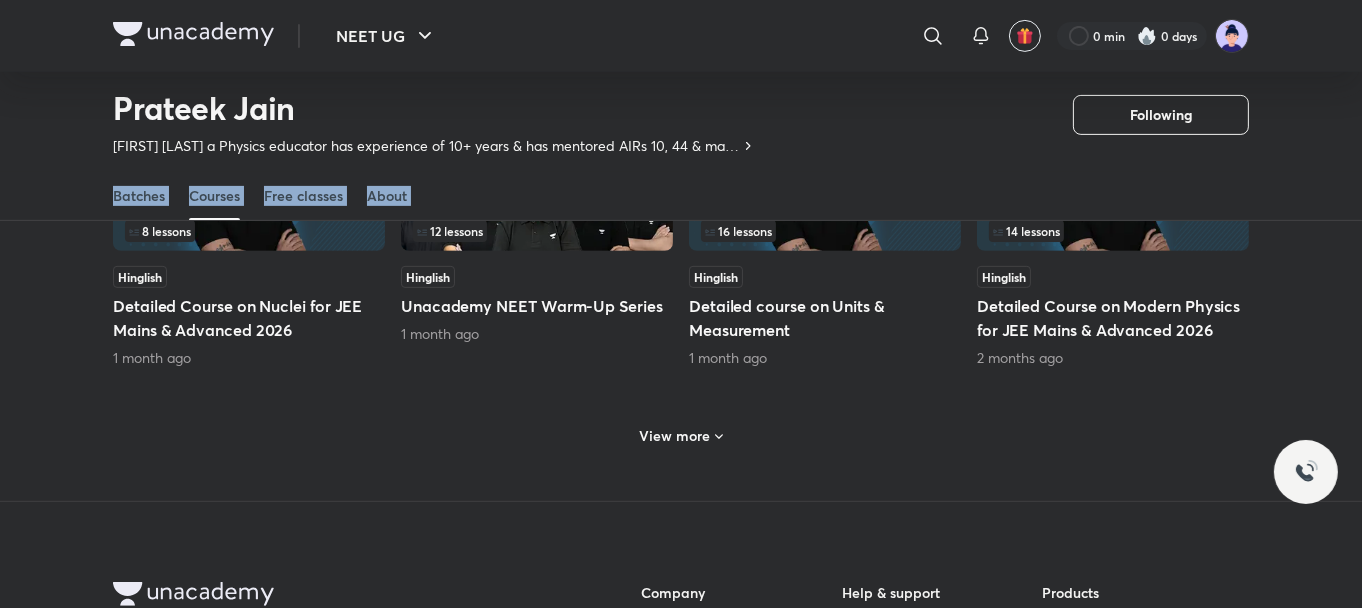 scroll, scrollTop: 952, scrollLeft: 0, axis: vertical 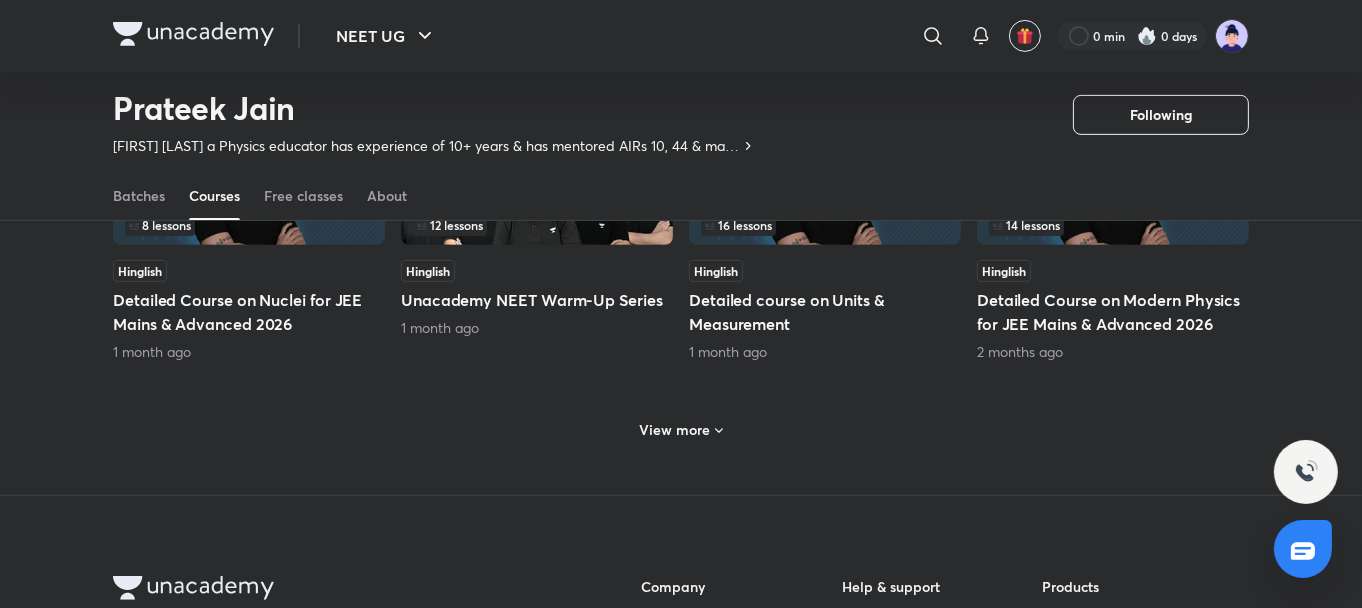 click on "View more" at bounding box center [675, 430] 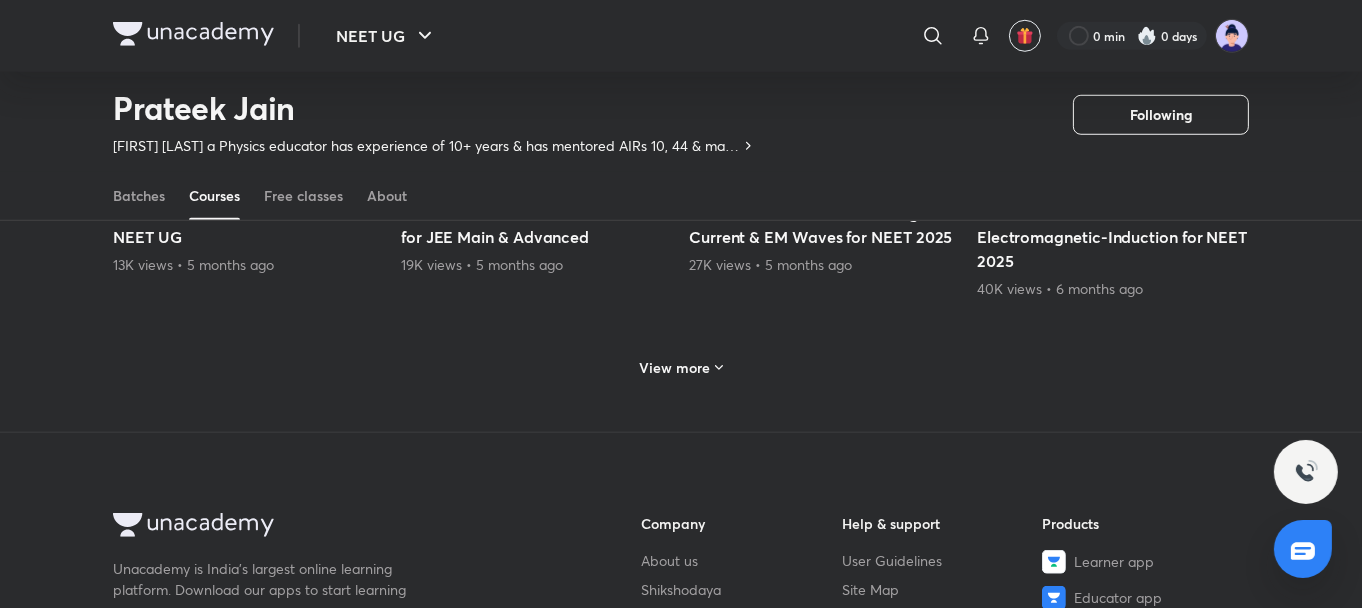 scroll, scrollTop: 2027, scrollLeft: 0, axis: vertical 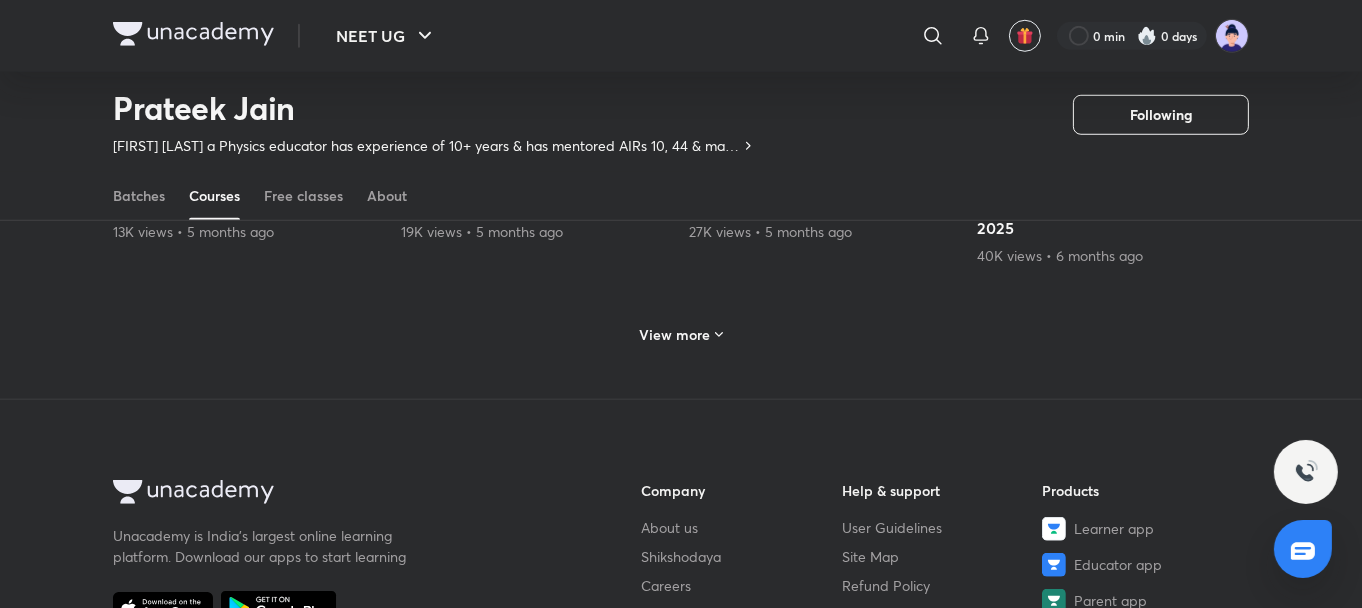 click on "View more" at bounding box center [675, 335] 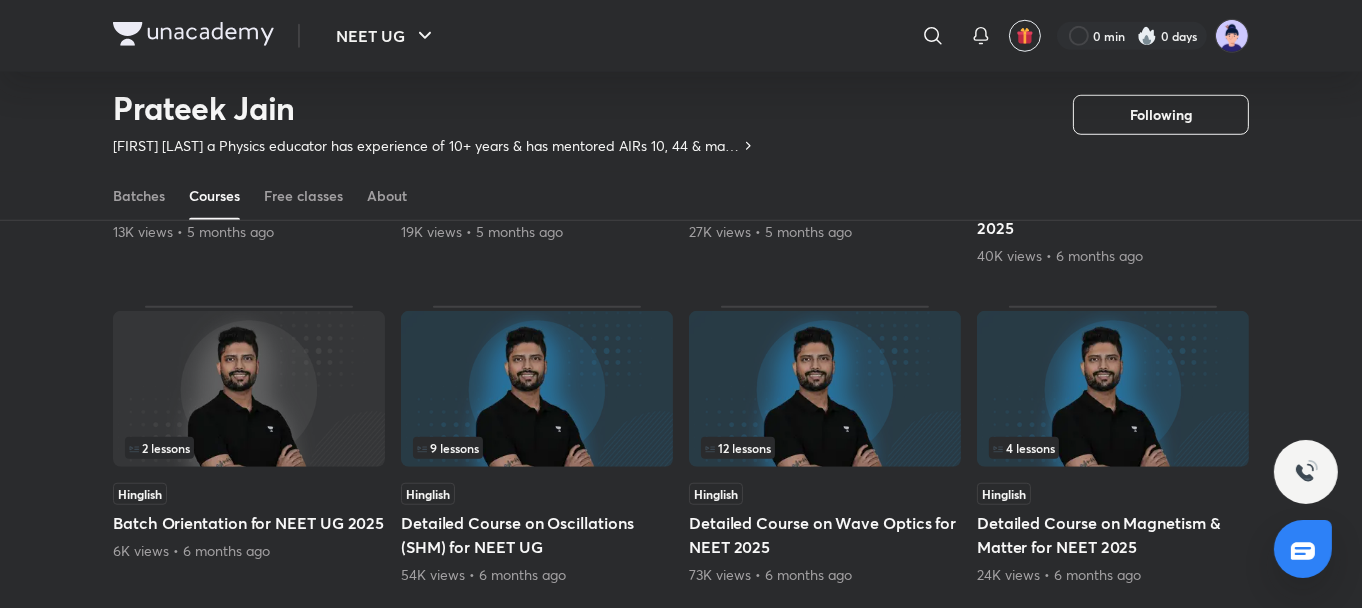 click at bounding box center [1113, 389] 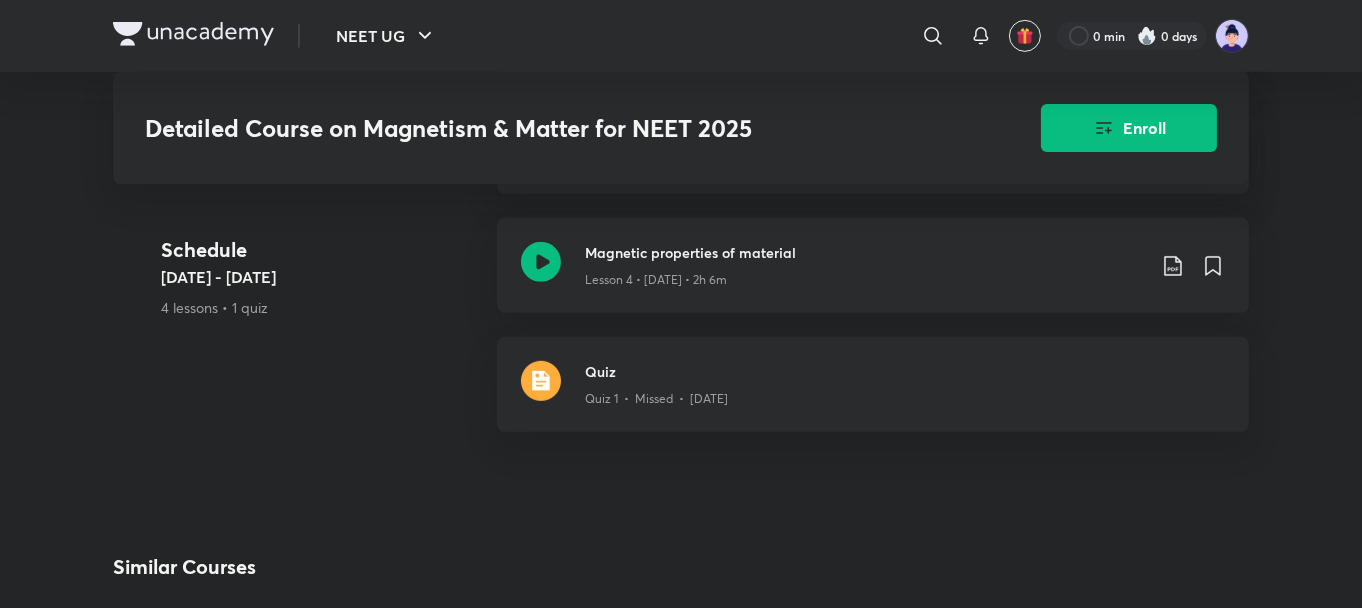 scroll, scrollTop: 1160, scrollLeft: 0, axis: vertical 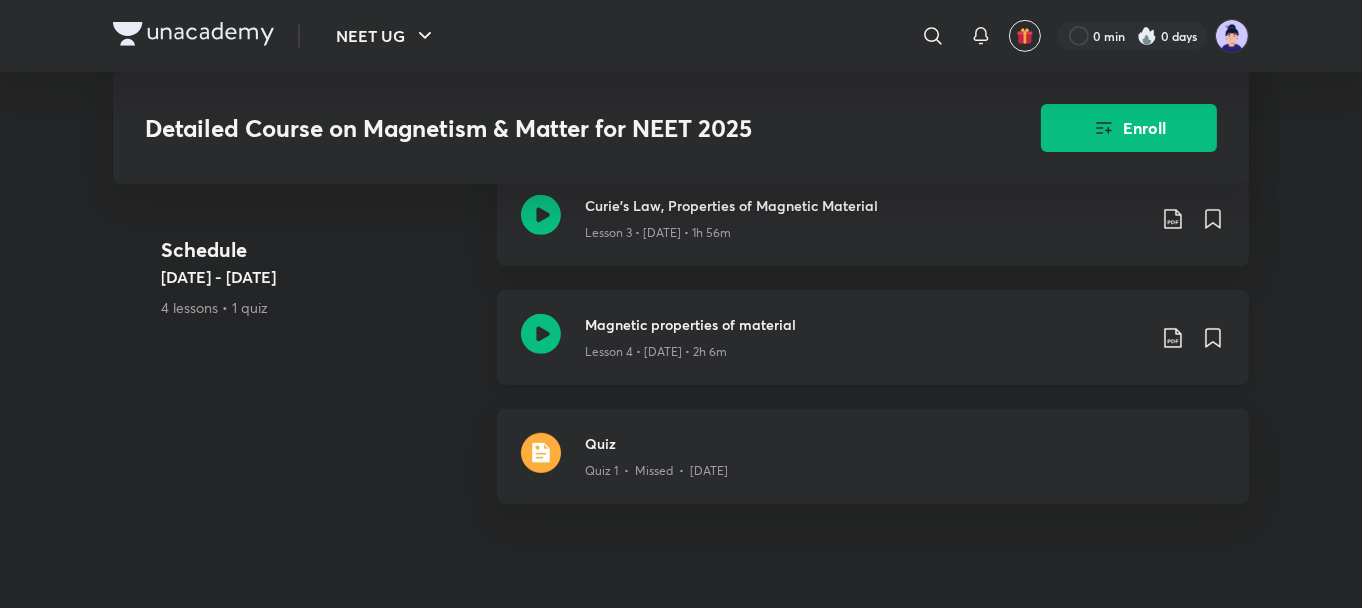 click 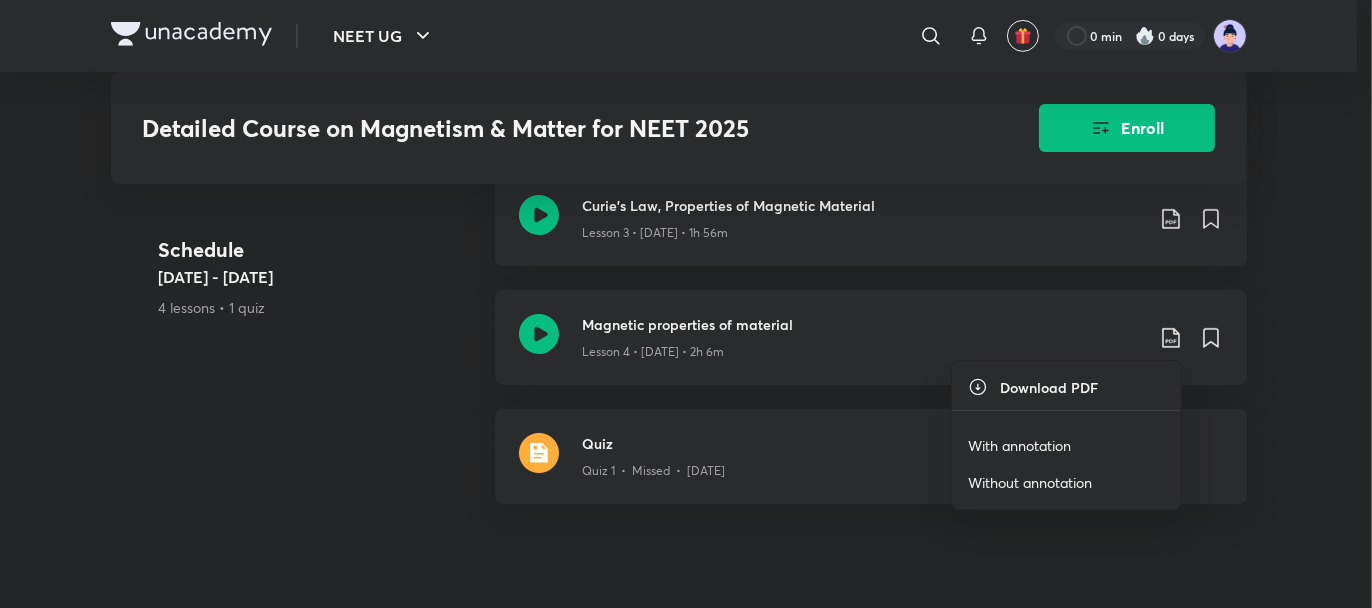 click at bounding box center (686, 304) 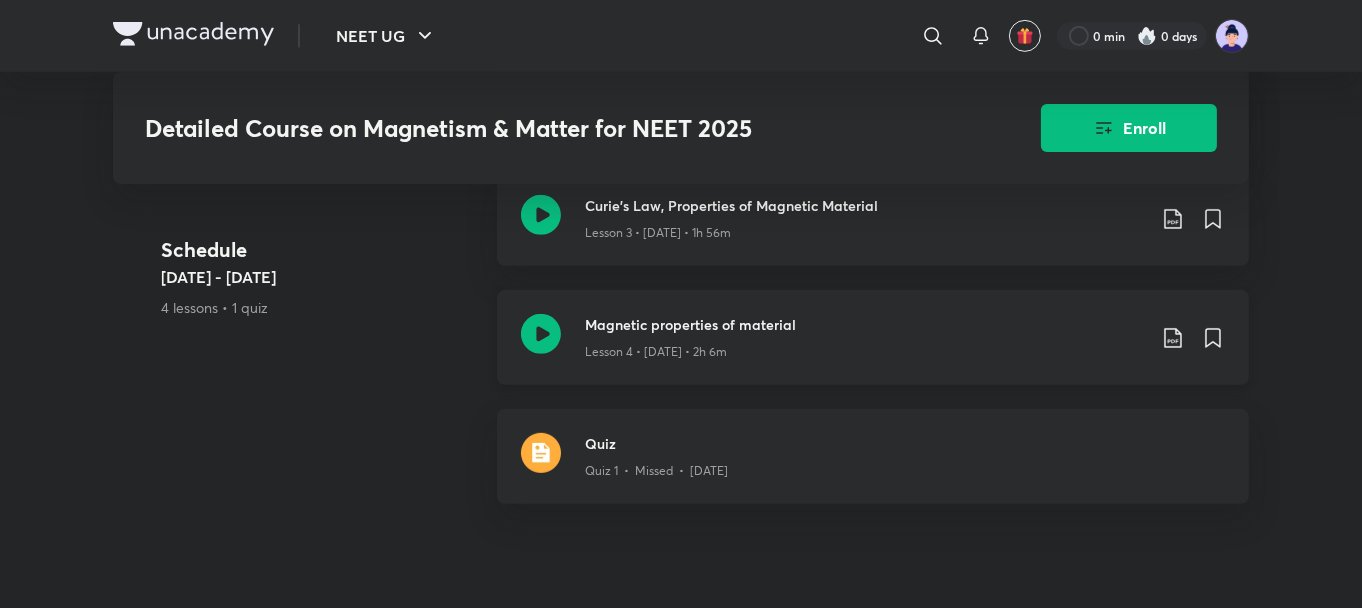 click on "Lesson 4 • [DATE] • 2h 6m" at bounding box center [865, 348] 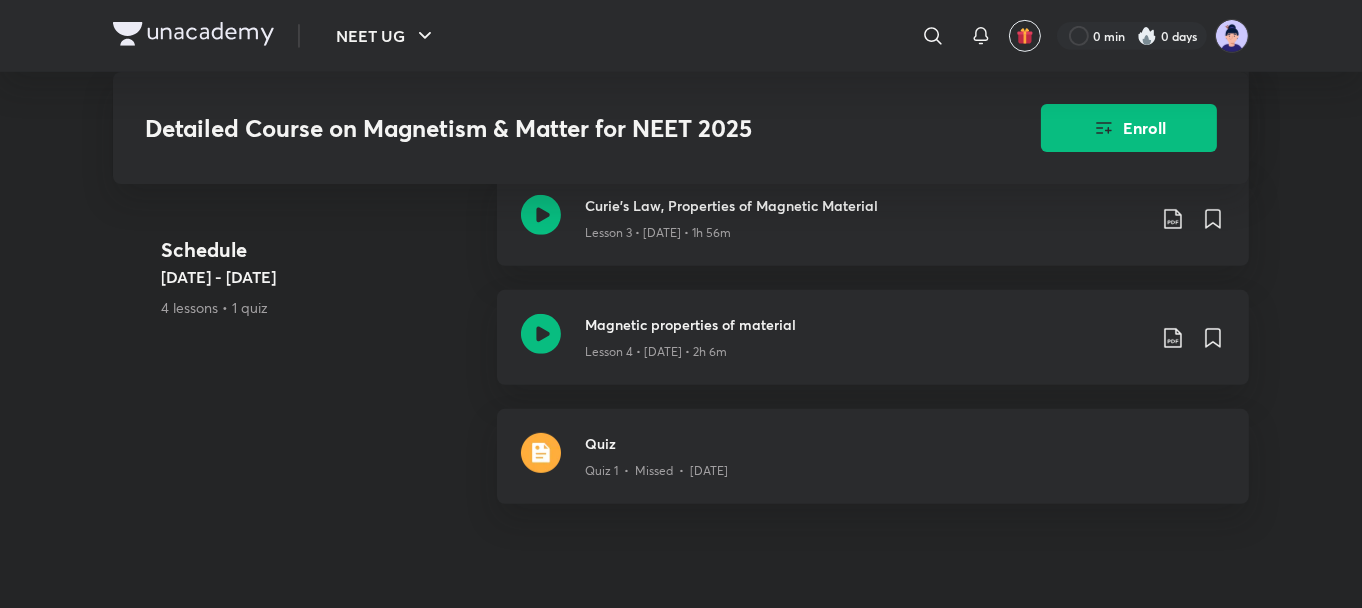 scroll, scrollTop: 0, scrollLeft: 0, axis: both 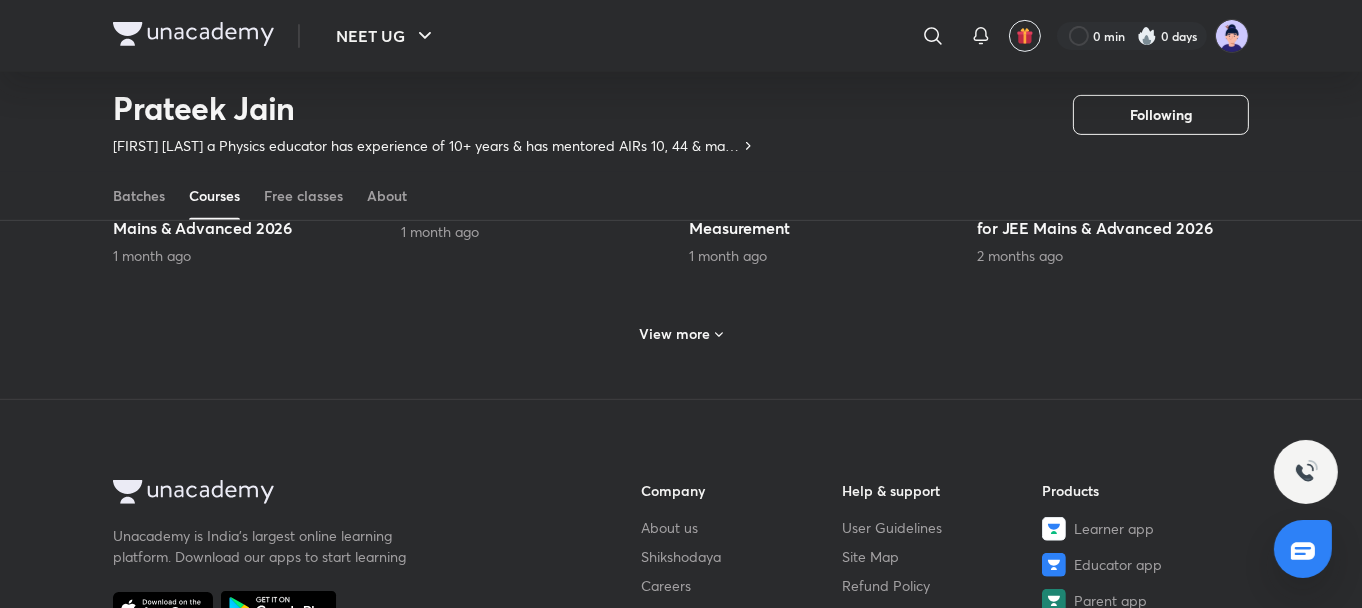 click on "View more" at bounding box center (675, 334) 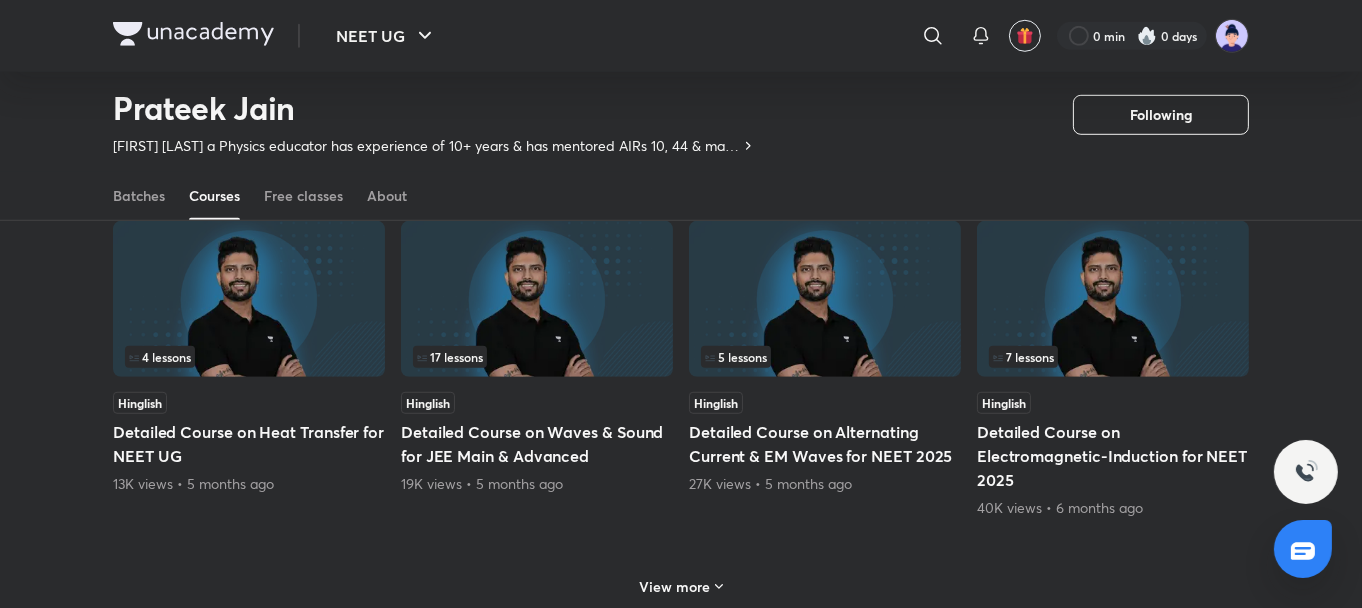 scroll, scrollTop: 1768, scrollLeft: 0, axis: vertical 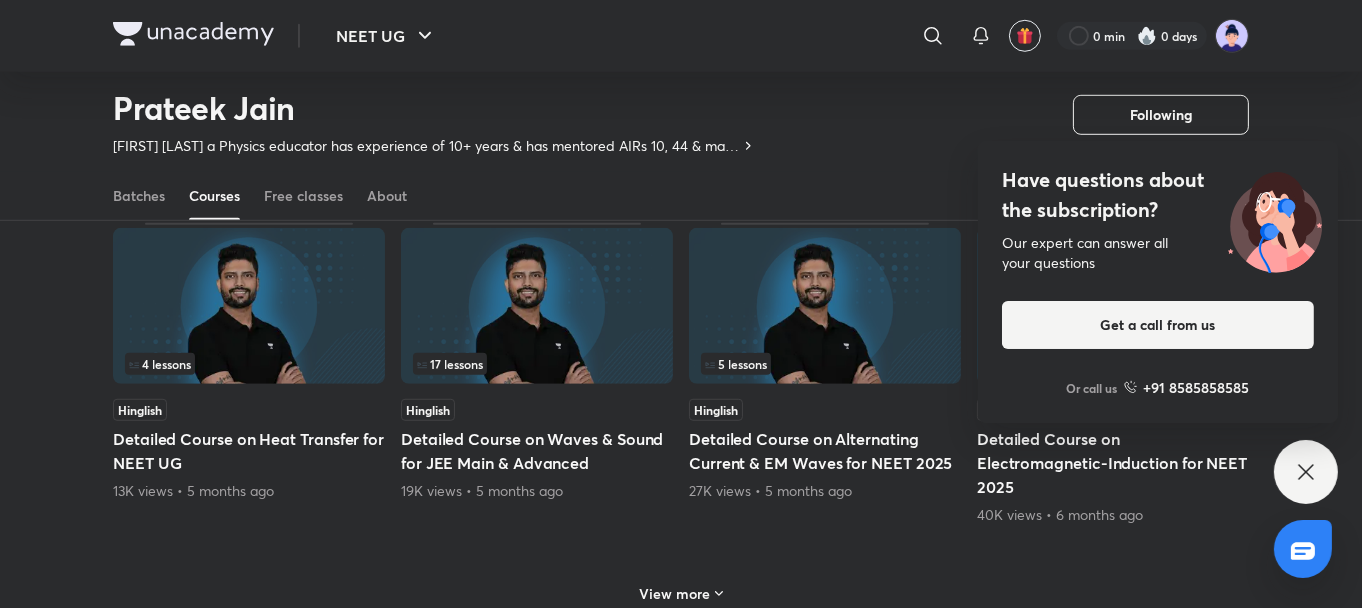 click on "Have questions about the subscription? Our expert can answer all your questions Get a call from us Or call us +91 8585858585" at bounding box center (1306, 472) 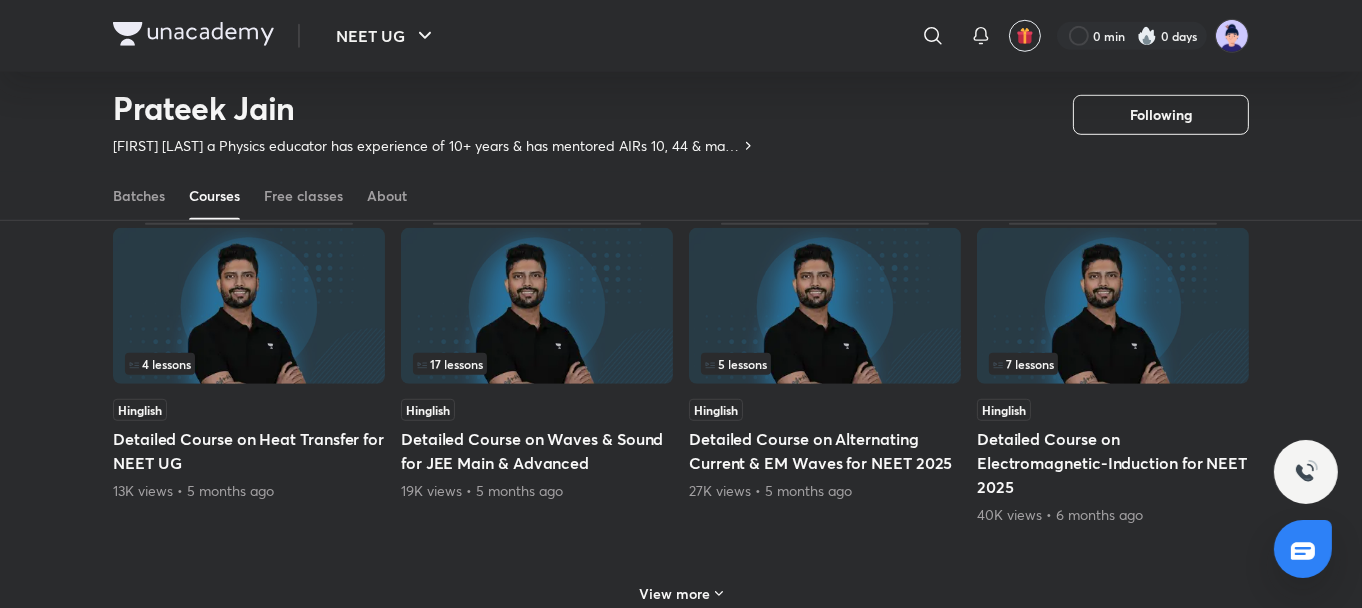 click at bounding box center [1113, 306] 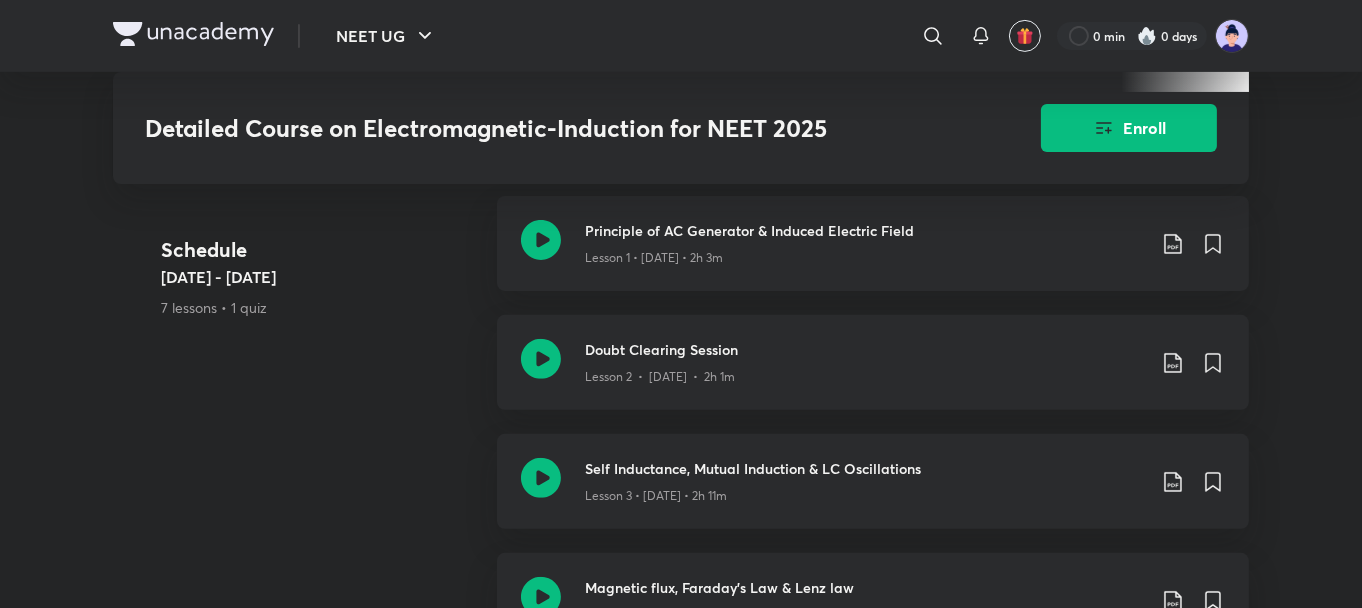 scroll, scrollTop: 920, scrollLeft: 0, axis: vertical 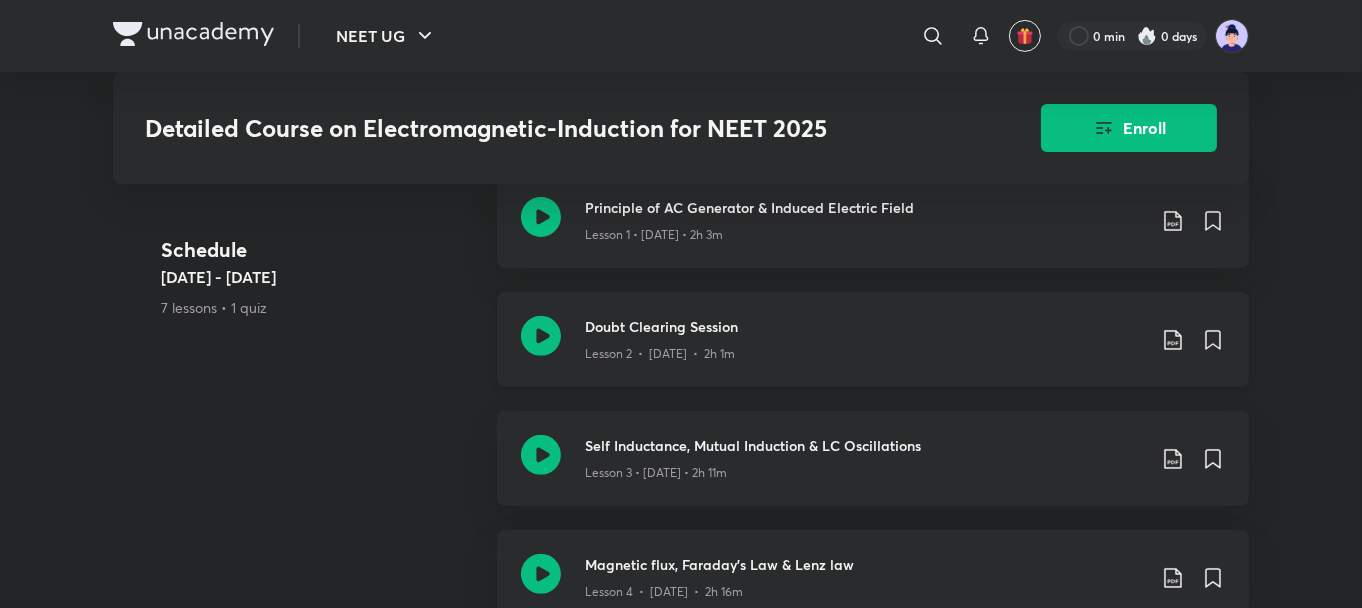 click on "Doubt Clearing Session Lesson 2  •  [DATE]  •  2h 1m" at bounding box center (873, 339) 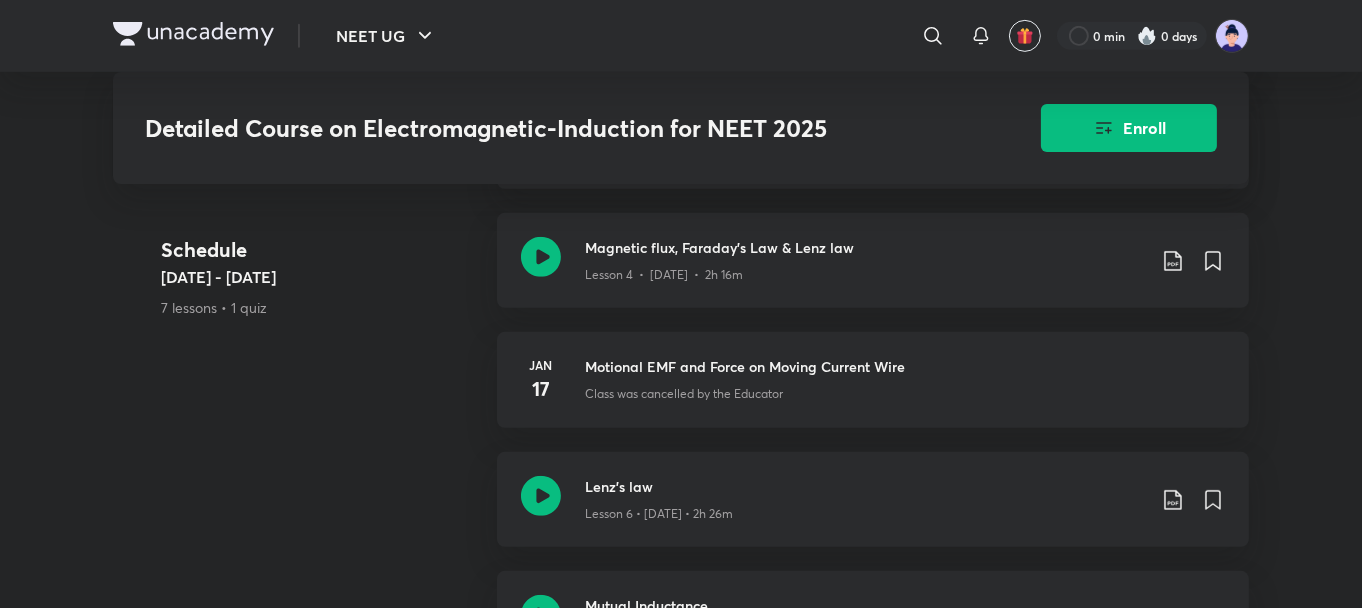 scroll, scrollTop: 1240, scrollLeft: 0, axis: vertical 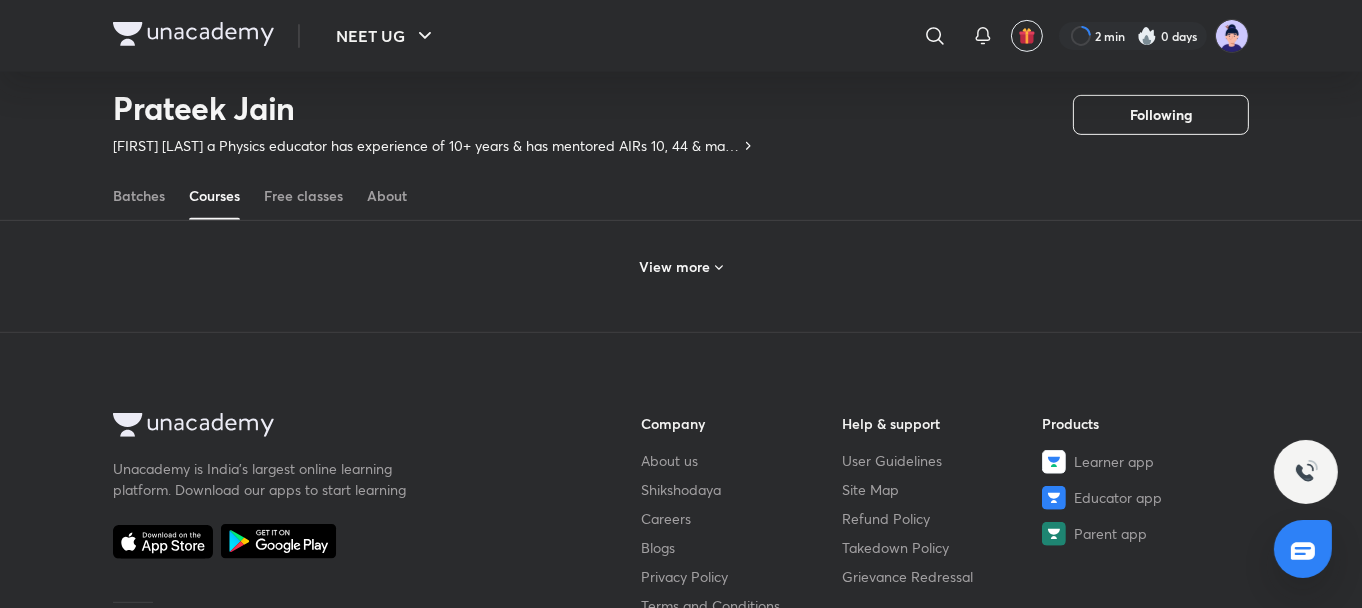 click on "View more" at bounding box center (675, 267) 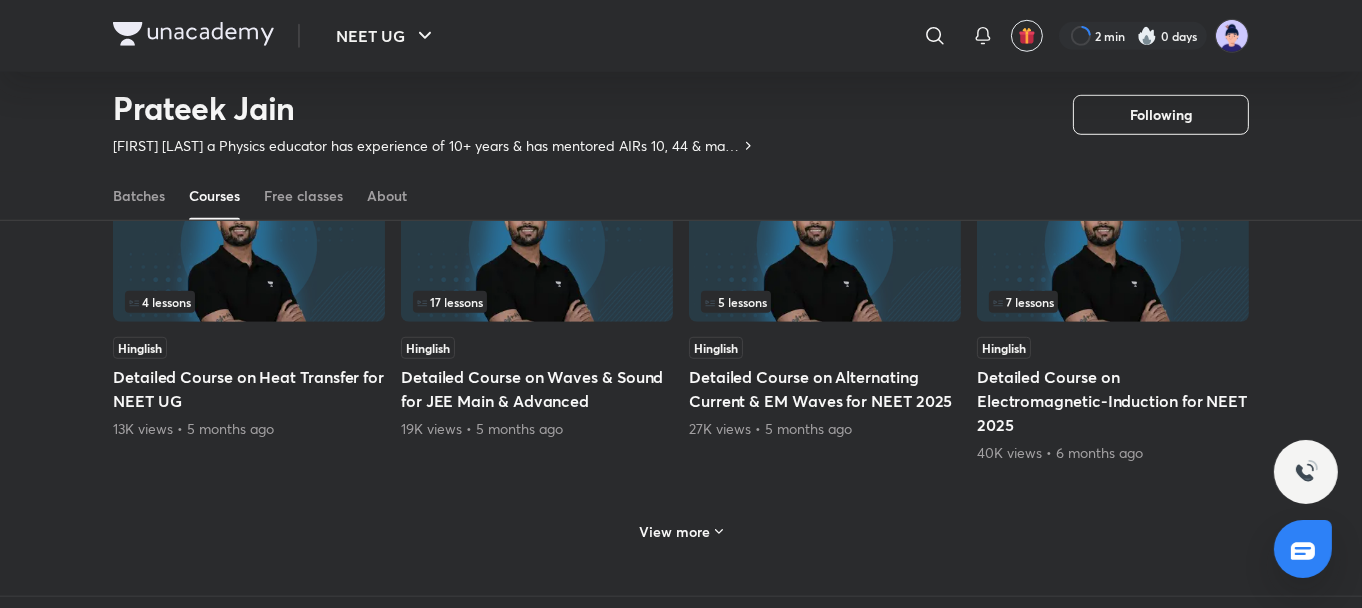 scroll, scrollTop: 1875, scrollLeft: 0, axis: vertical 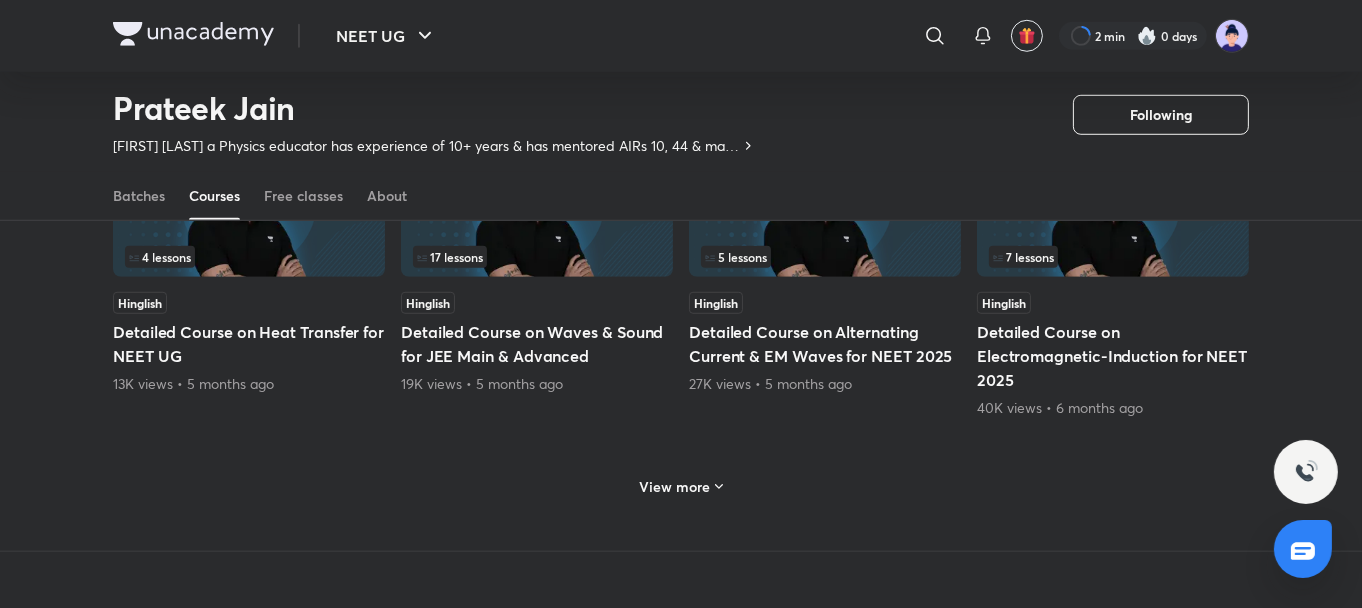 click on "View more" at bounding box center (675, 487) 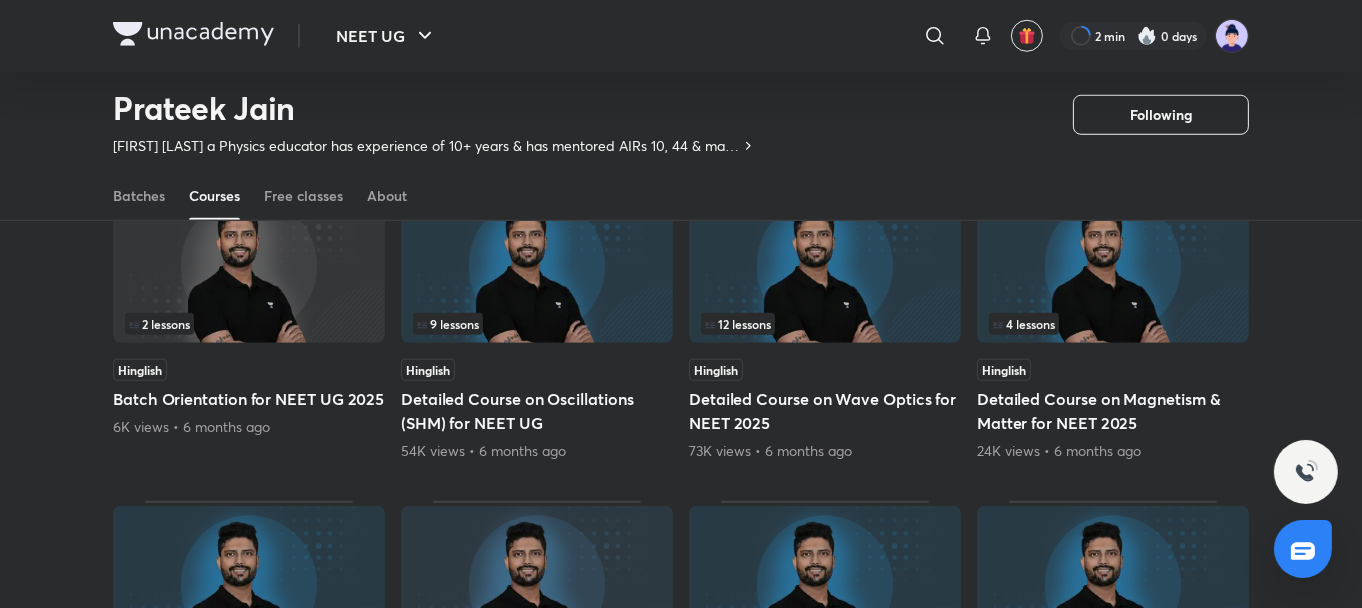 scroll, scrollTop: 2155, scrollLeft: 0, axis: vertical 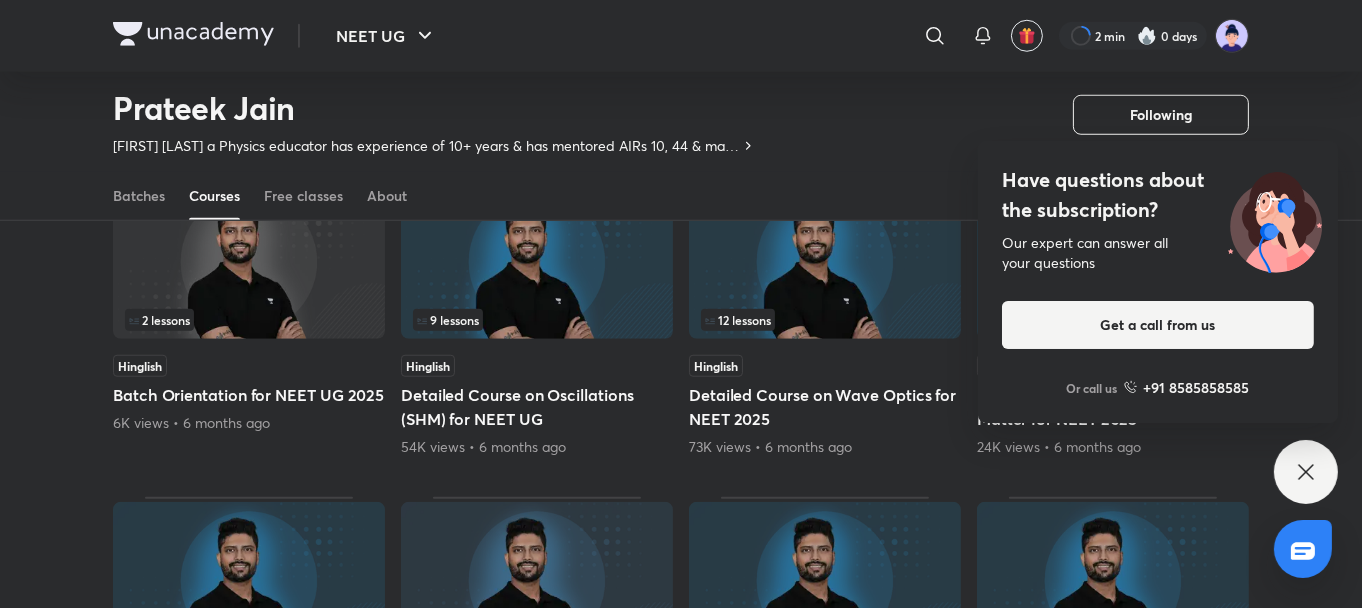 click 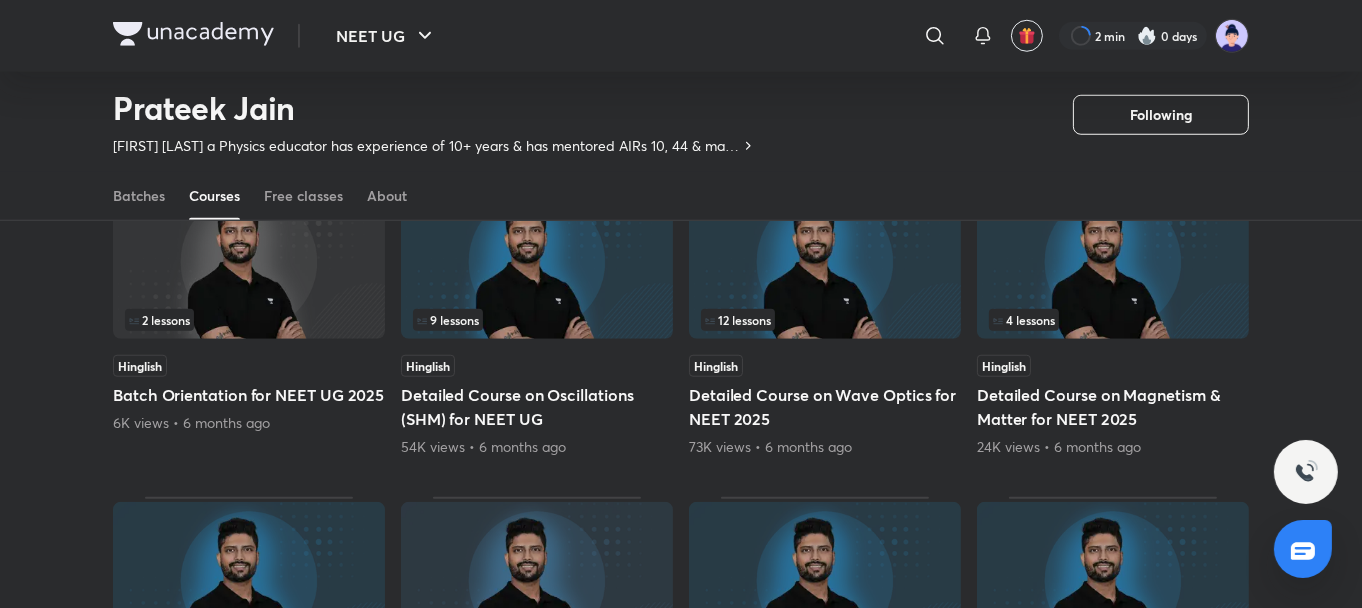 click at bounding box center (825, 261) 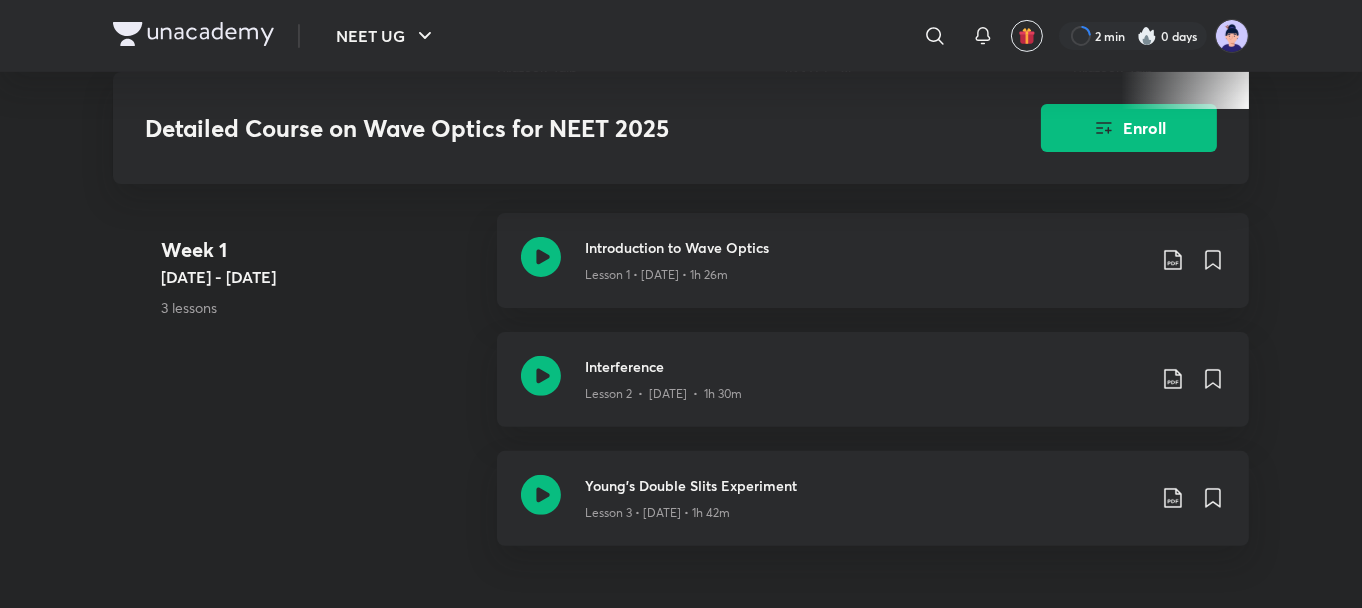 scroll, scrollTop: 880, scrollLeft: 0, axis: vertical 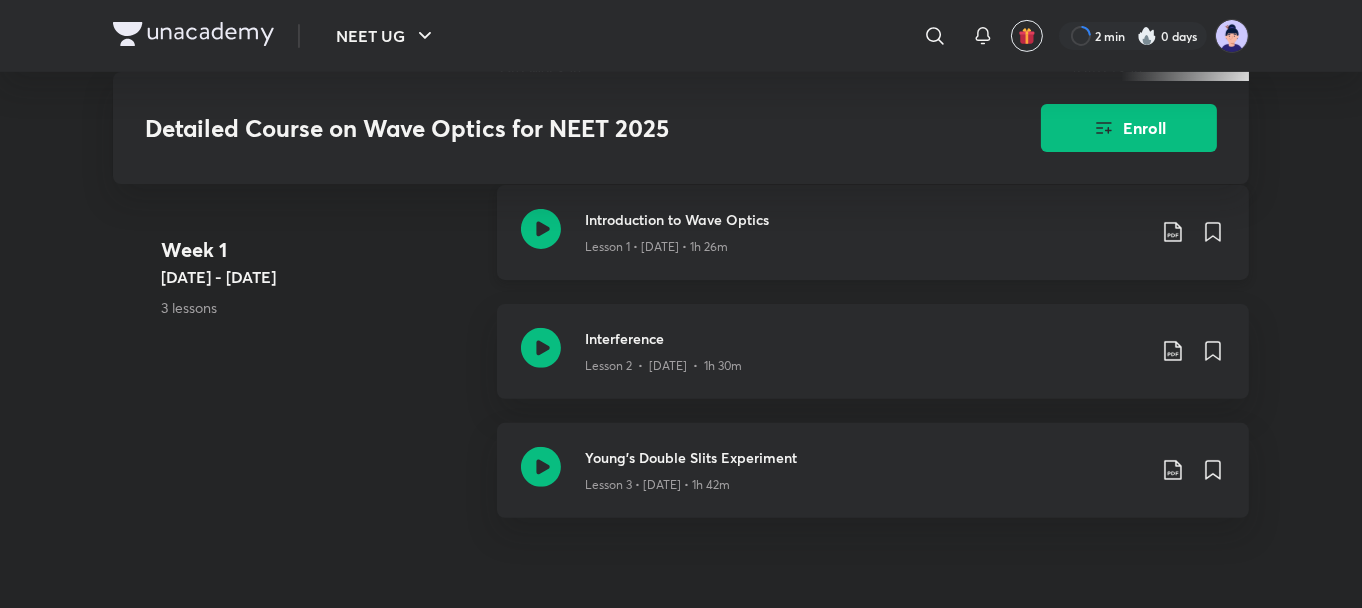 click on "Lesson 1 • [DATE] • 1h 26m" at bounding box center [865, 243] 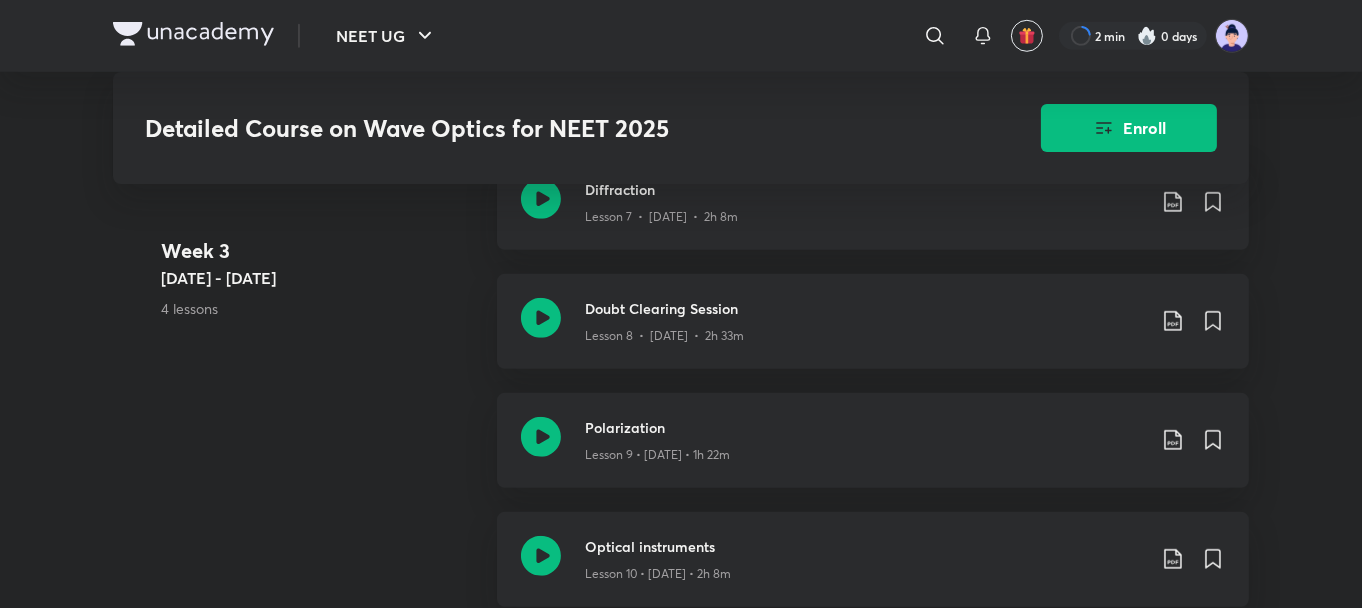 scroll, scrollTop: 1880, scrollLeft: 0, axis: vertical 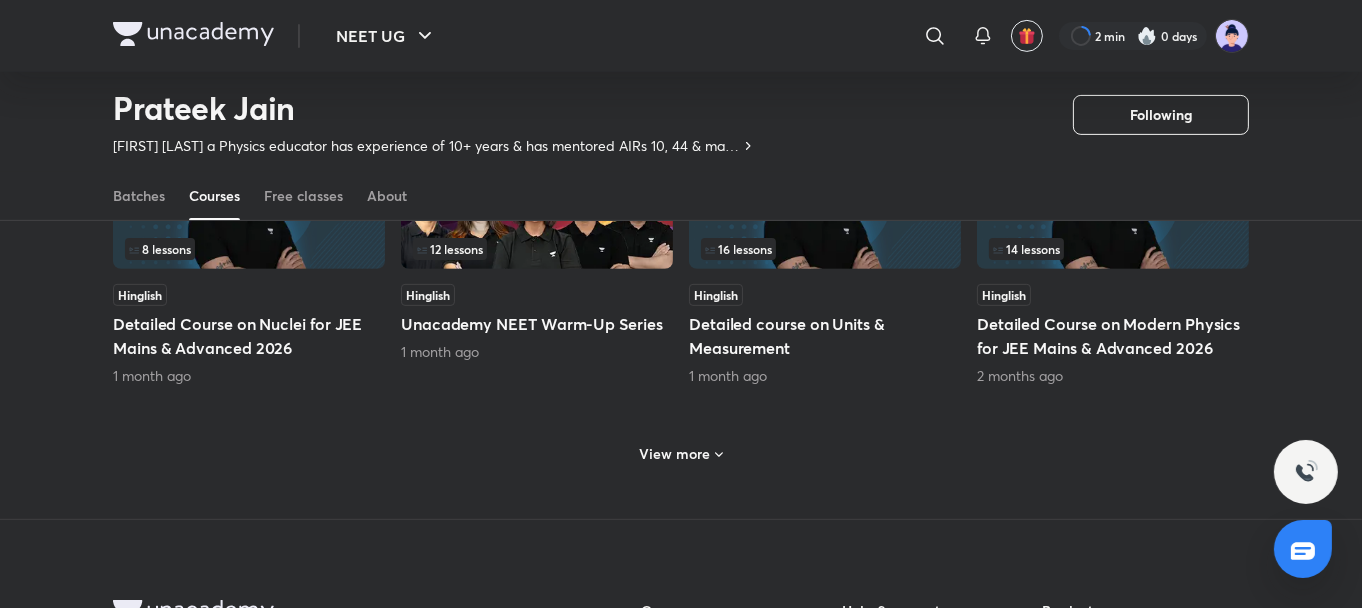 click on "View more" at bounding box center [681, 454] 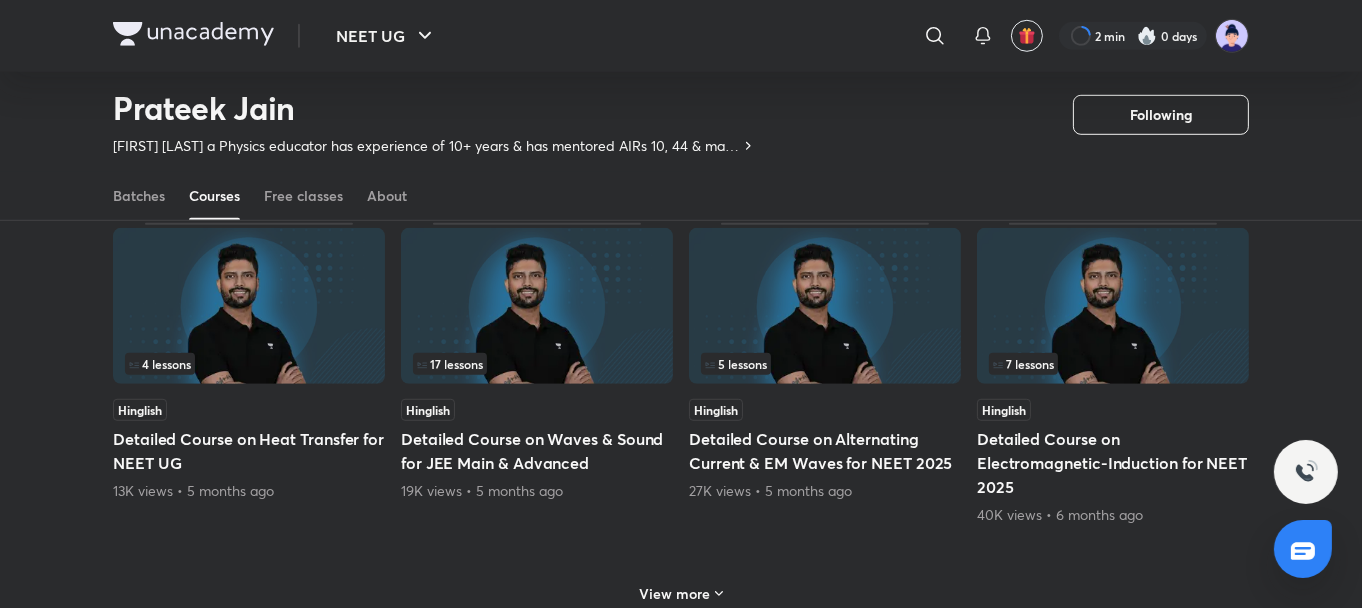 scroll, scrollTop: 1968, scrollLeft: 0, axis: vertical 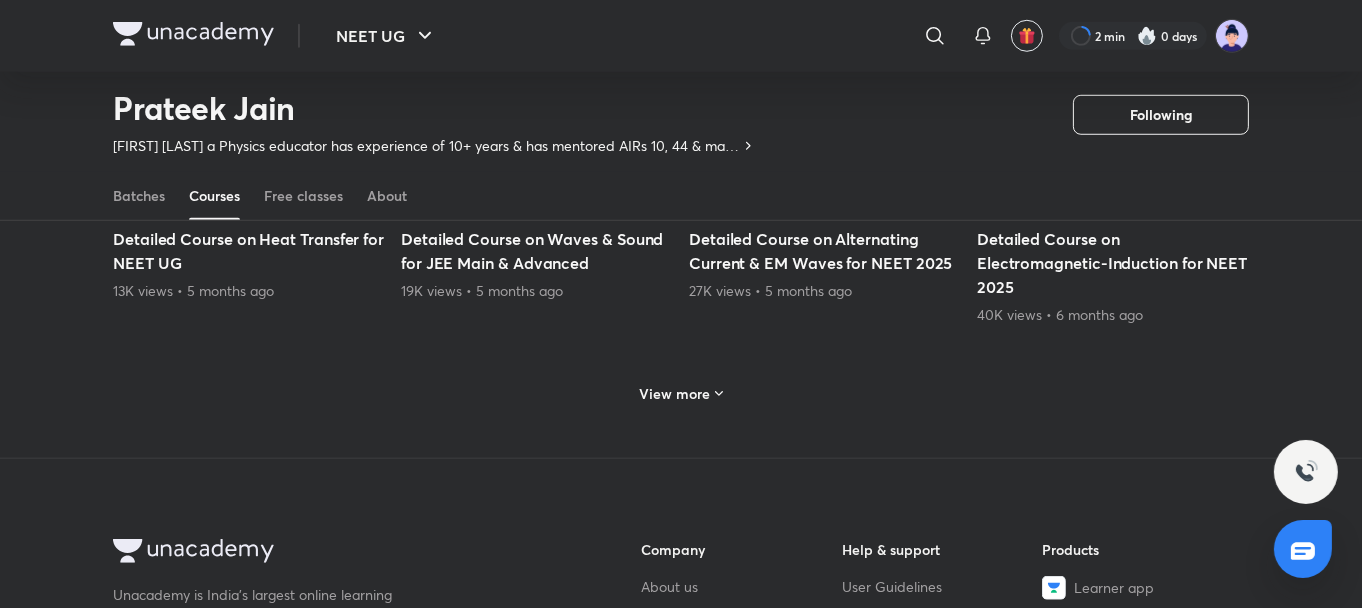 click on "View more" at bounding box center [675, 394] 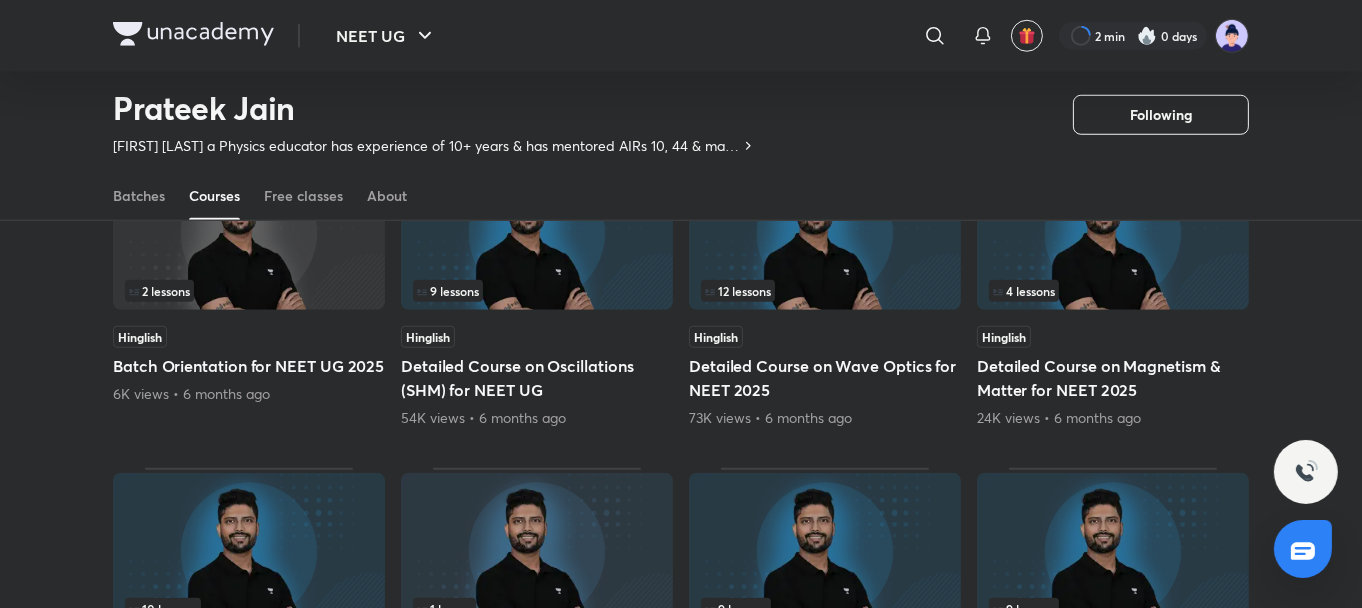 scroll, scrollTop: 2208, scrollLeft: 0, axis: vertical 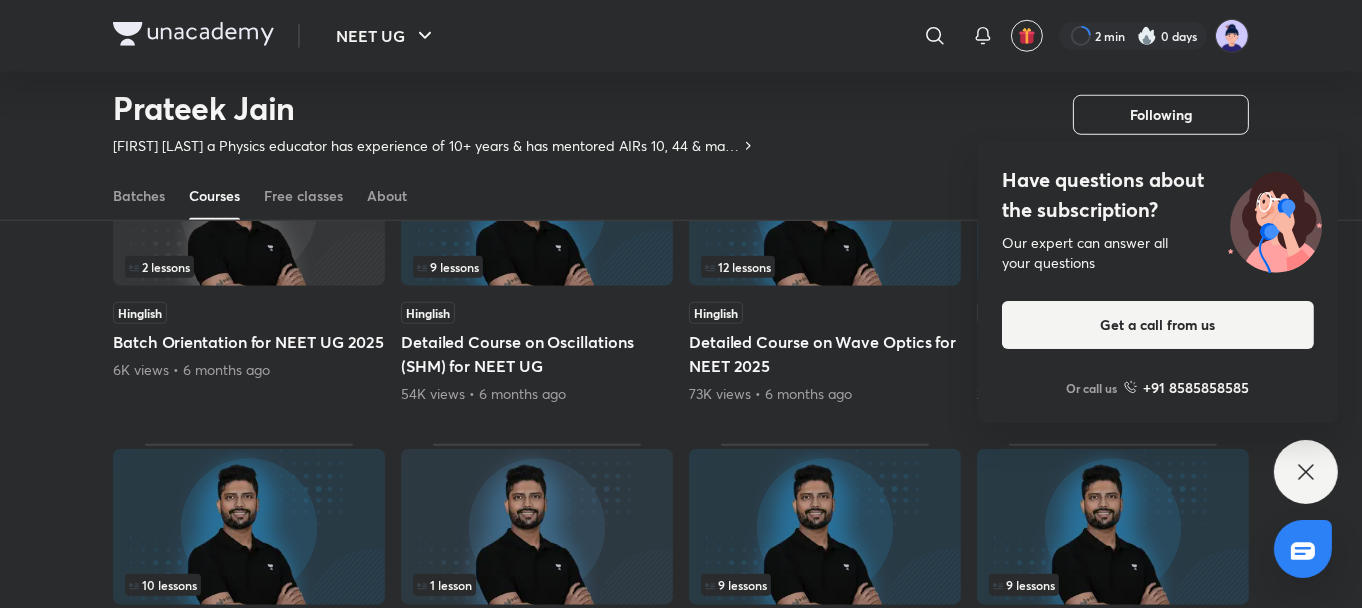 click on "Have questions about the subscription? Our expert can answer all your questions Get a call from us Or call us +91 8585858585" at bounding box center [1306, 472] 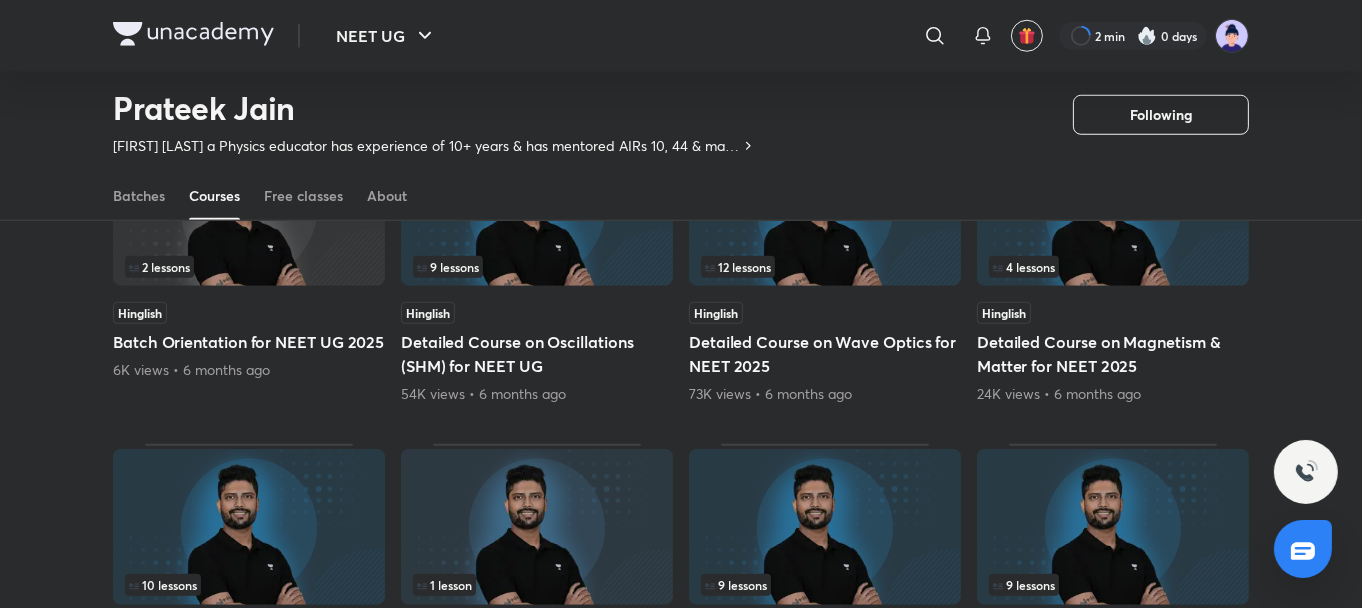 click at bounding box center [1113, 208] 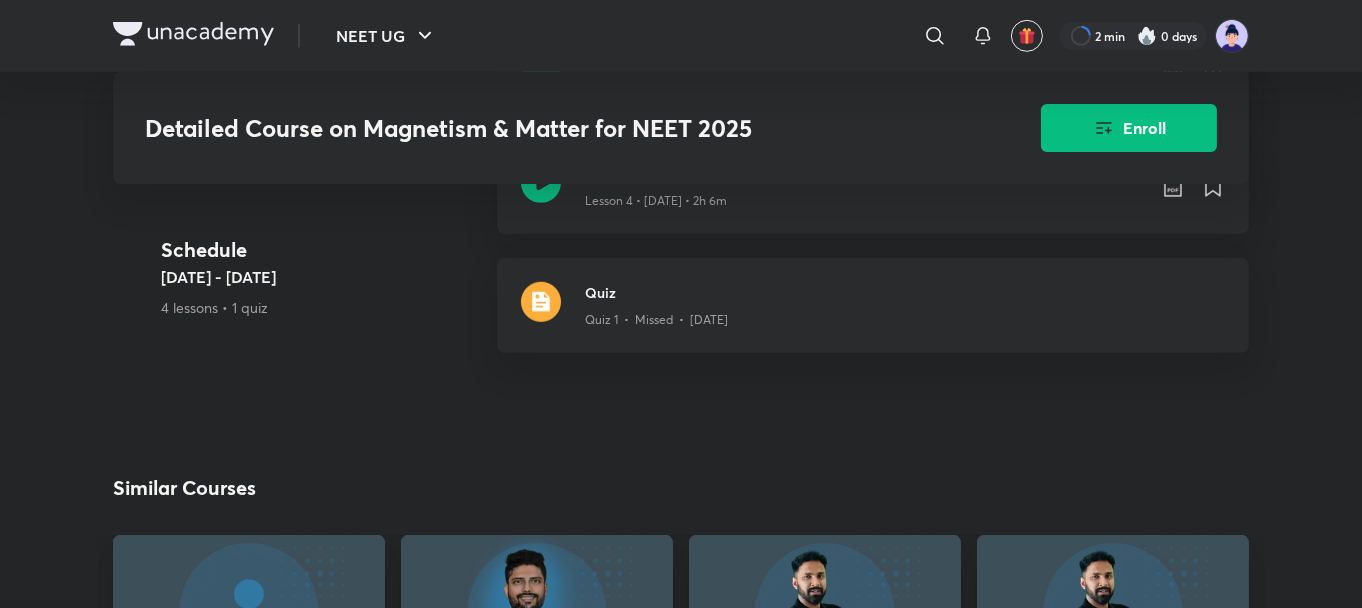 scroll, scrollTop: 1371, scrollLeft: 0, axis: vertical 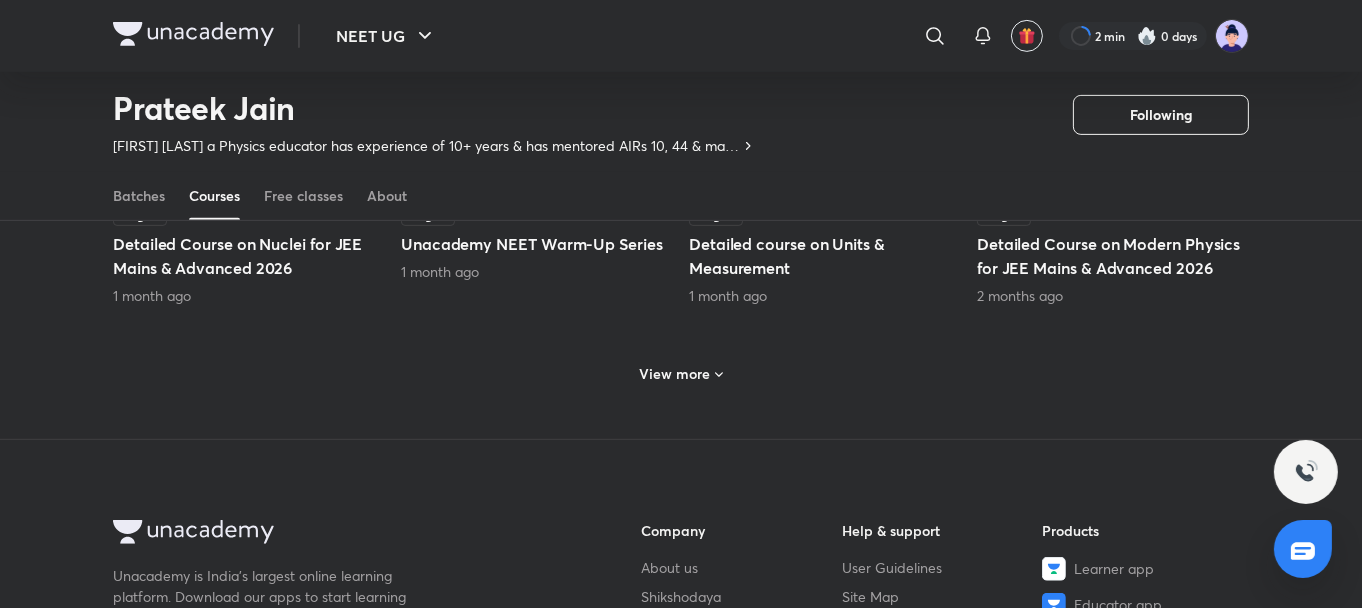 click on "View more" at bounding box center [681, 374] 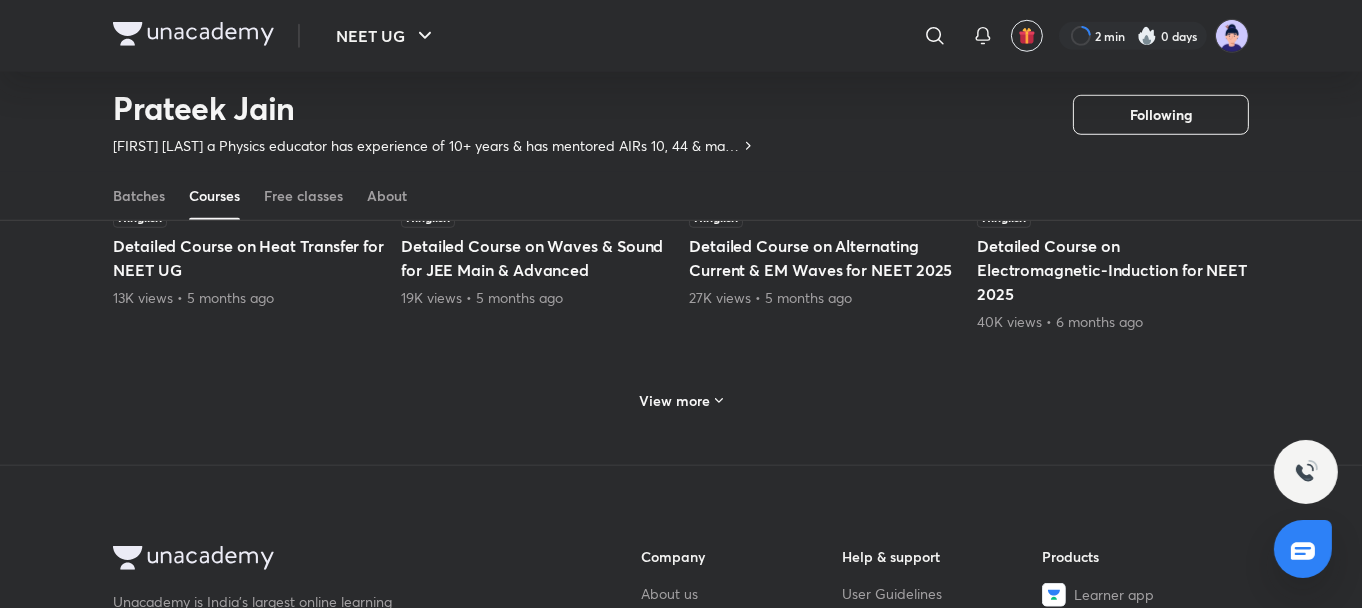 scroll, scrollTop: 2008, scrollLeft: 0, axis: vertical 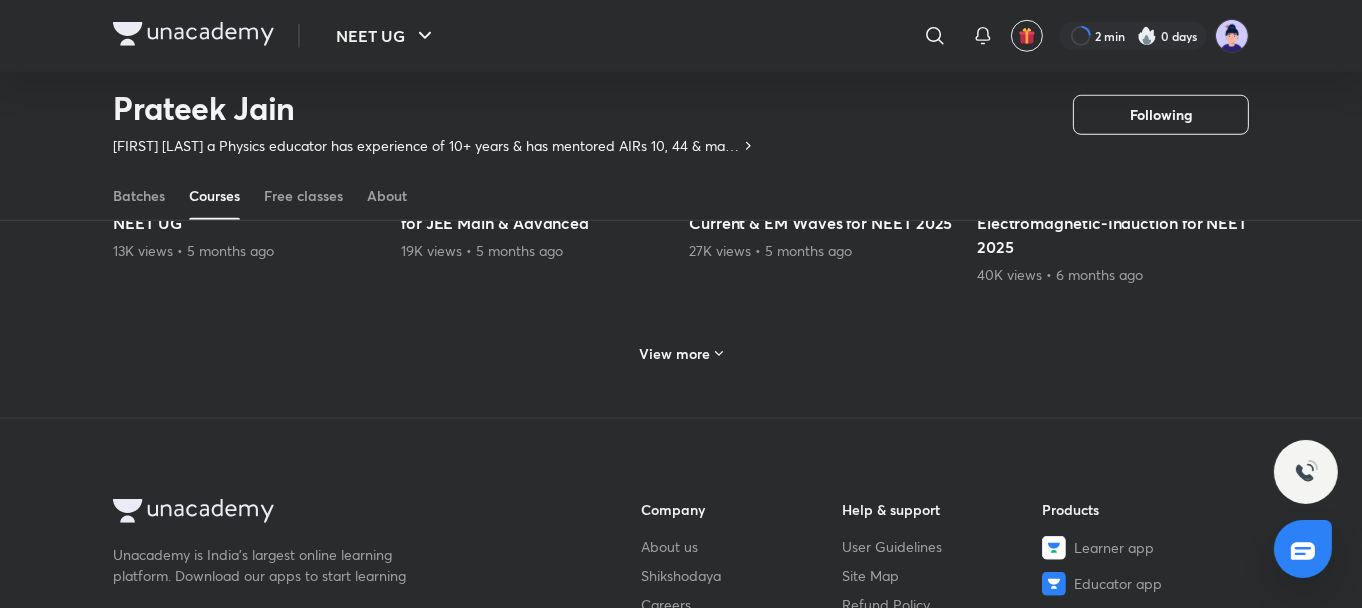click on "View more" at bounding box center [681, 353] 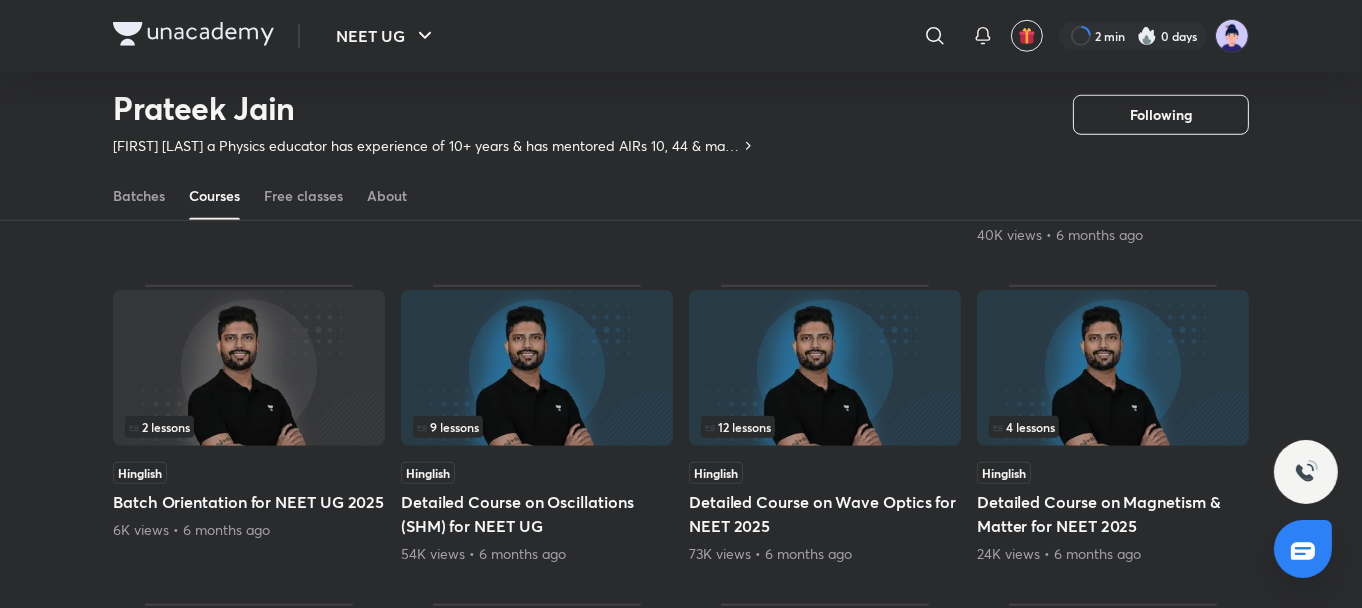 scroll, scrollTop: 2088, scrollLeft: 0, axis: vertical 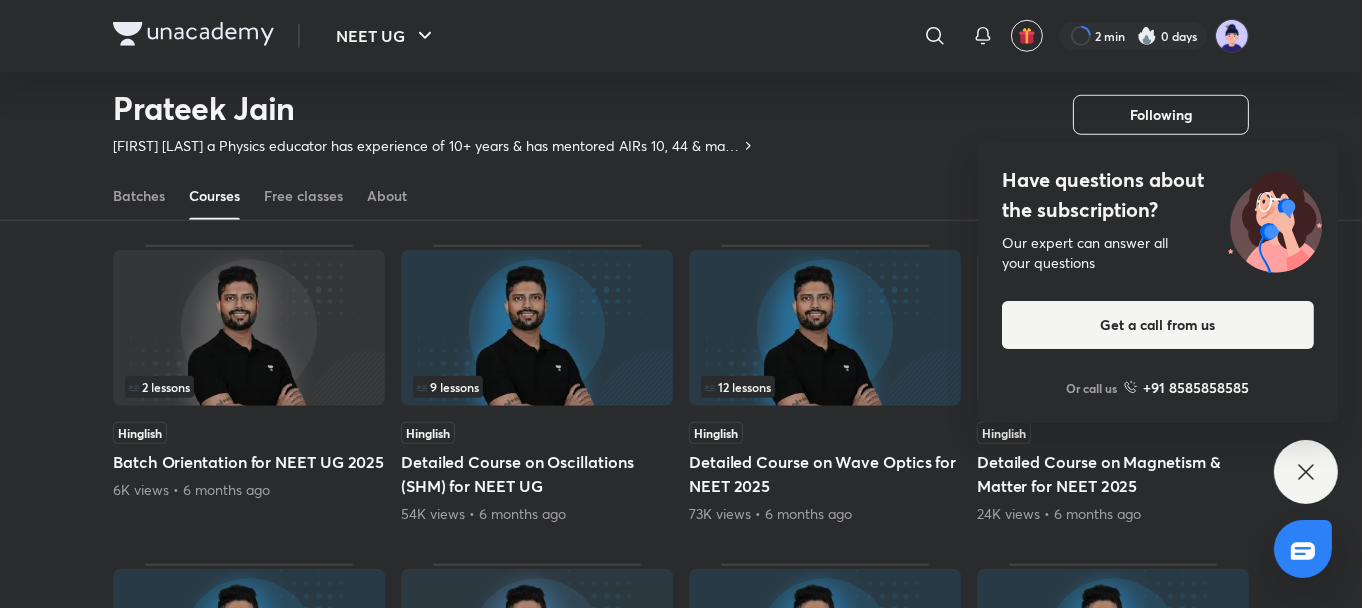 click at bounding box center (537, 328) 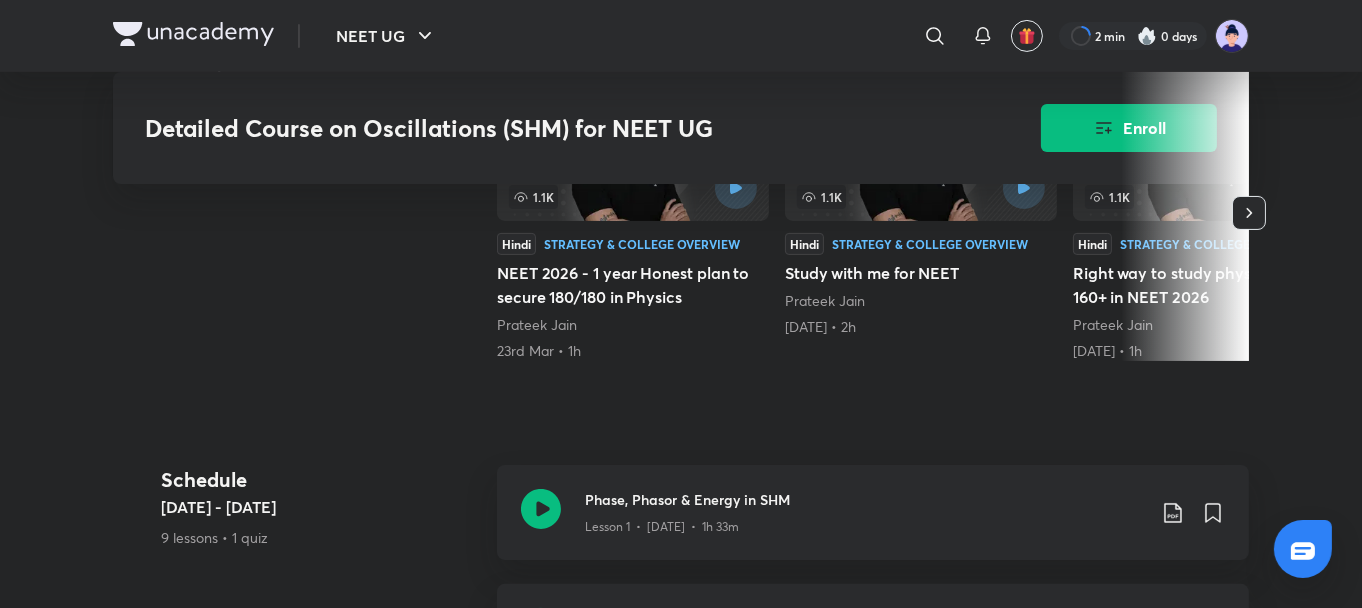 scroll, scrollTop: 800, scrollLeft: 0, axis: vertical 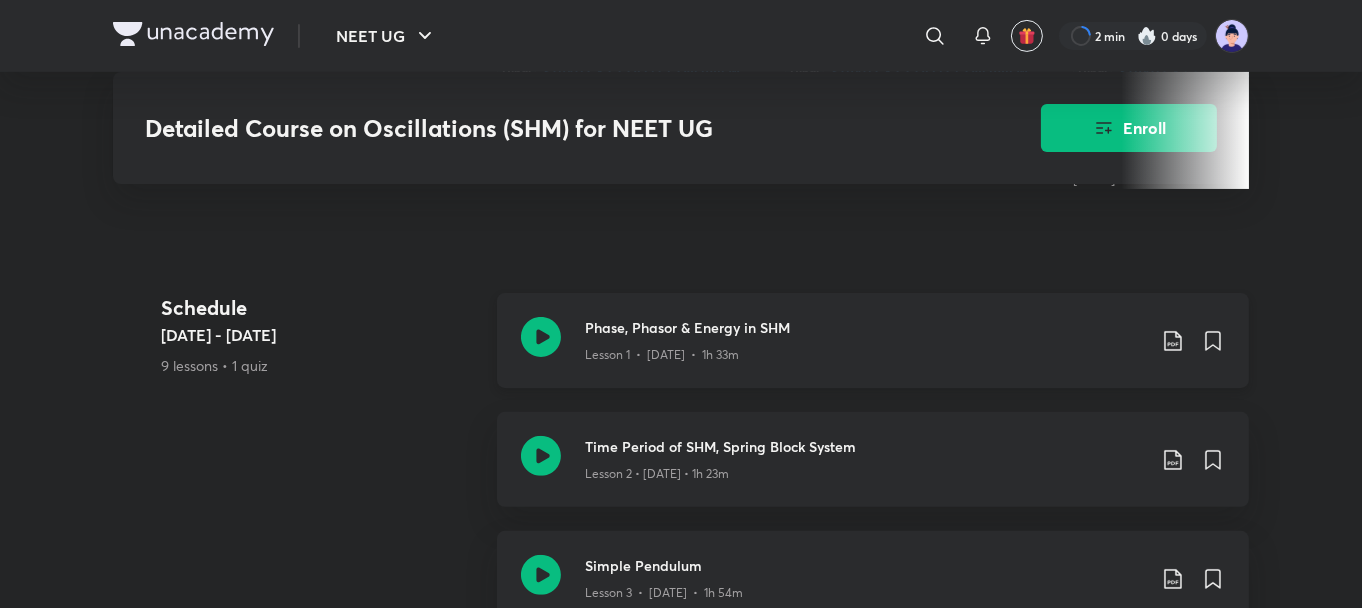 click on "Phase, Phasor & Energy in SHM" at bounding box center (865, 327) 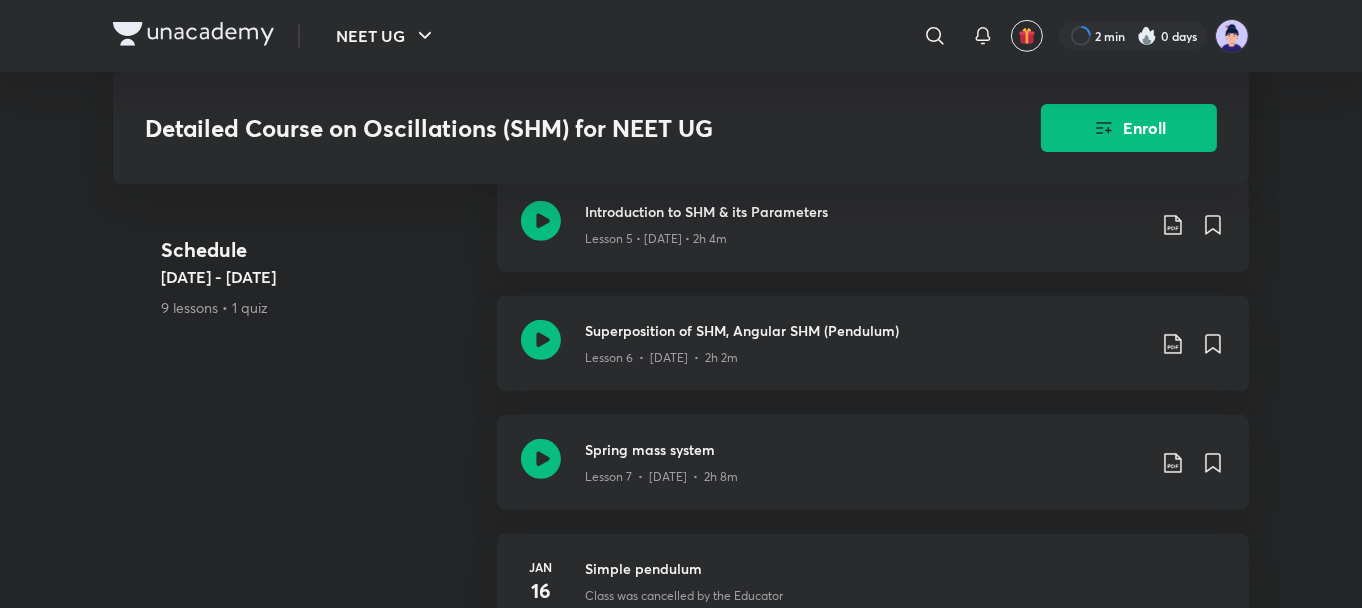scroll, scrollTop: 1400, scrollLeft: 0, axis: vertical 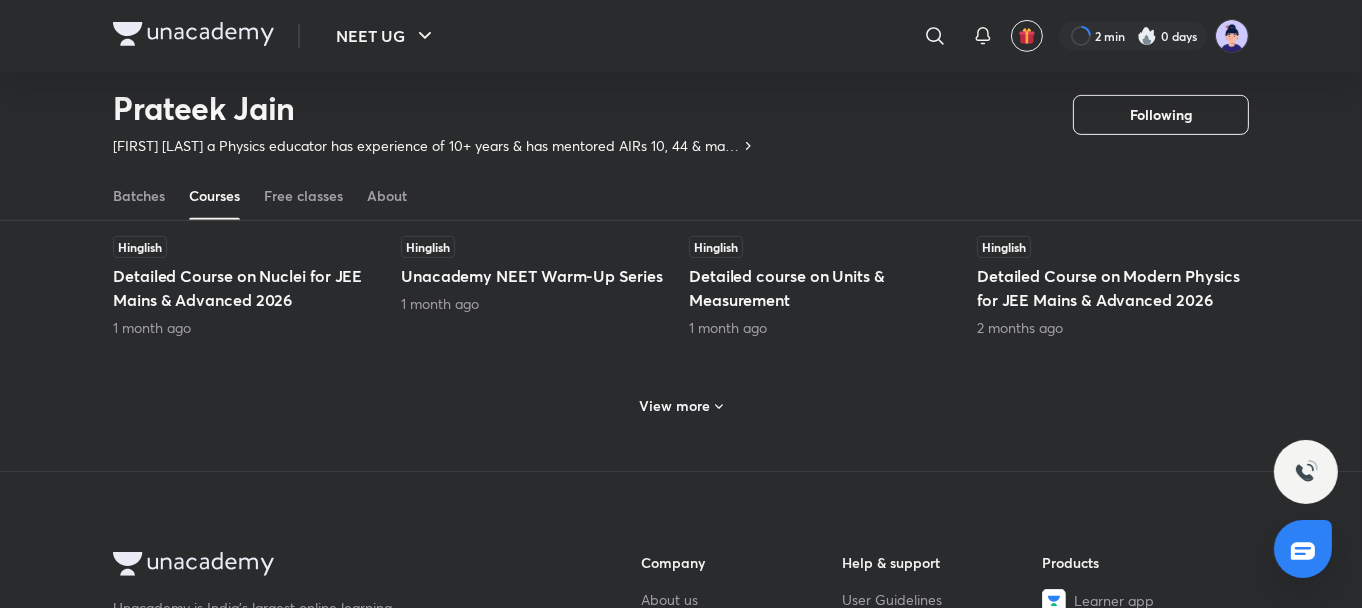 click on "View more" at bounding box center [675, 406] 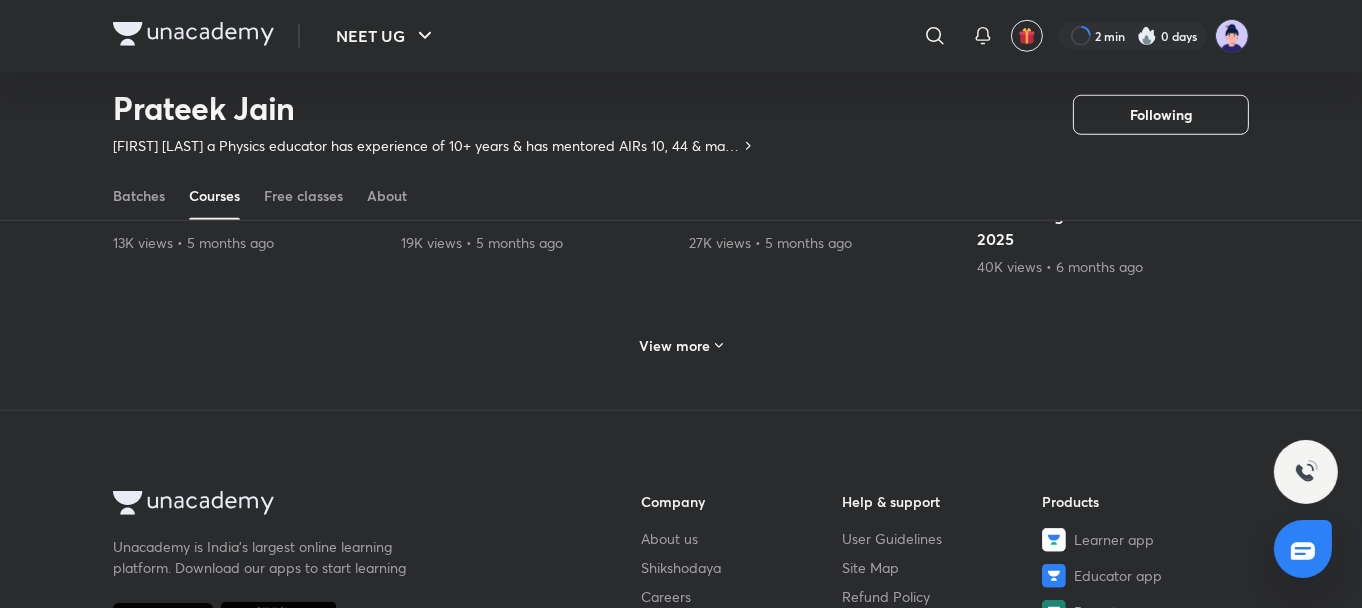 scroll, scrollTop: 2045, scrollLeft: 0, axis: vertical 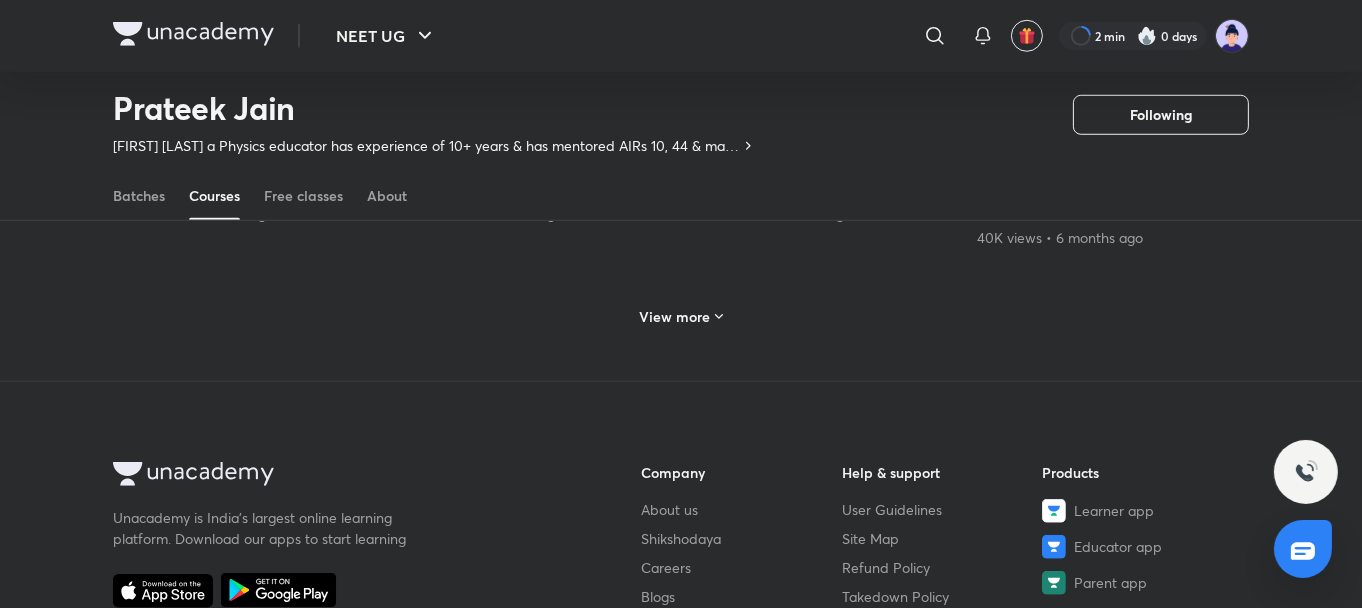 click on "View more" at bounding box center (675, 317) 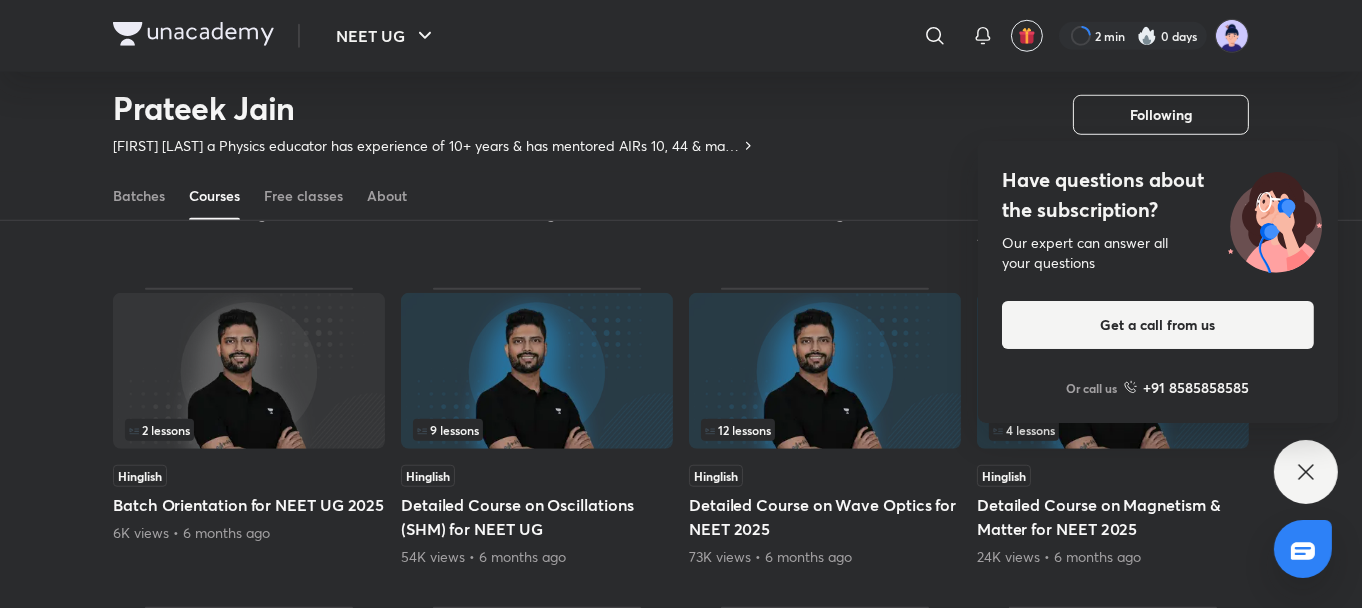 click at bounding box center (825, 371) 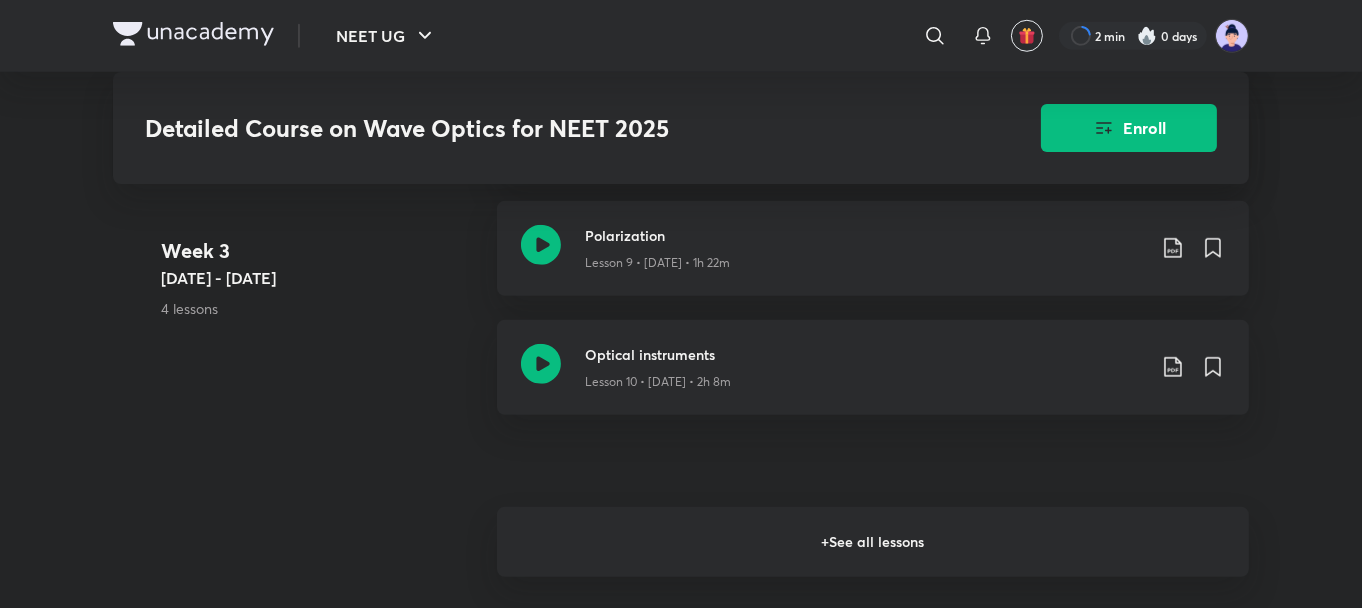 scroll, scrollTop: 2080, scrollLeft: 0, axis: vertical 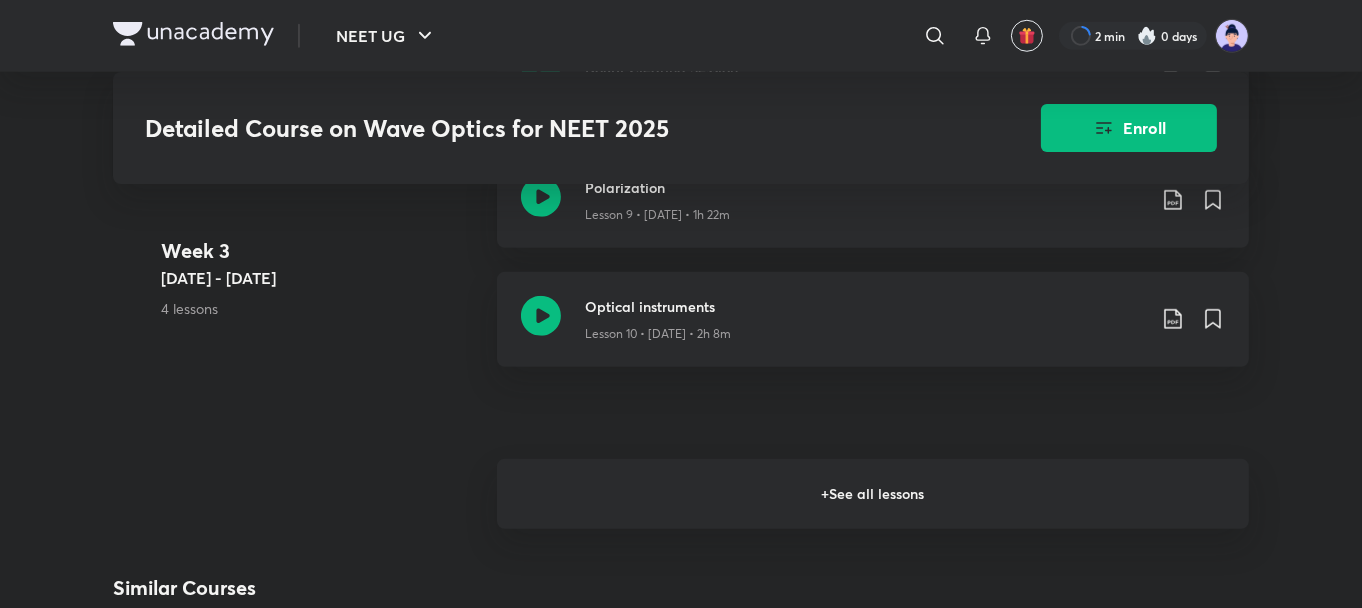 click on "+  See all lessons" at bounding box center (873, 494) 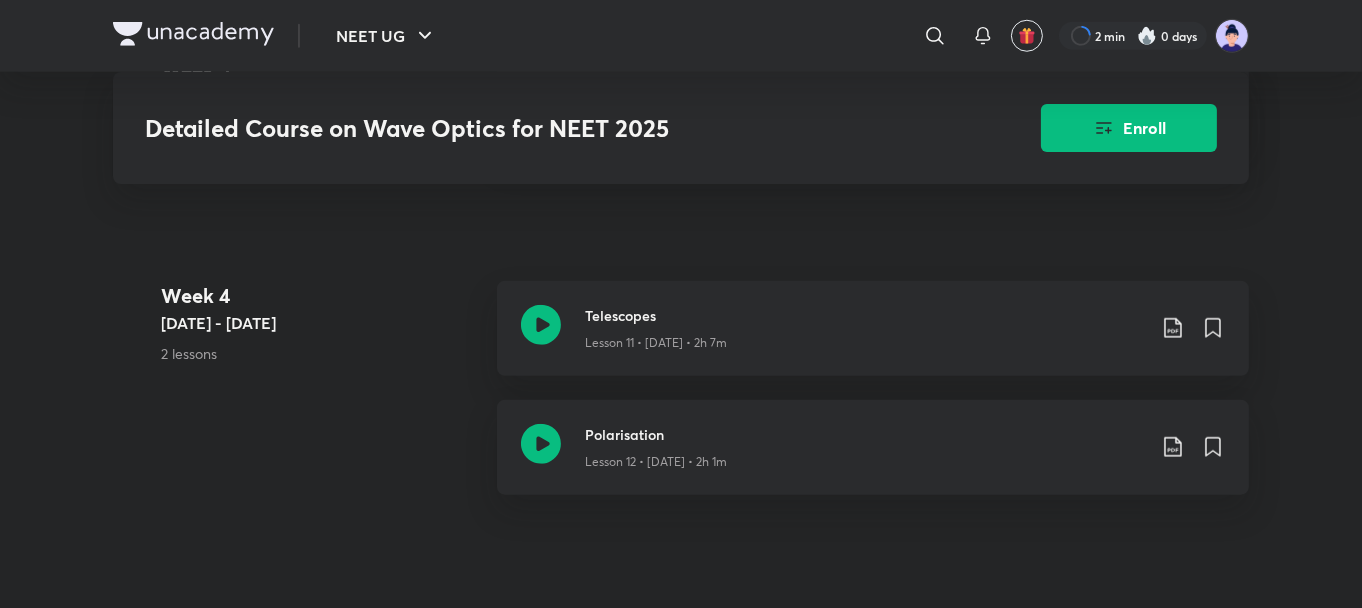 scroll, scrollTop: 2360, scrollLeft: 0, axis: vertical 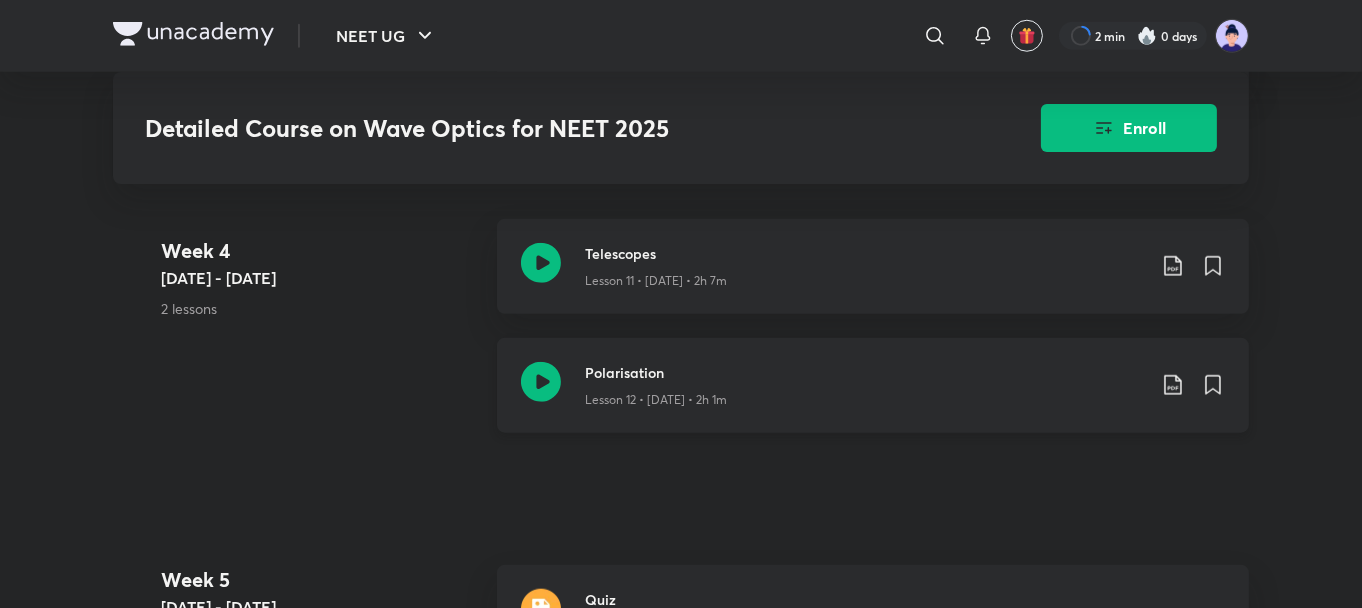 click on "Polarisation" at bounding box center (865, 372) 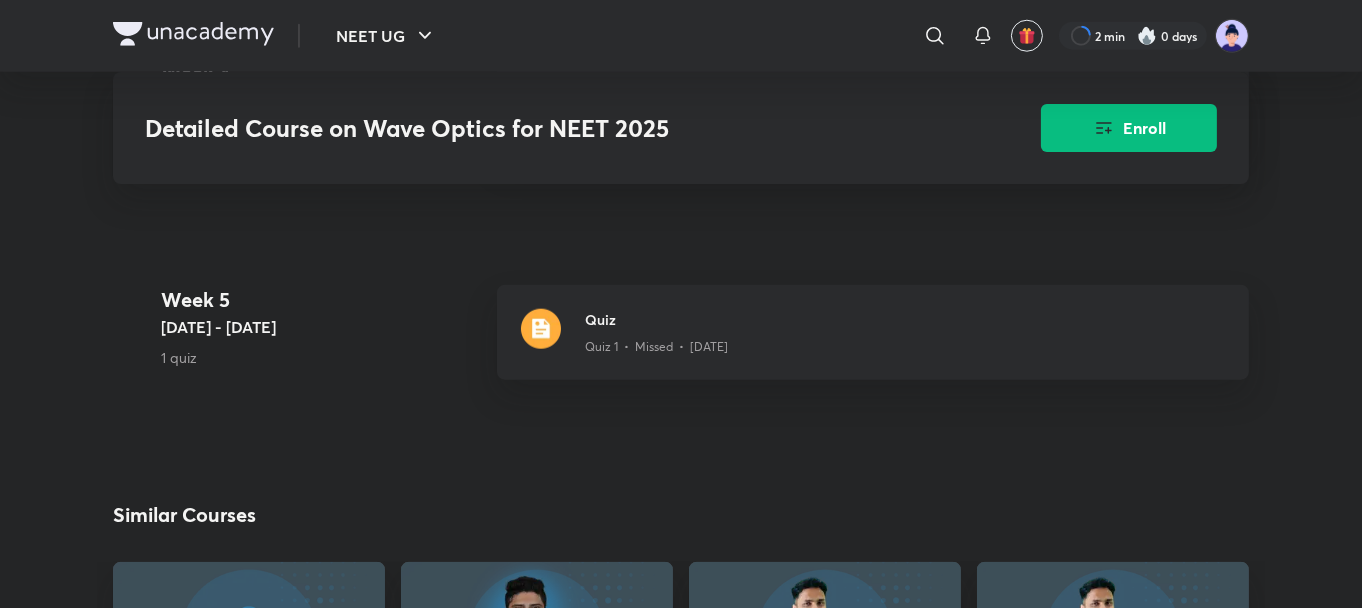 scroll, scrollTop: 2680, scrollLeft: 0, axis: vertical 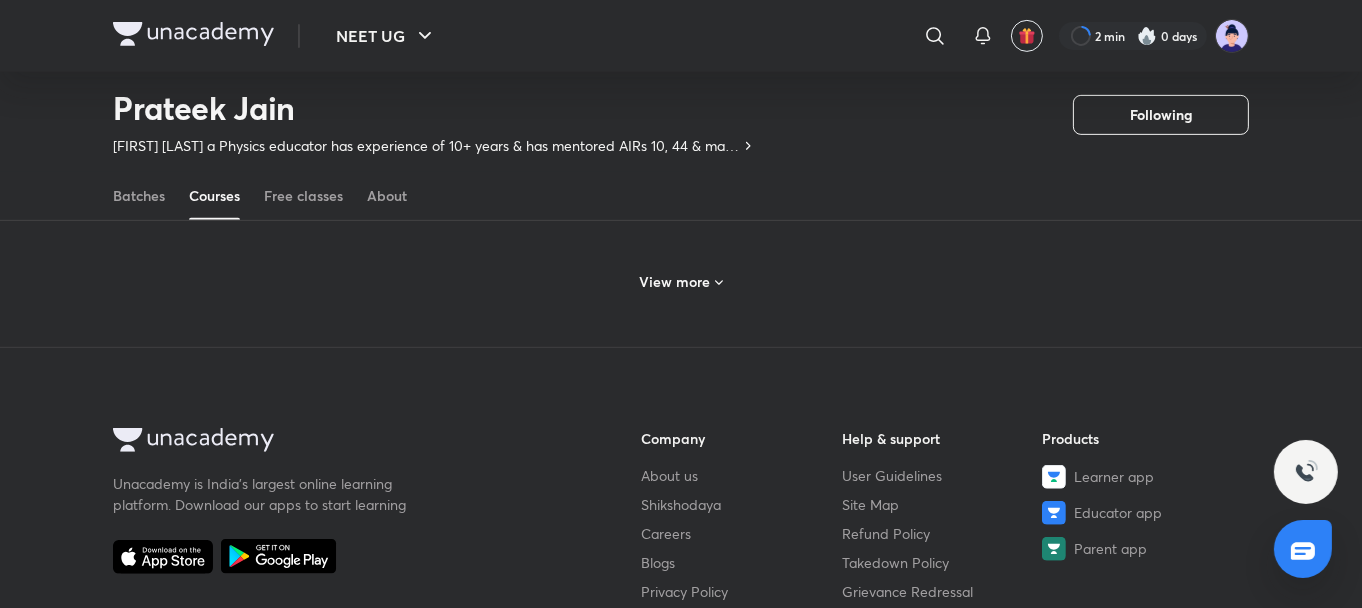 click on "View more" at bounding box center [675, 282] 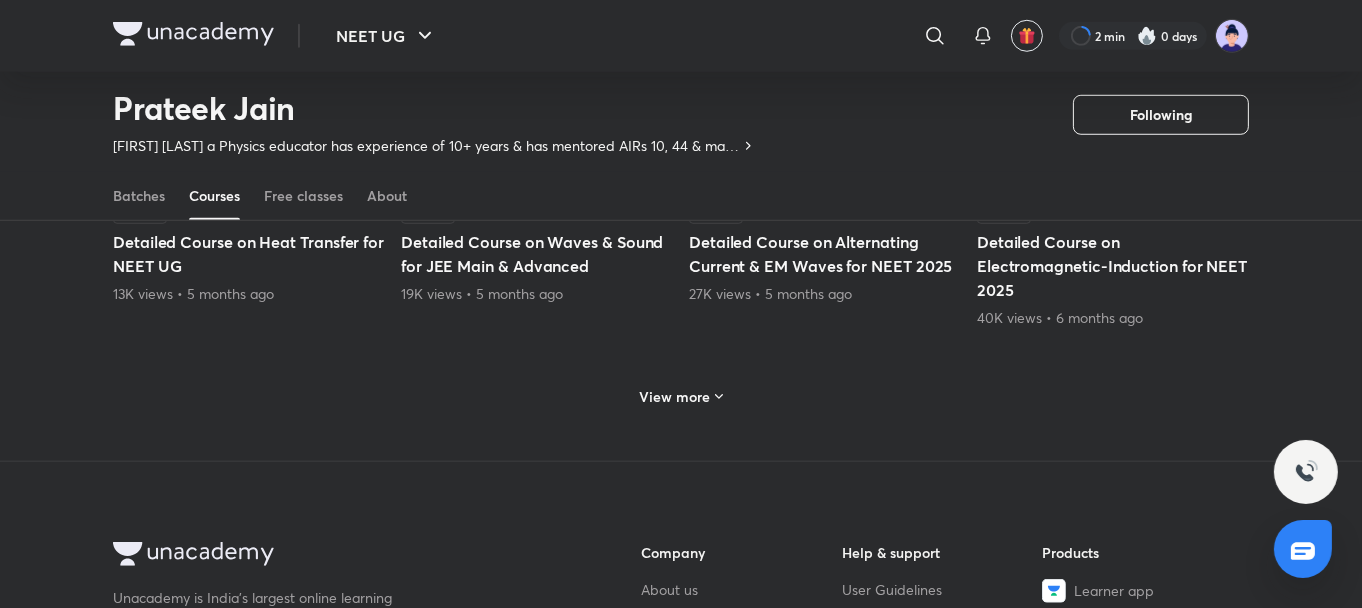 scroll, scrollTop: 1990, scrollLeft: 0, axis: vertical 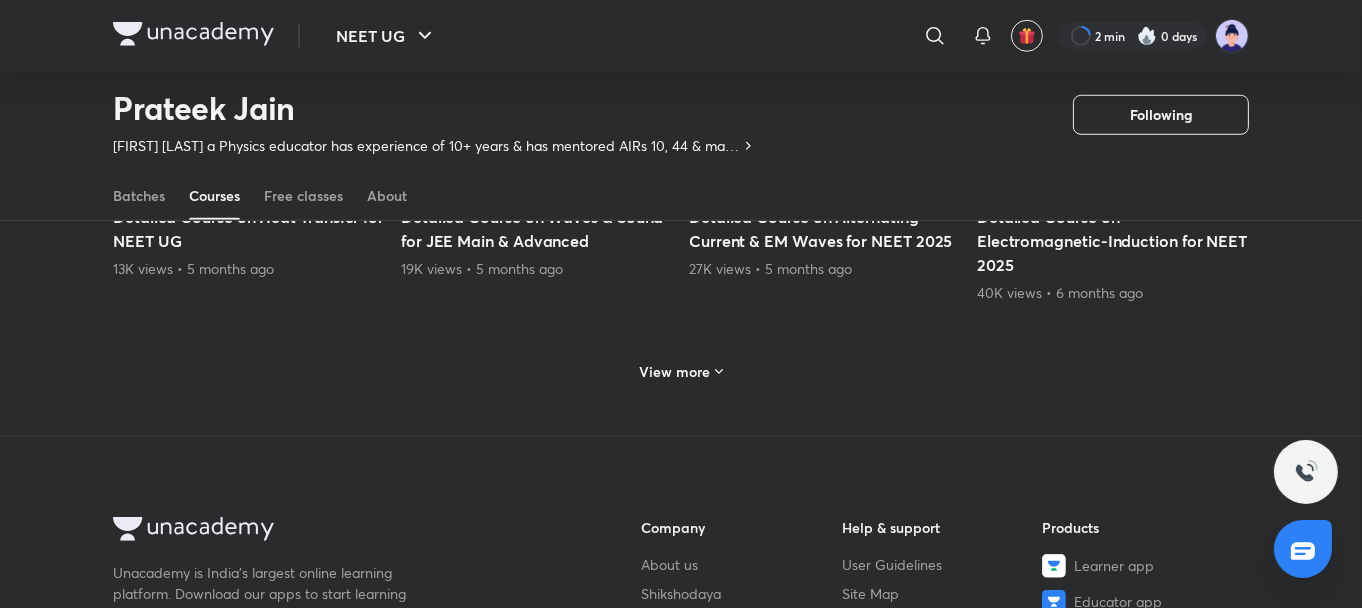 click on "View more" at bounding box center (675, 372) 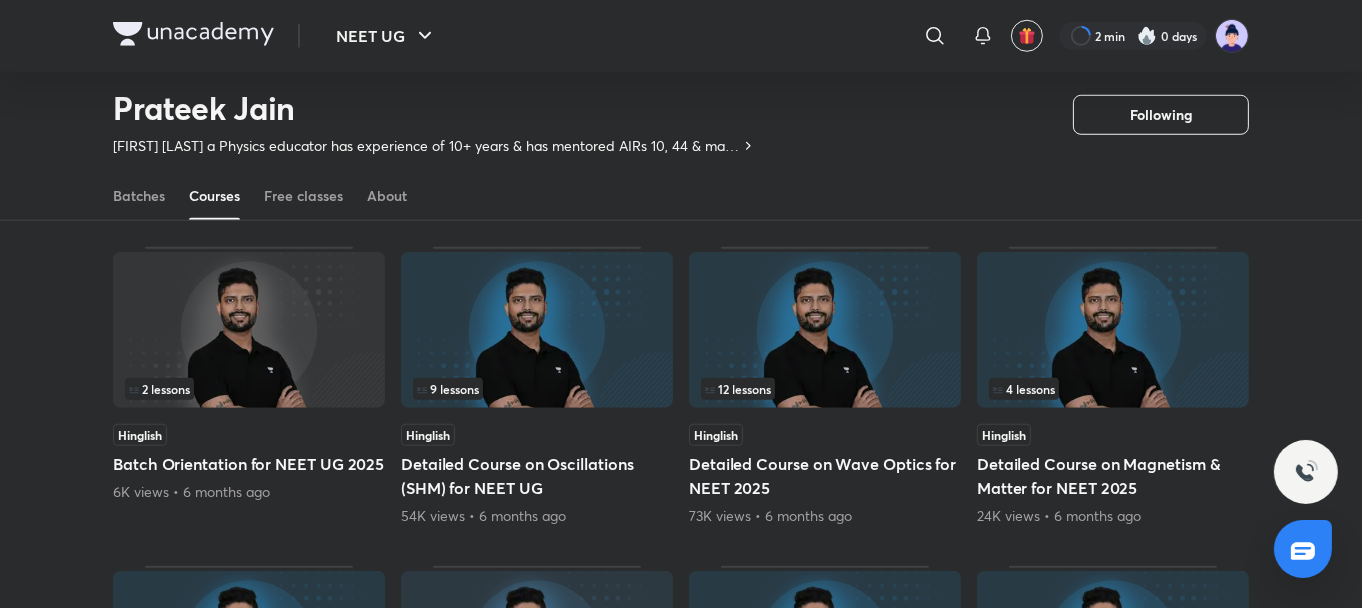 scroll, scrollTop: 2091, scrollLeft: 0, axis: vertical 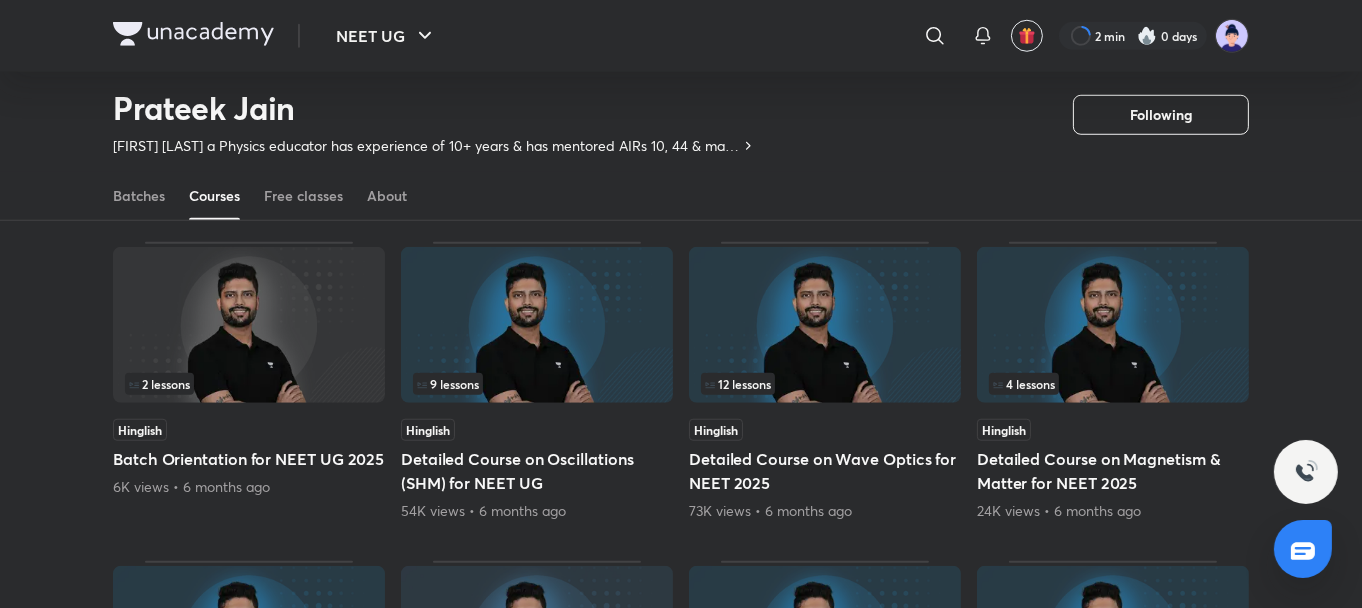 click at bounding box center [1113, 325] 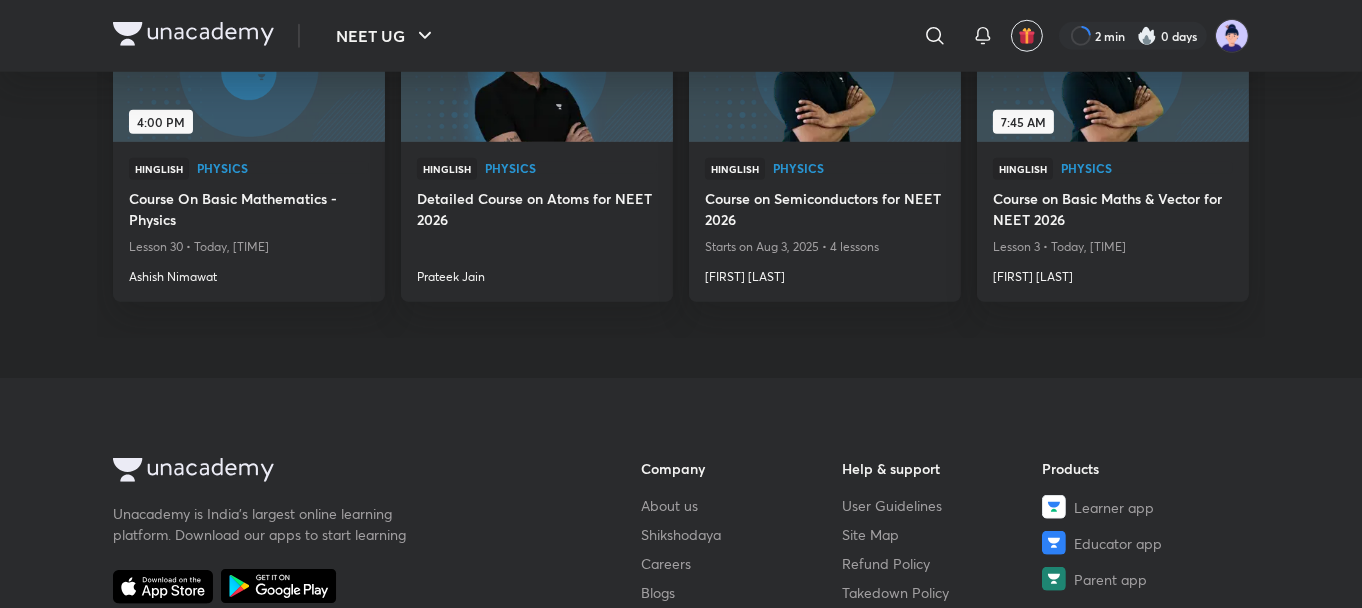 scroll, scrollTop: 0, scrollLeft: 0, axis: both 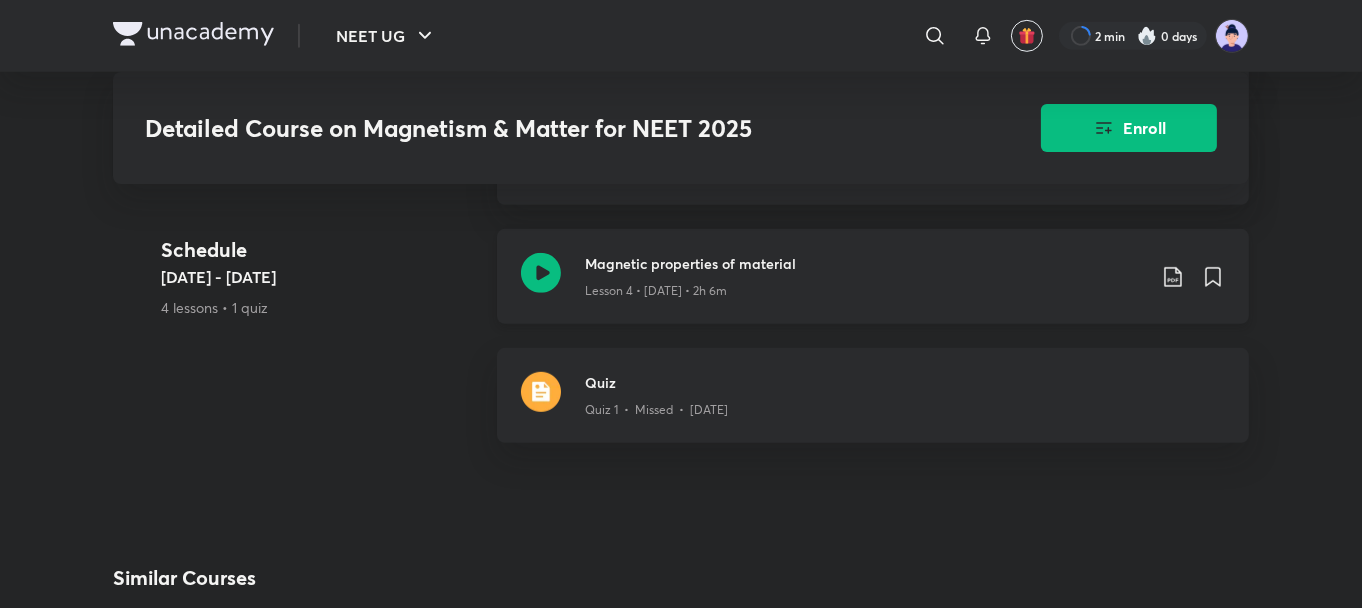 click on "Lesson 4 • [DATE] • 2h 6m" at bounding box center (865, -305) 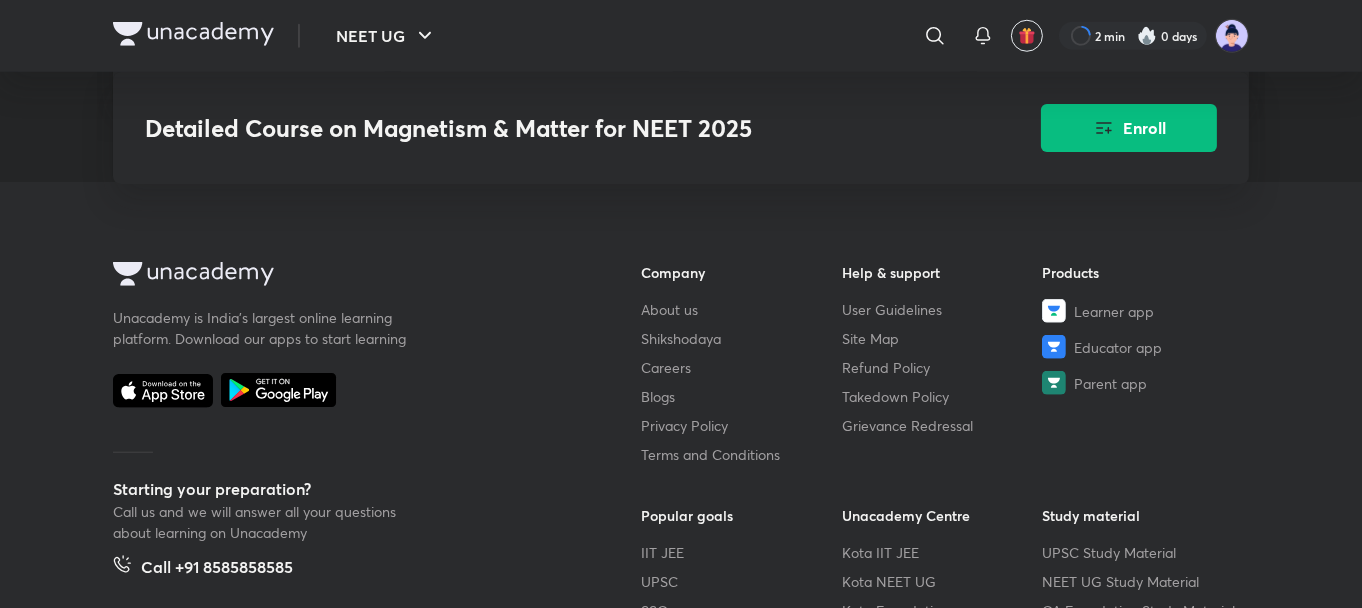 scroll, scrollTop: 2320, scrollLeft: 0, axis: vertical 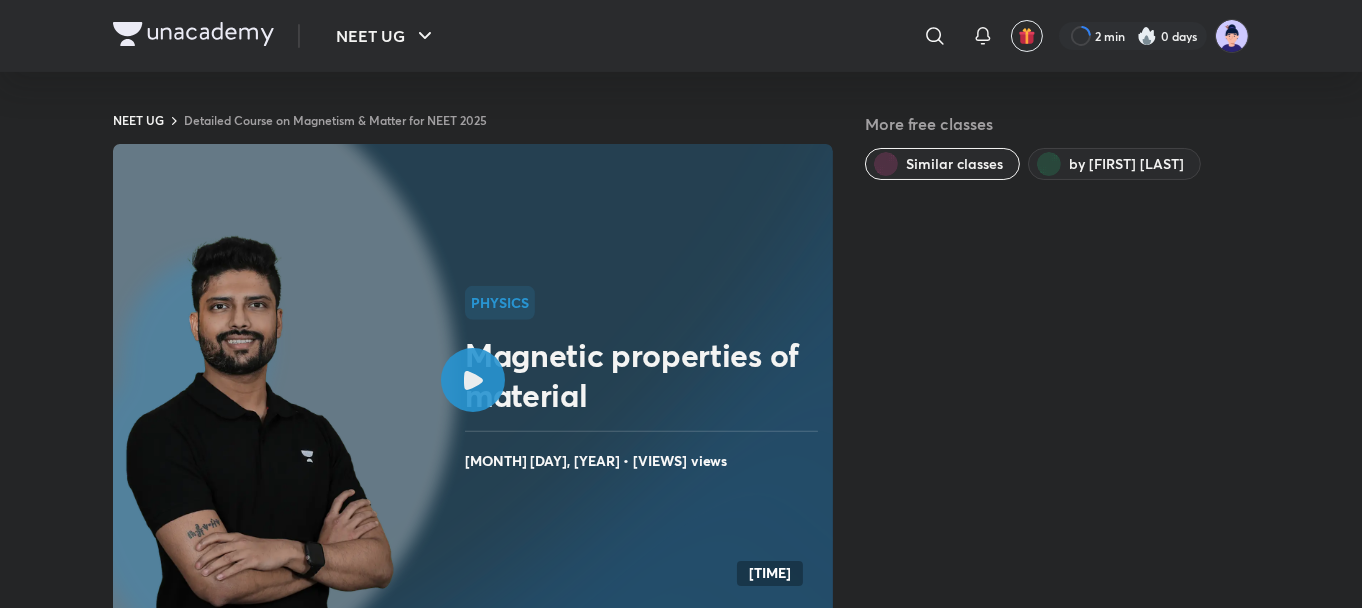 click on "Detailed Course on Magnetism & Matter for NEET 2025" at bounding box center [335, 120] 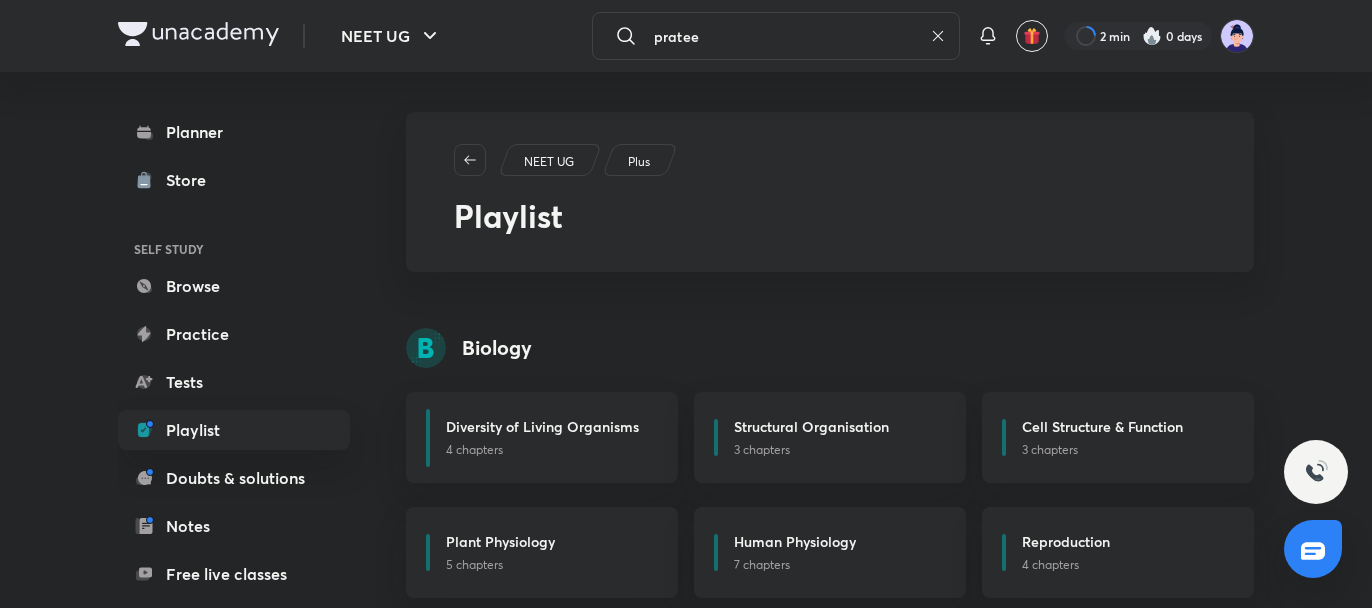 scroll, scrollTop: 0, scrollLeft: 0, axis: both 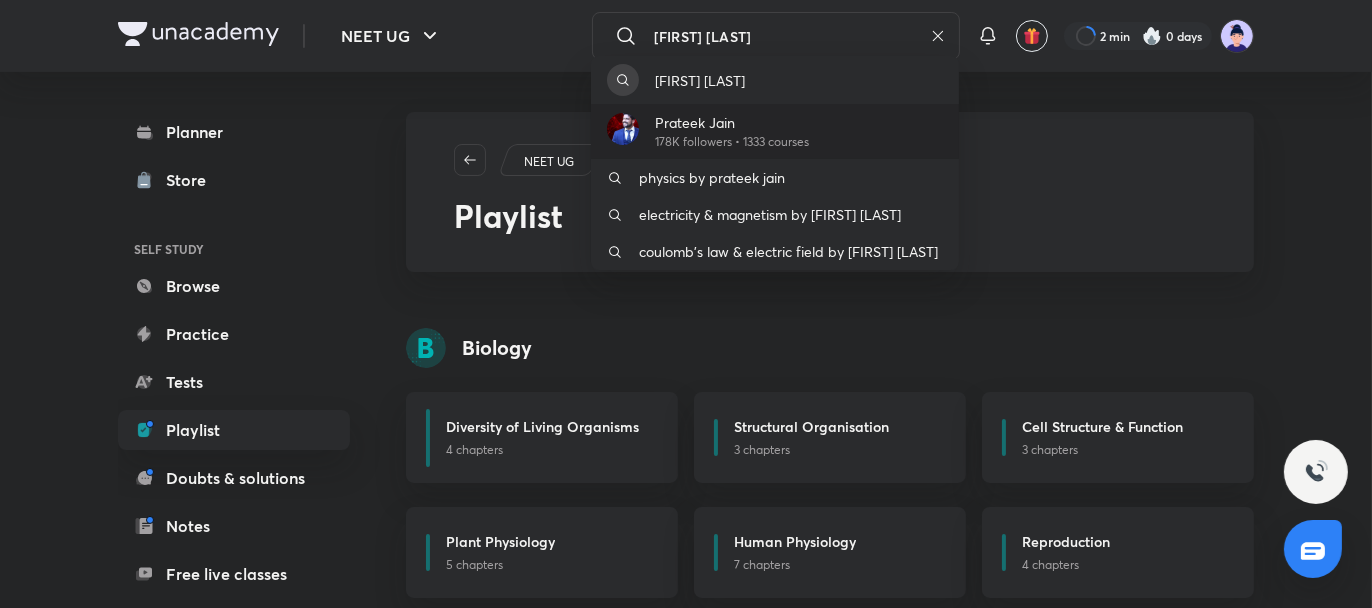 type on "[FIRST] [LAST]" 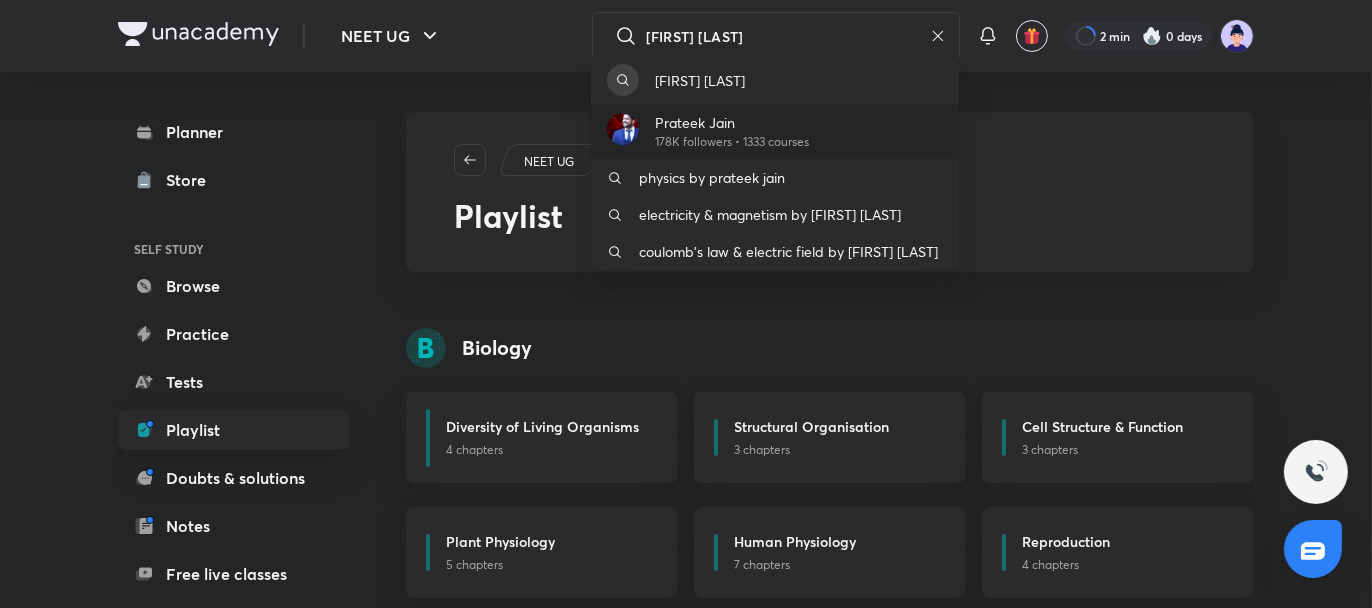 click on "Prateek Jain" at bounding box center (732, 122) 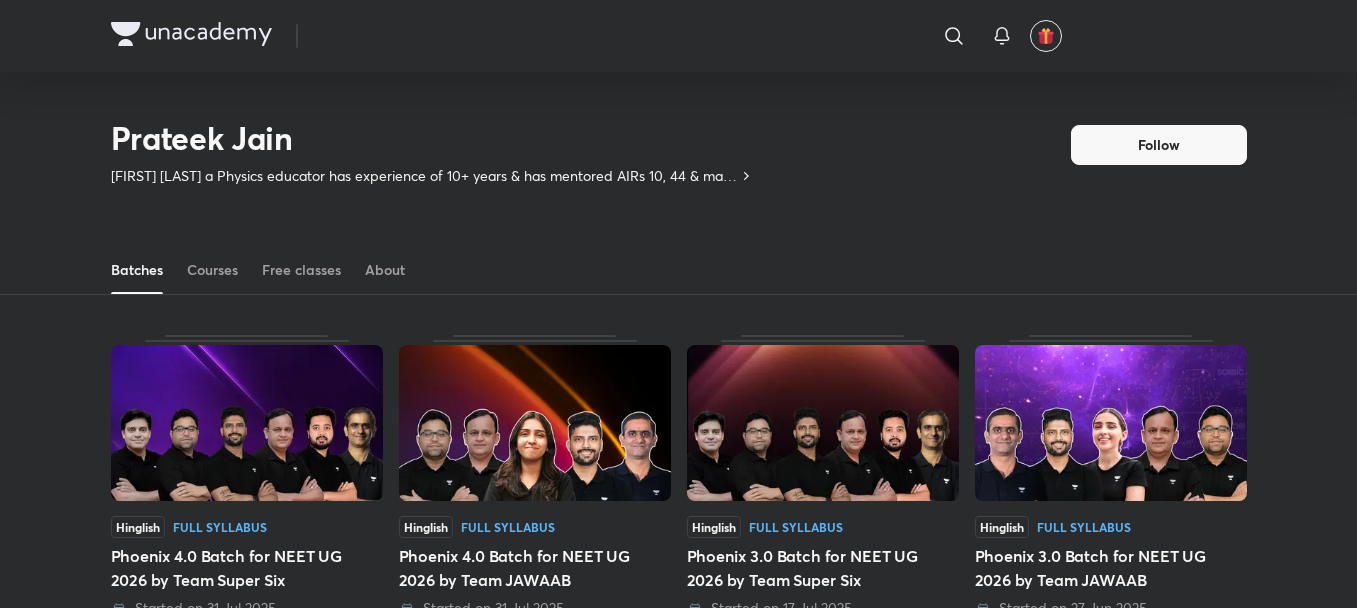 scroll, scrollTop: 88, scrollLeft: 0, axis: vertical 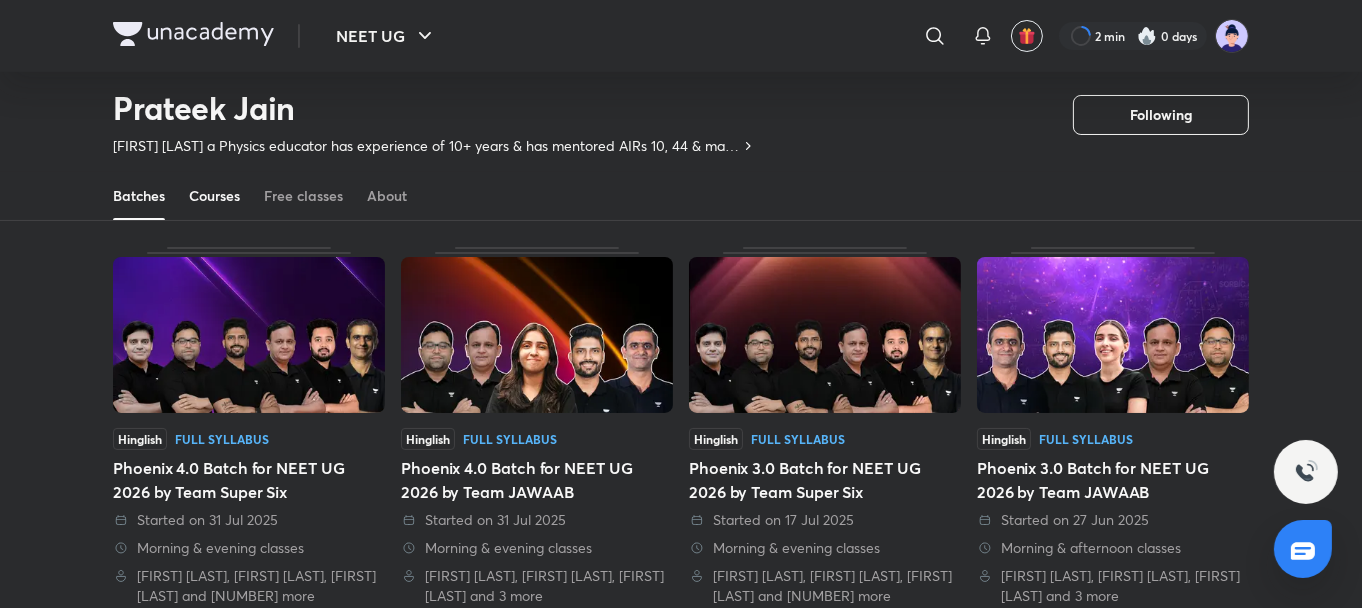 click on "Courses" at bounding box center [214, 196] 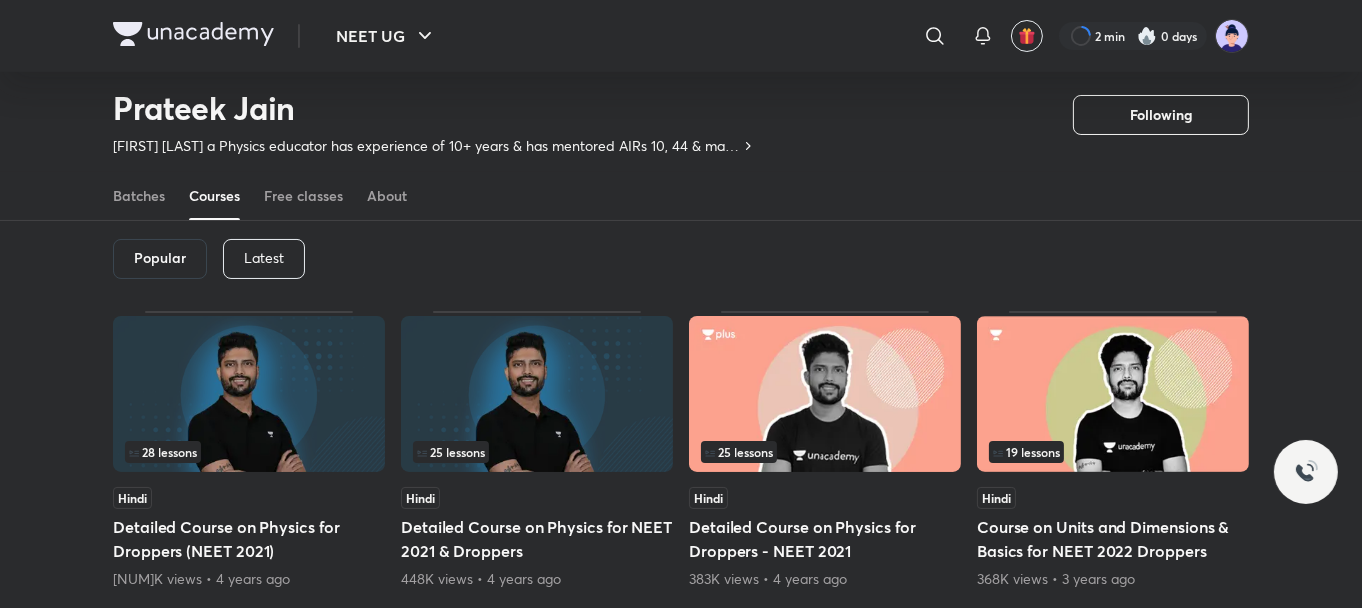 click on "Latest" at bounding box center [264, 259] 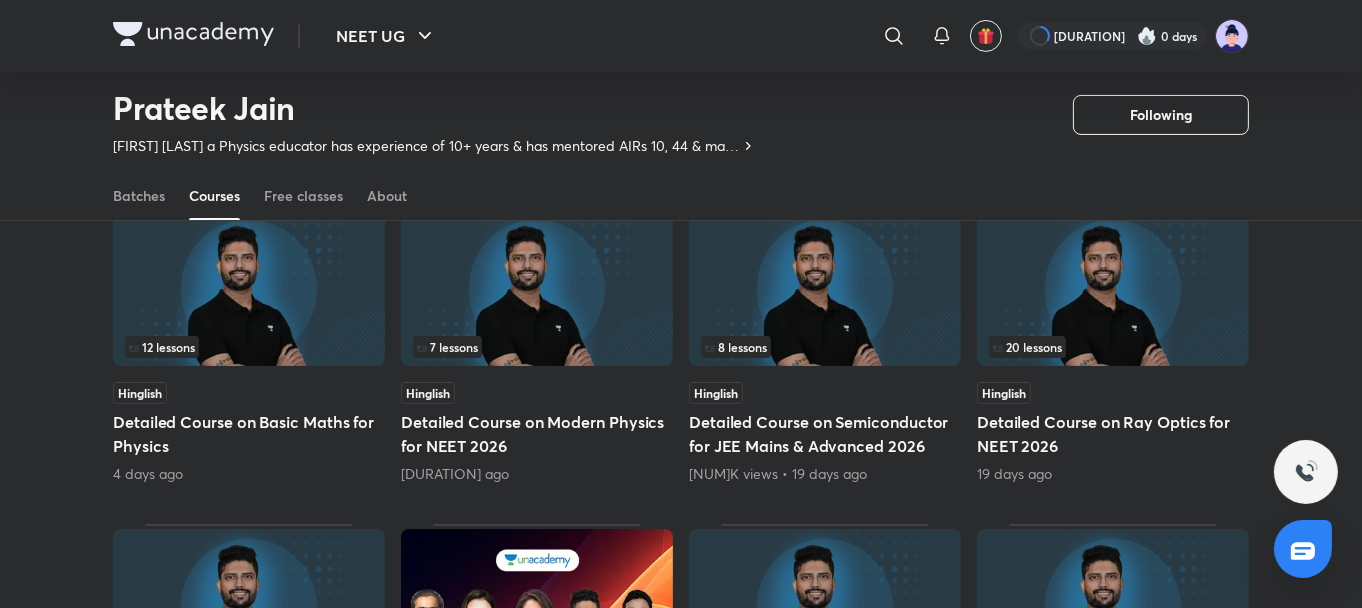 scroll, scrollTop: 500, scrollLeft: 0, axis: vertical 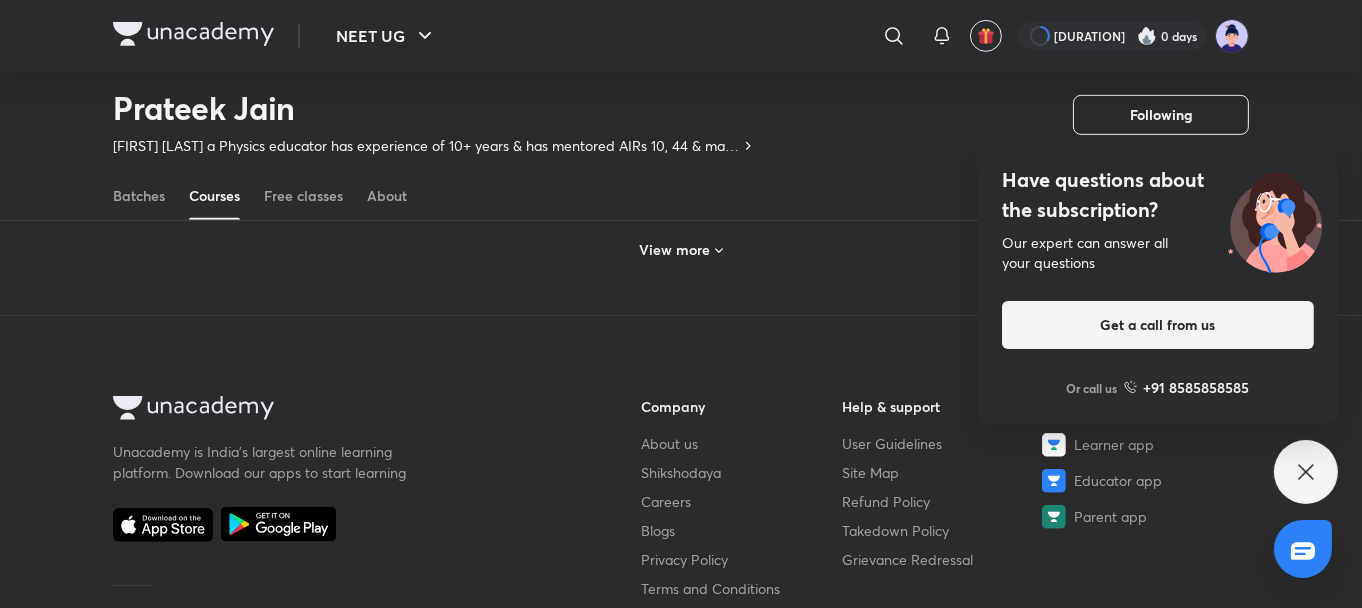 click 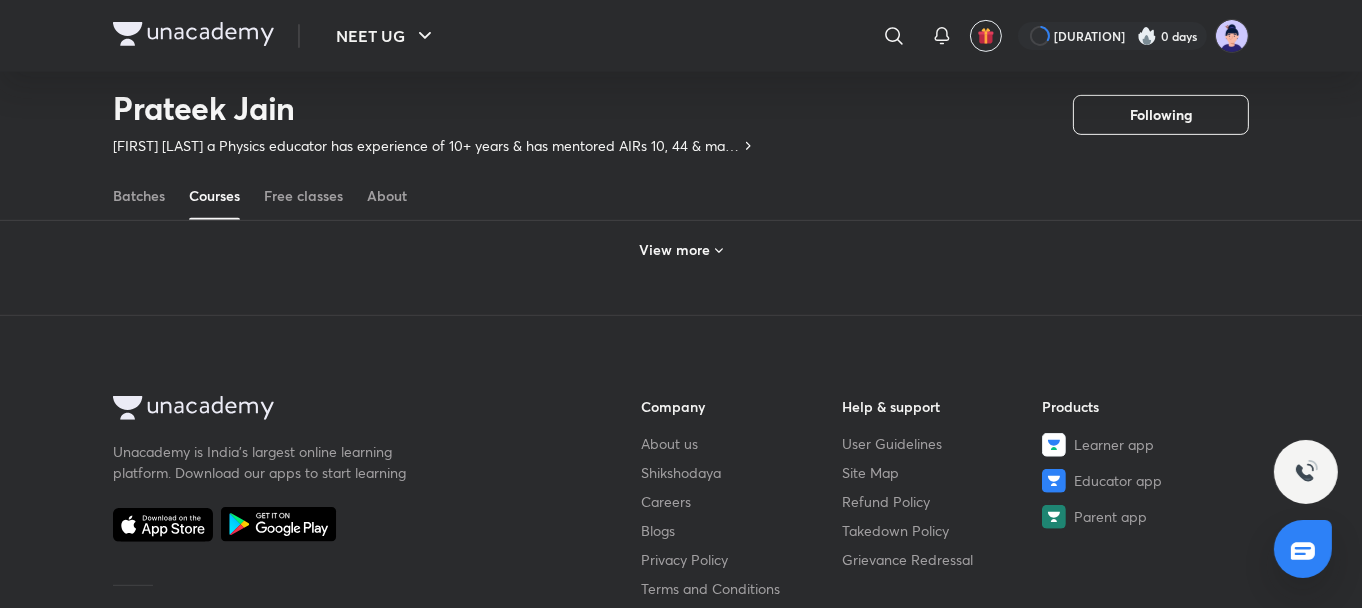click on "View more" at bounding box center (675, 250) 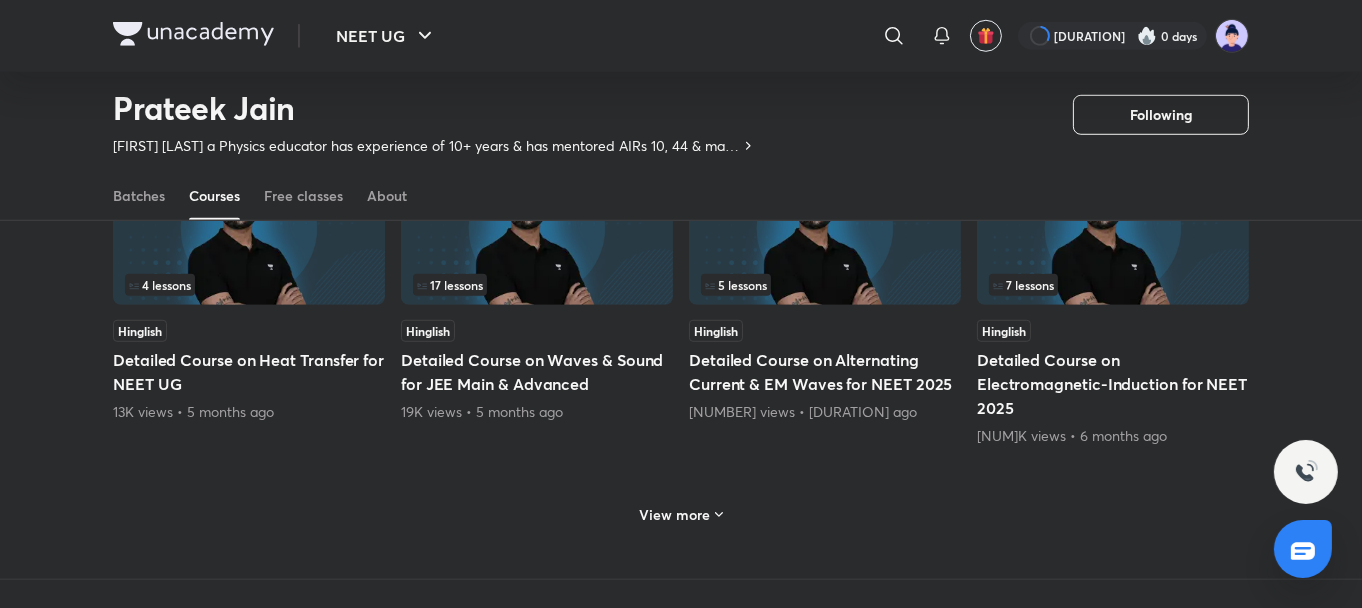 scroll, scrollTop: 1852, scrollLeft: 0, axis: vertical 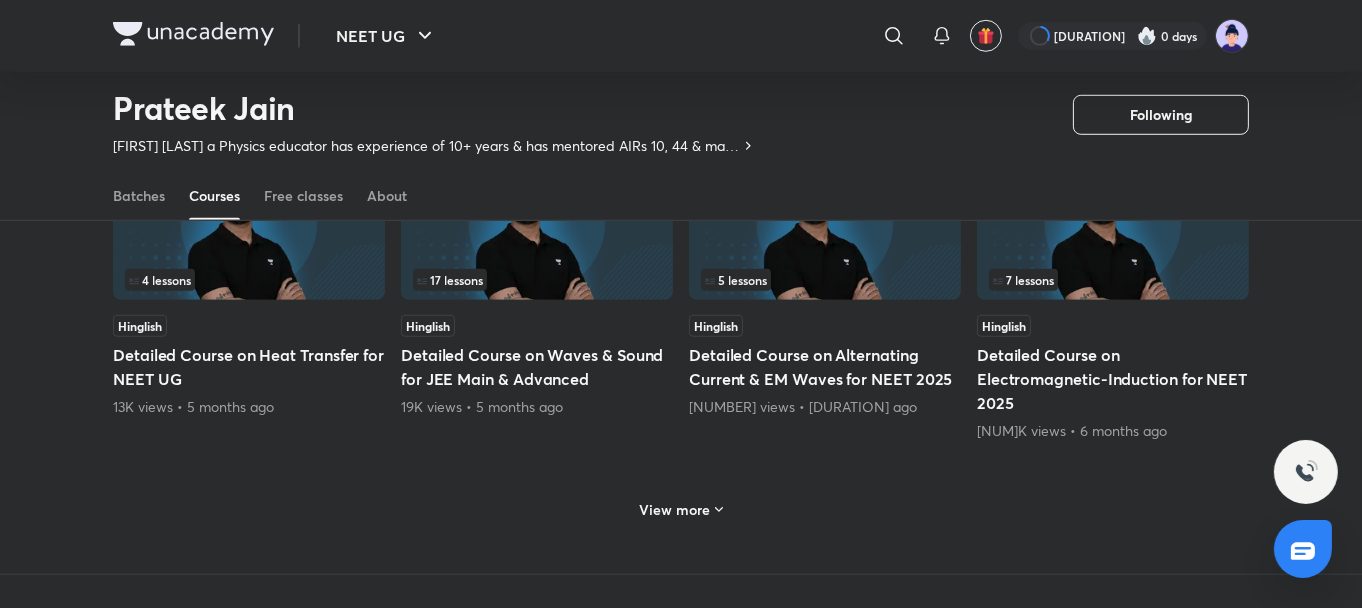 click at bounding box center [1113, 222] 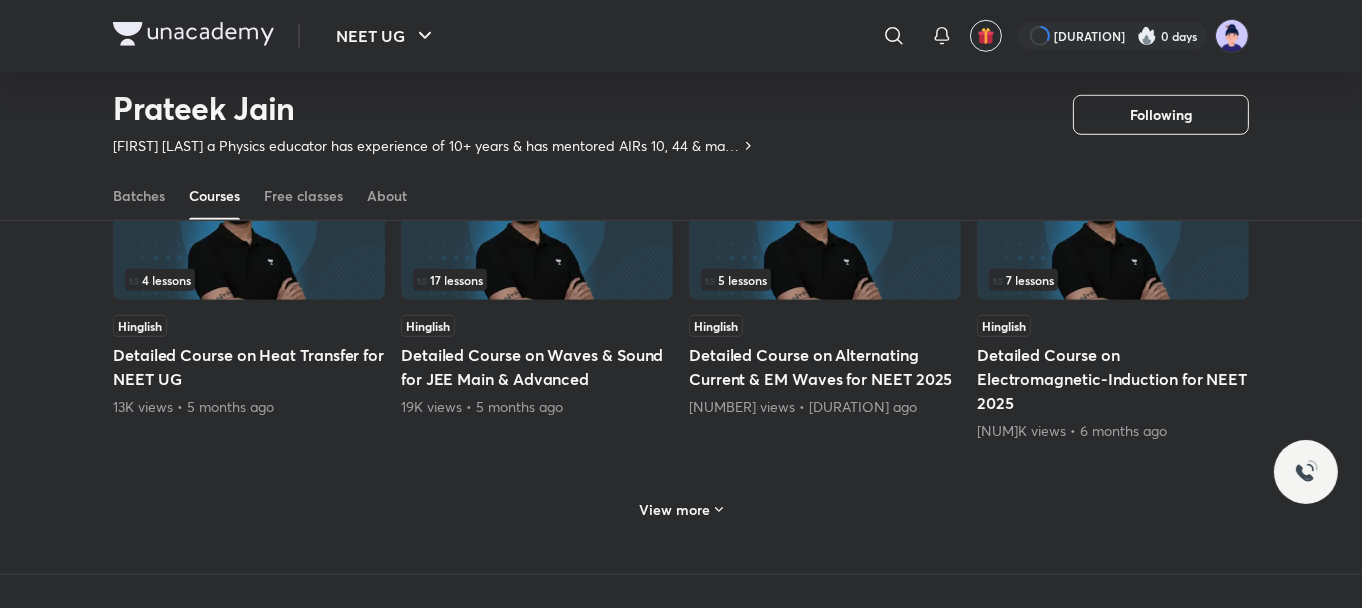 scroll, scrollTop: 0, scrollLeft: 0, axis: both 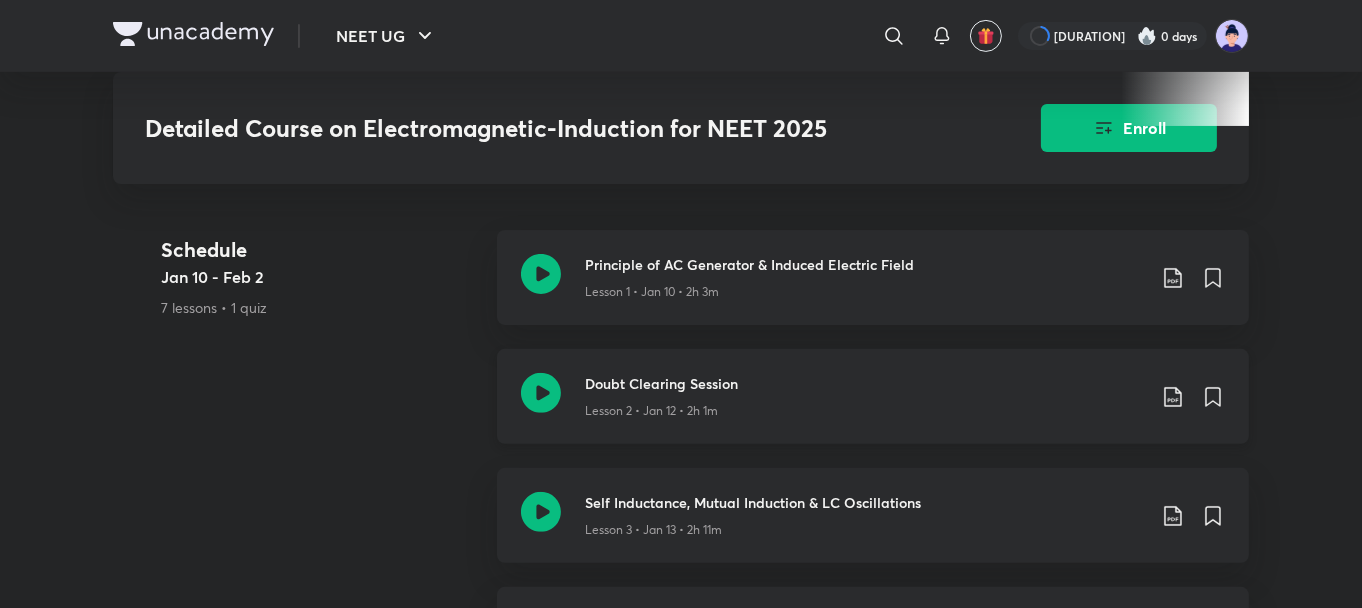 click on "Doubt Clearing Session" at bounding box center [865, 383] 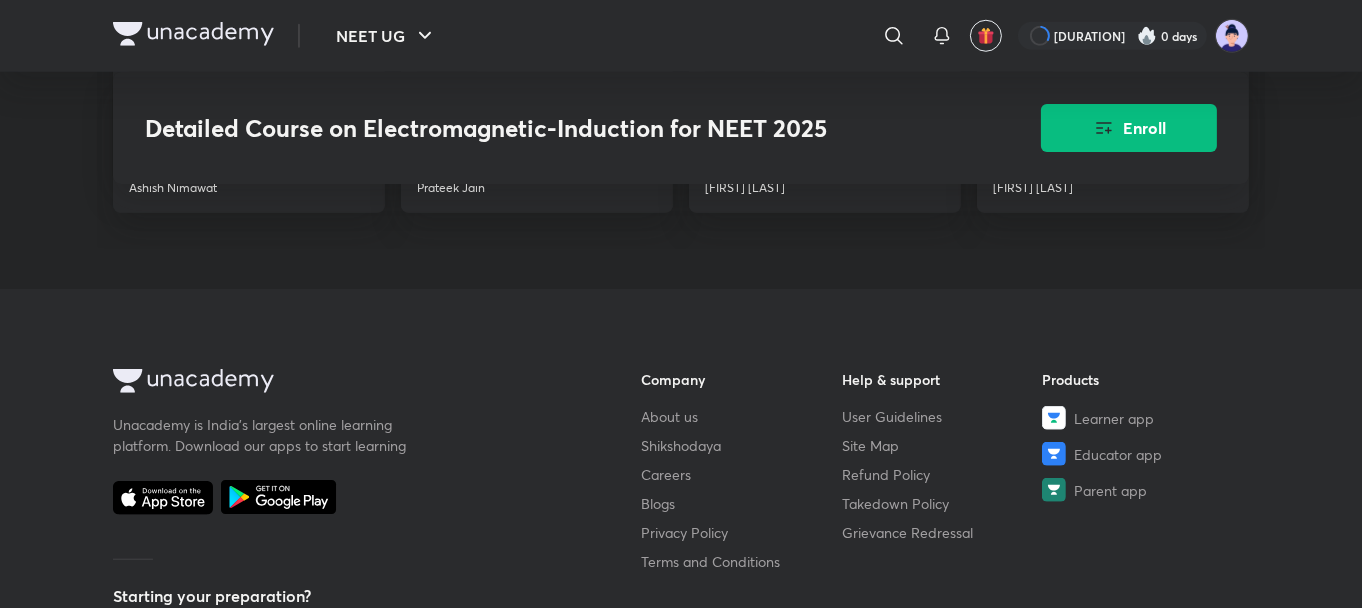 scroll, scrollTop: 2247, scrollLeft: 0, axis: vertical 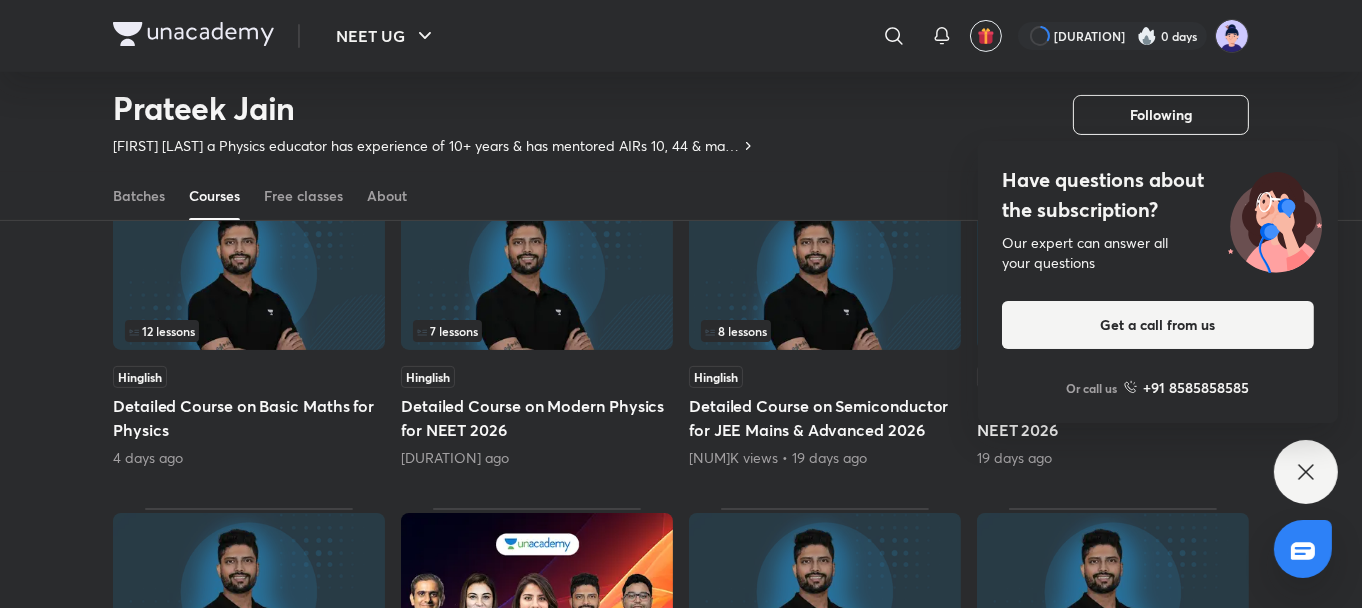 click on "Have questions about the subscription? Our expert can answer all your questions Get a call from us Or call us +91 8585858585" at bounding box center [1306, 472] 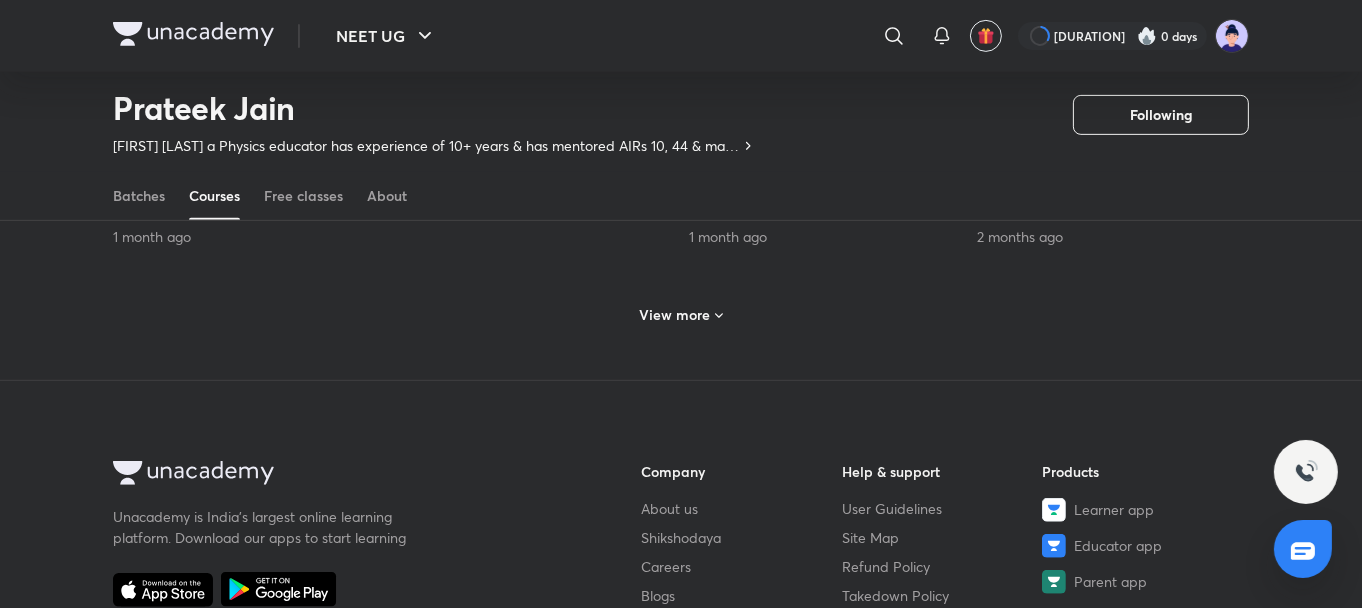 scroll, scrollTop: 1088, scrollLeft: 0, axis: vertical 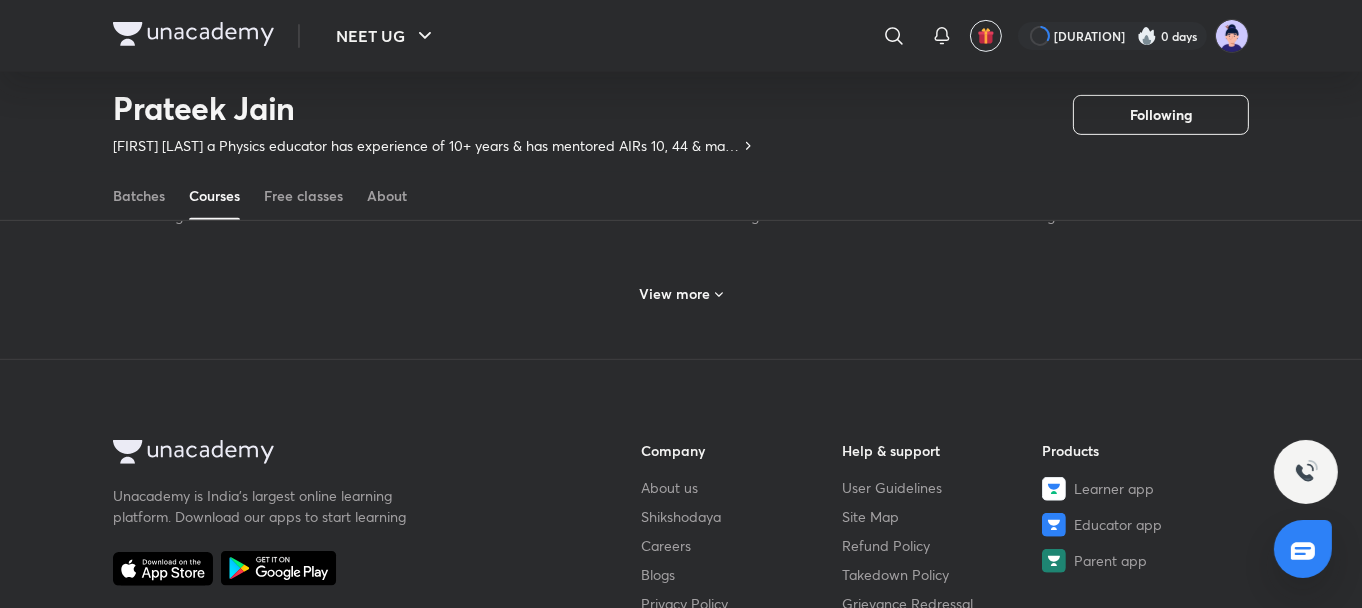 click on "View more" at bounding box center (675, 294) 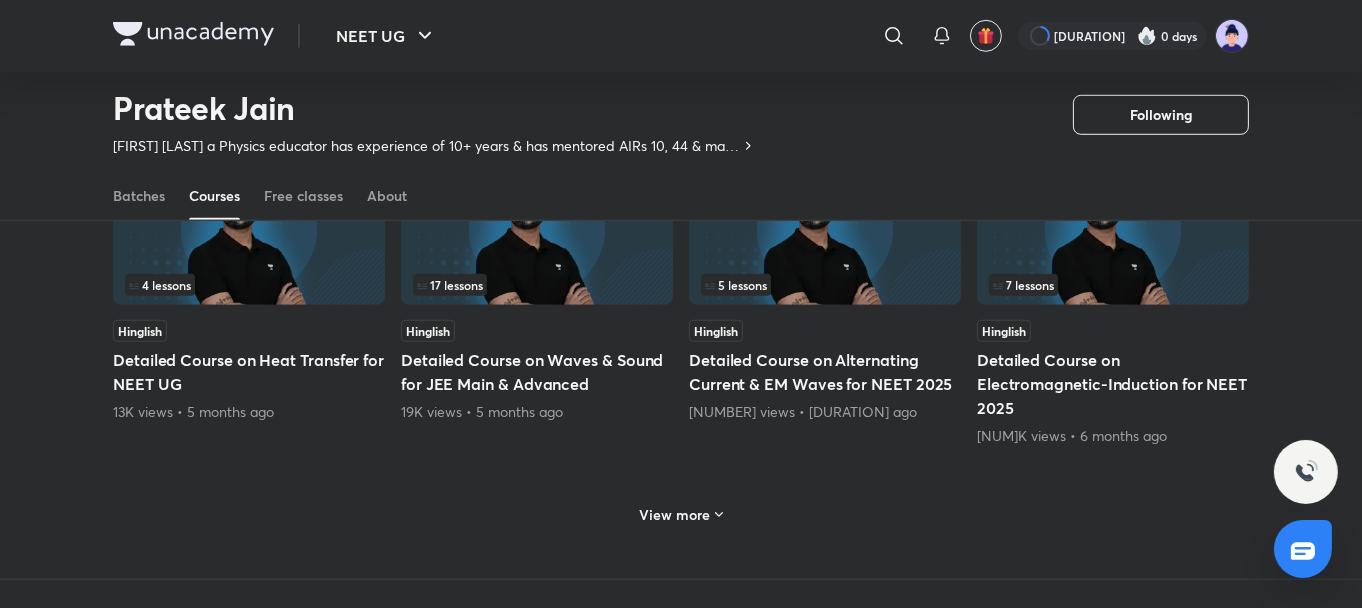 scroll, scrollTop: 1848, scrollLeft: 0, axis: vertical 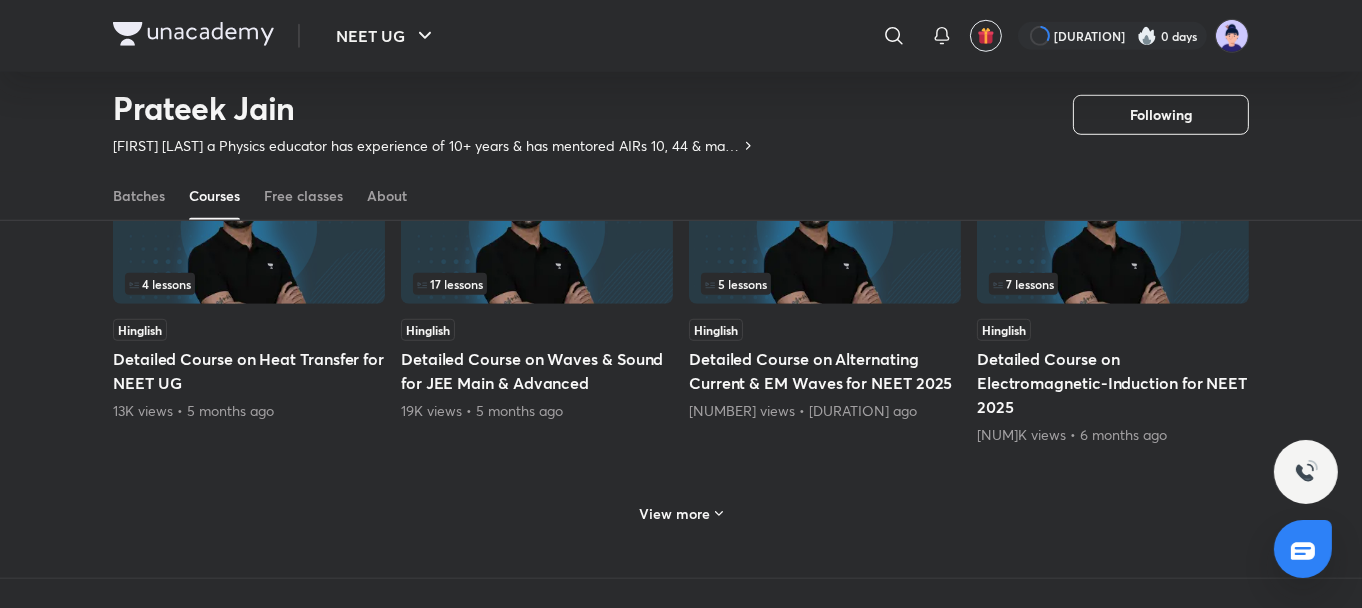 click on "View more" at bounding box center (675, 514) 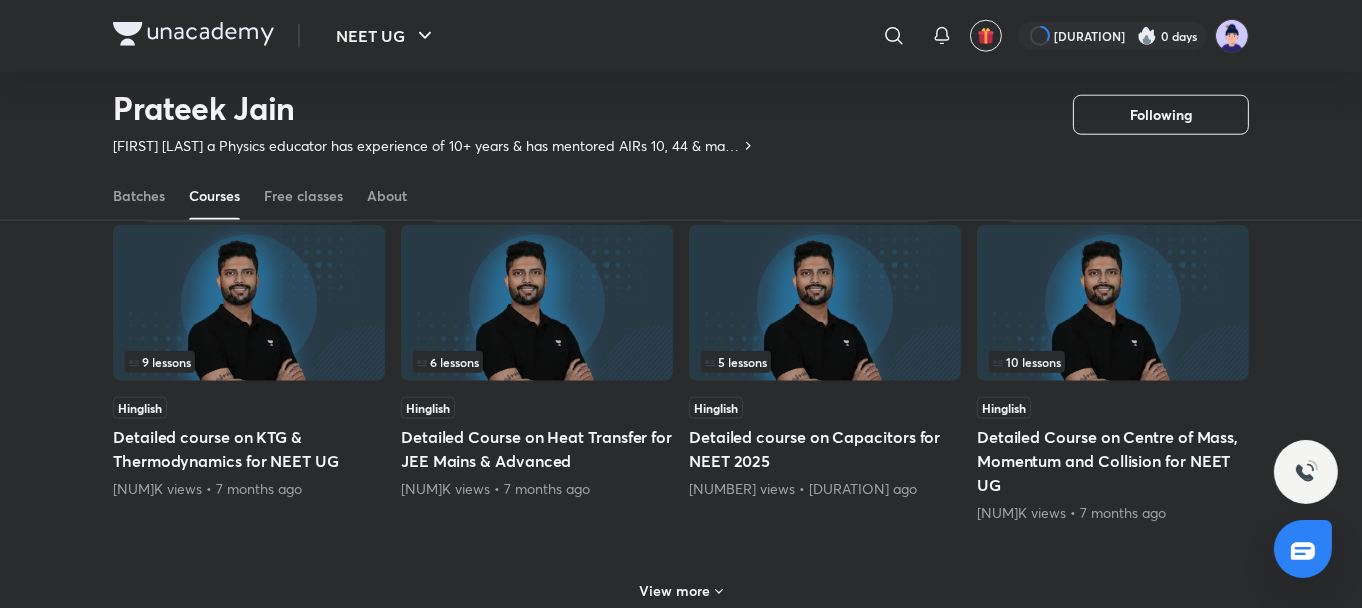 scroll, scrollTop: 2808, scrollLeft: 0, axis: vertical 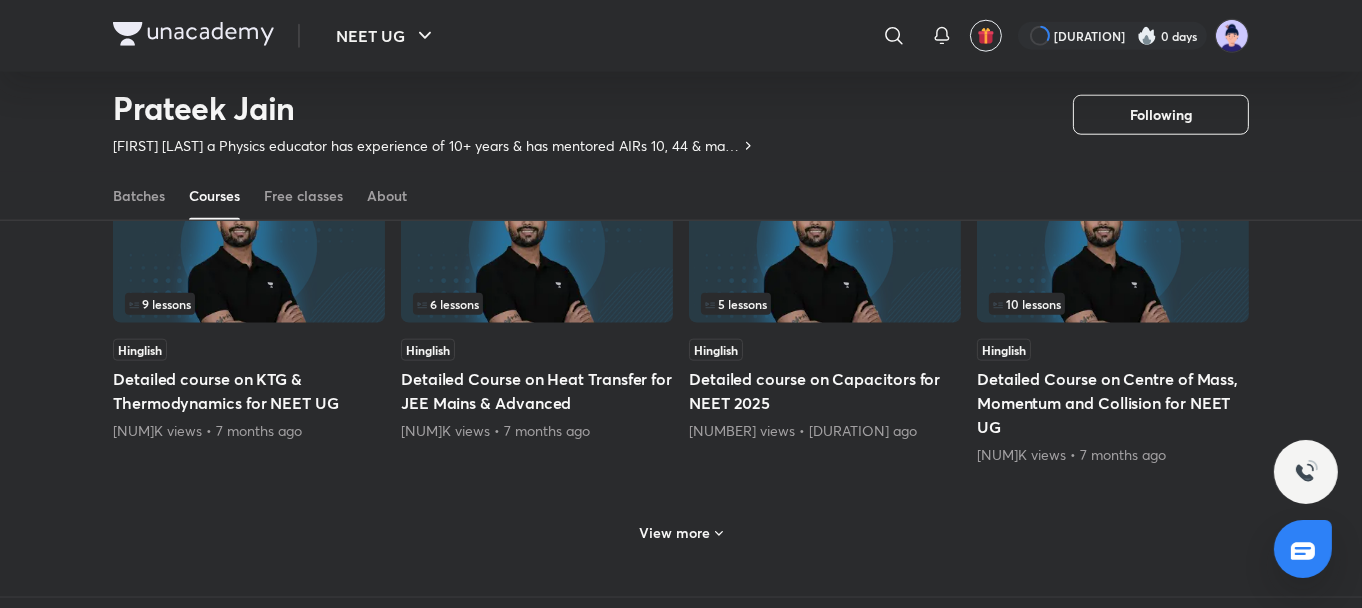 click on "View more" at bounding box center (675, 533) 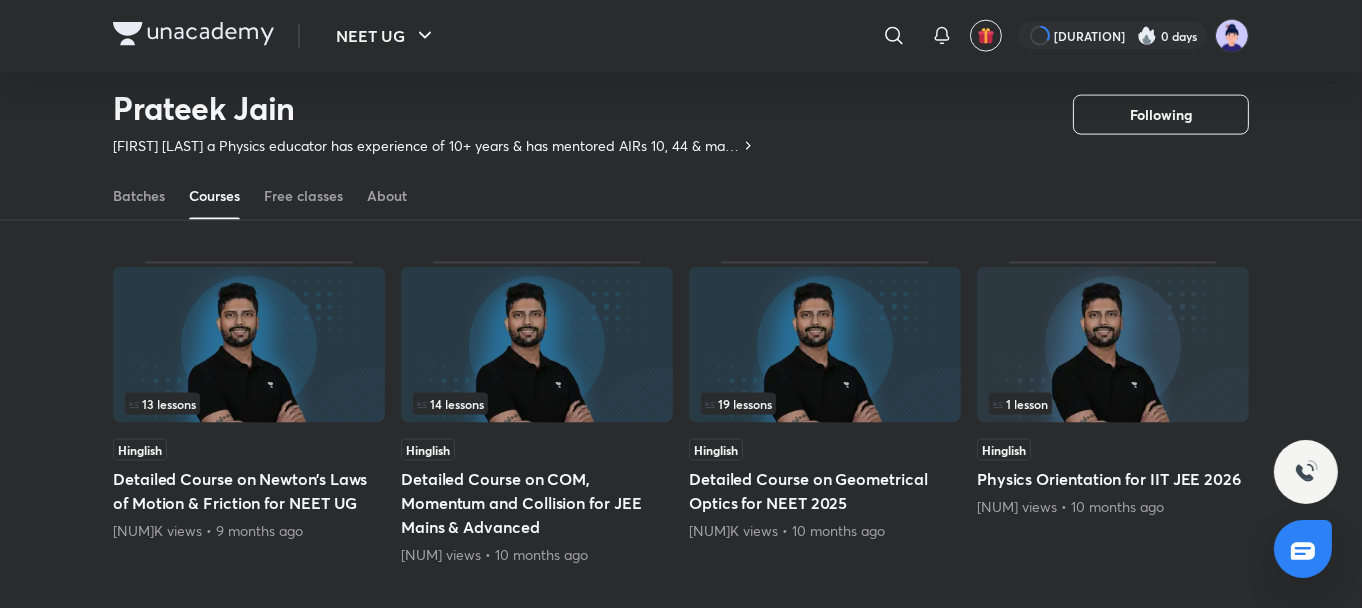 scroll, scrollTop: 3768, scrollLeft: 0, axis: vertical 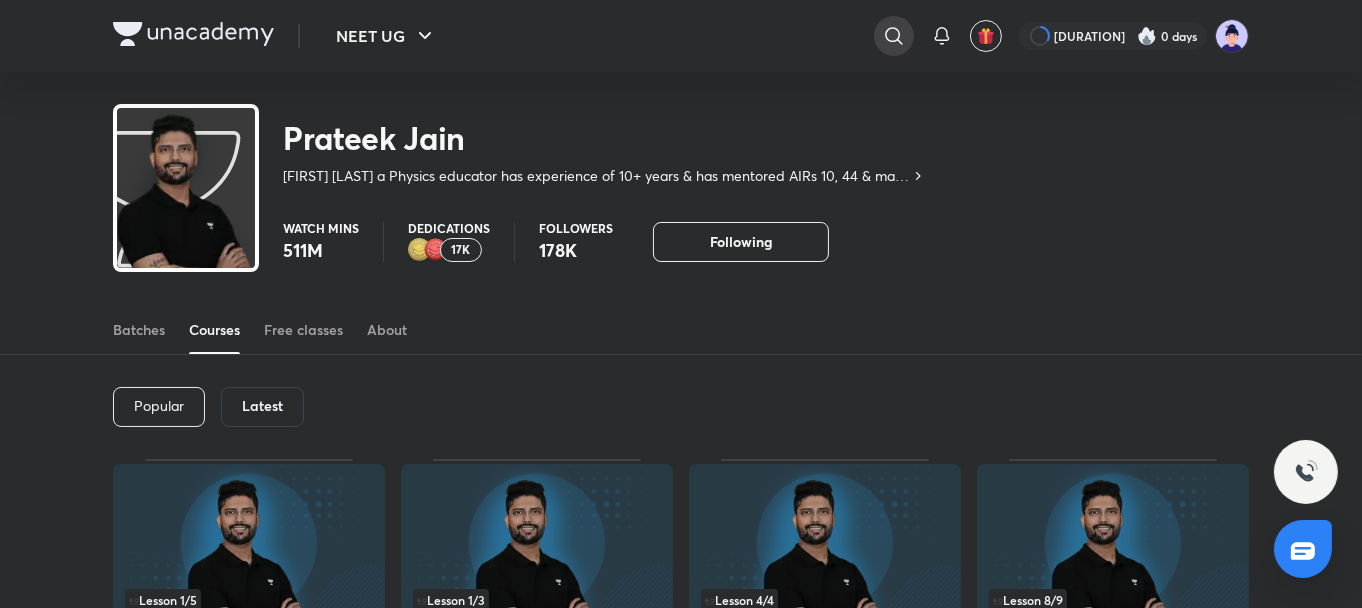 click 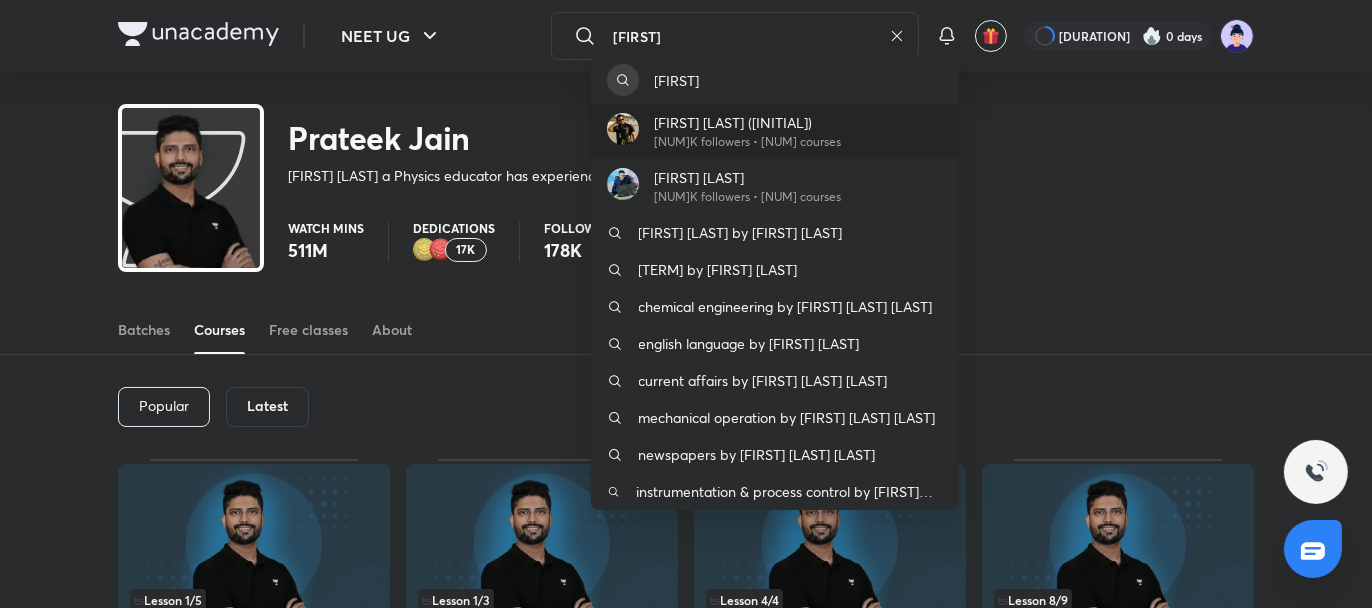 type on "ajay" 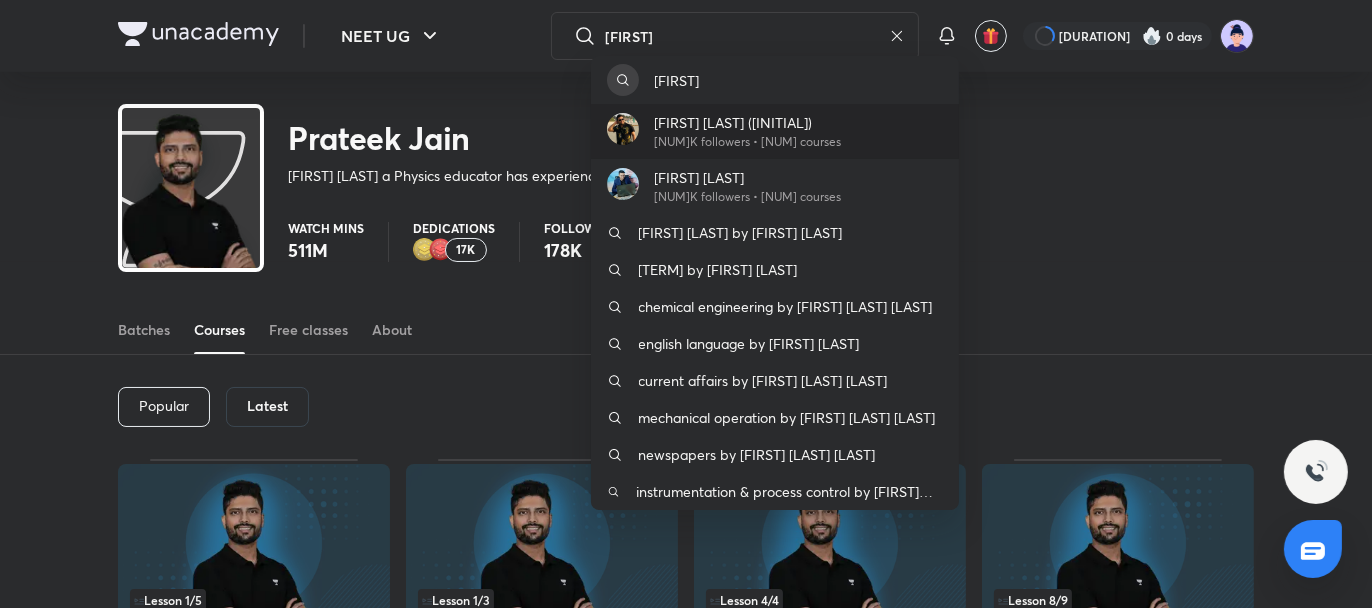 click on "Ajay Mishra (Akm)" at bounding box center [748, 122] 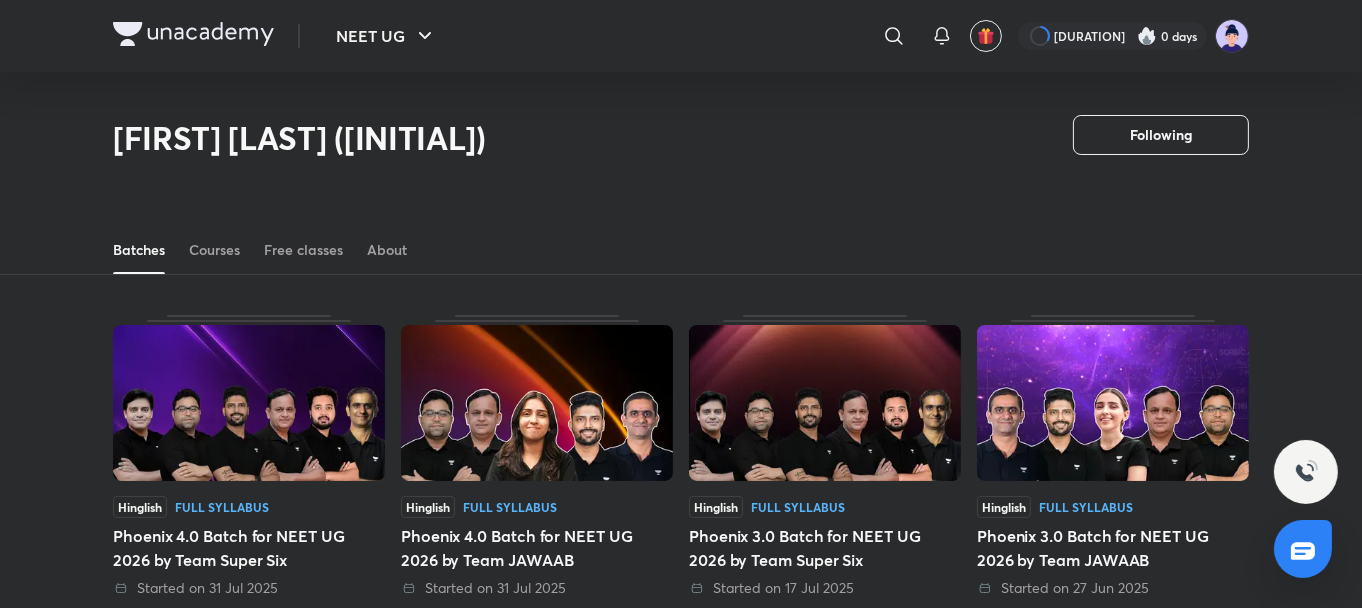 scroll, scrollTop: 88, scrollLeft: 0, axis: vertical 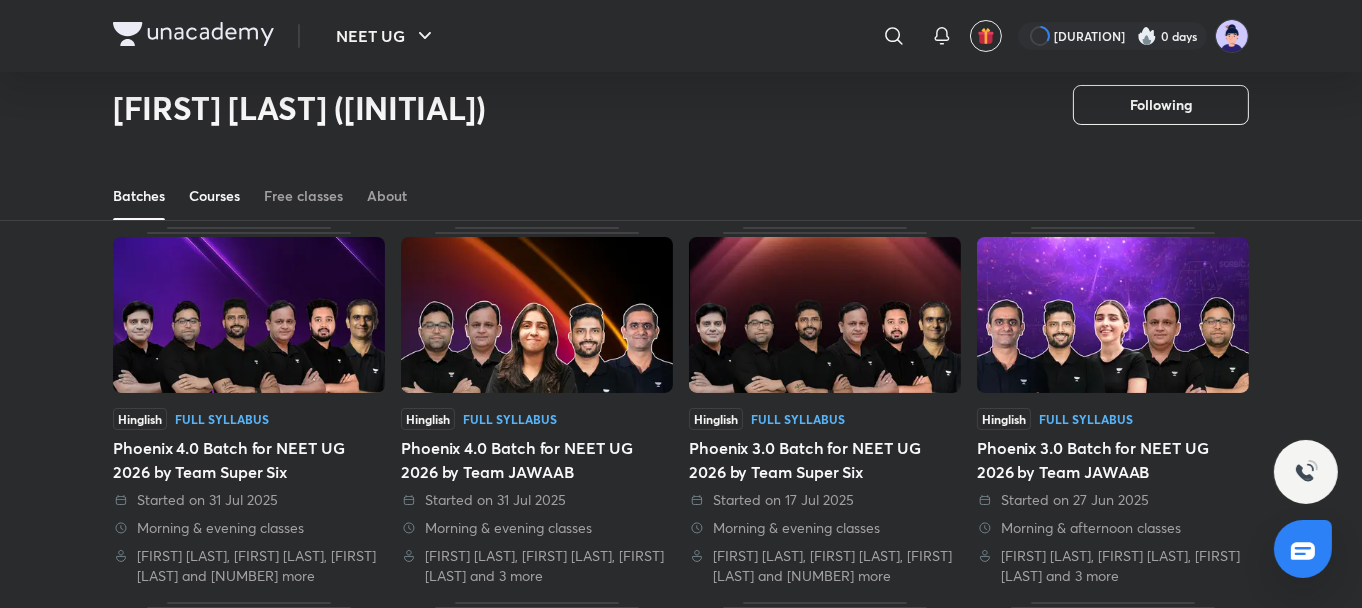 click on "Courses" at bounding box center [214, 196] 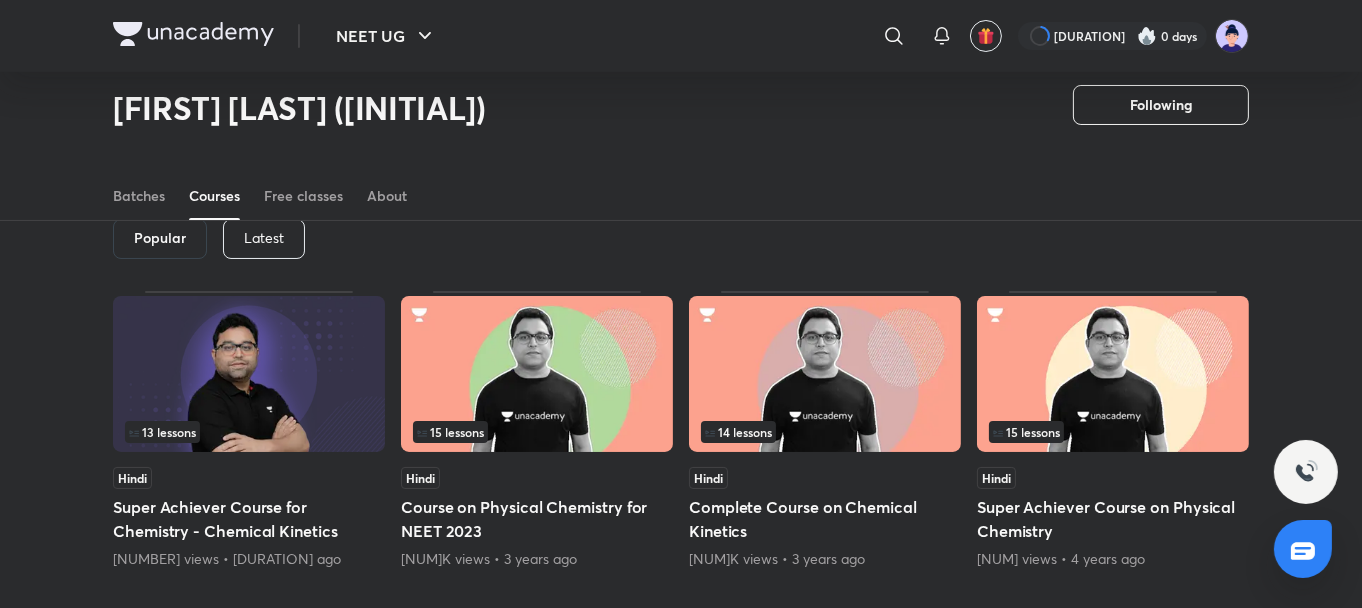 click on "Latest" at bounding box center [264, 238] 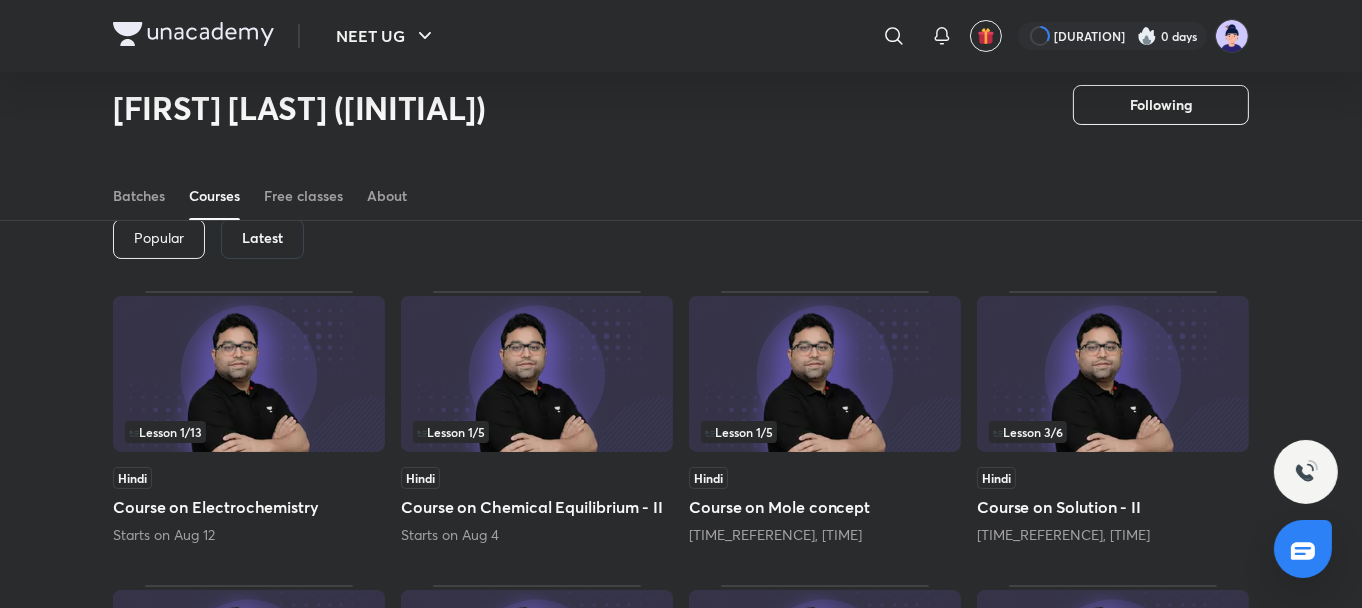 click at bounding box center (537, 374) 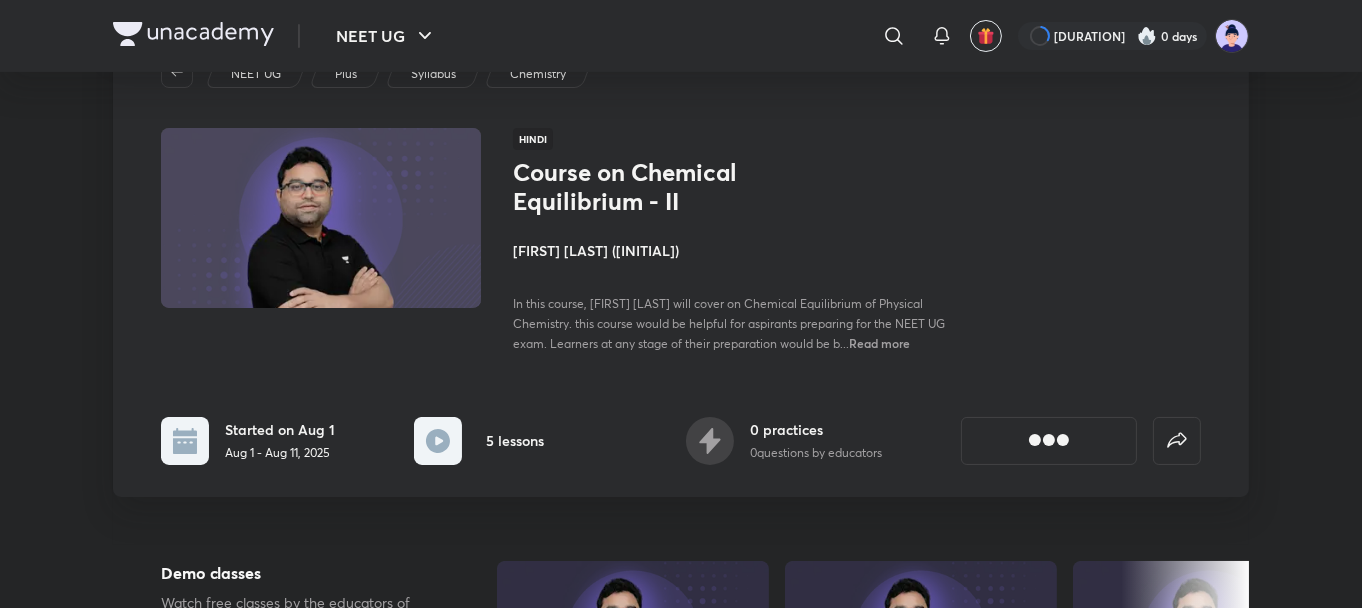 scroll, scrollTop: 0, scrollLeft: 0, axis: both 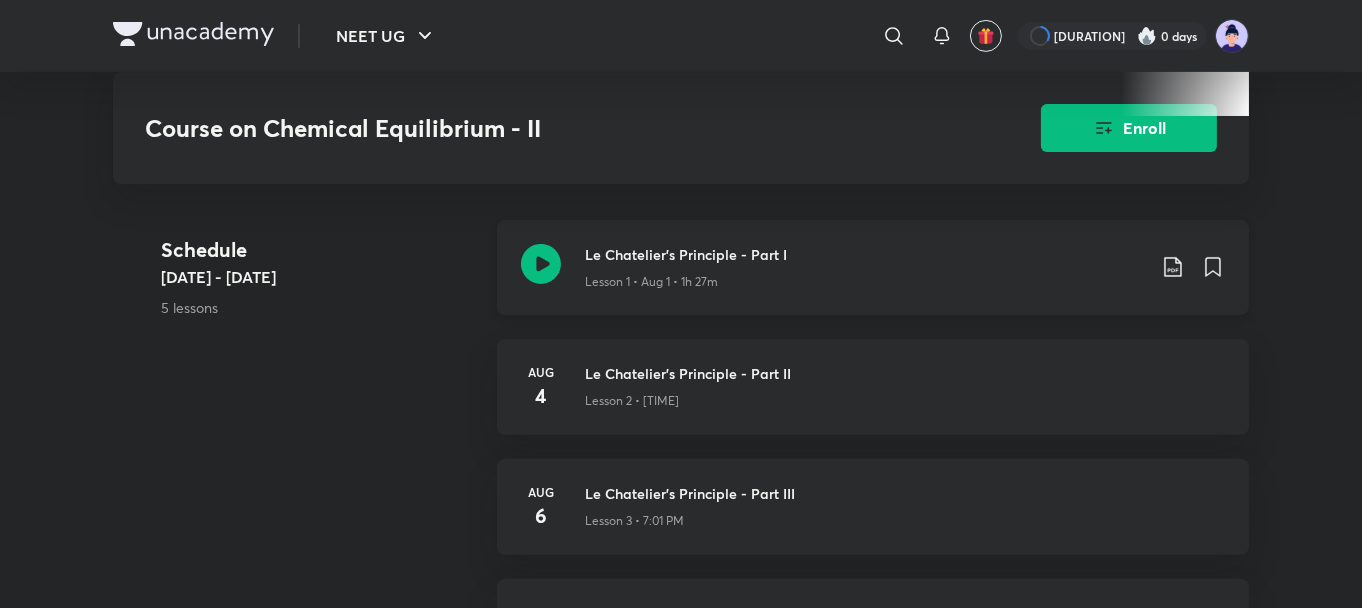 click on "Lesson 1  •  Aug 1  •  1h 27m" at bounding box center (865, 278) 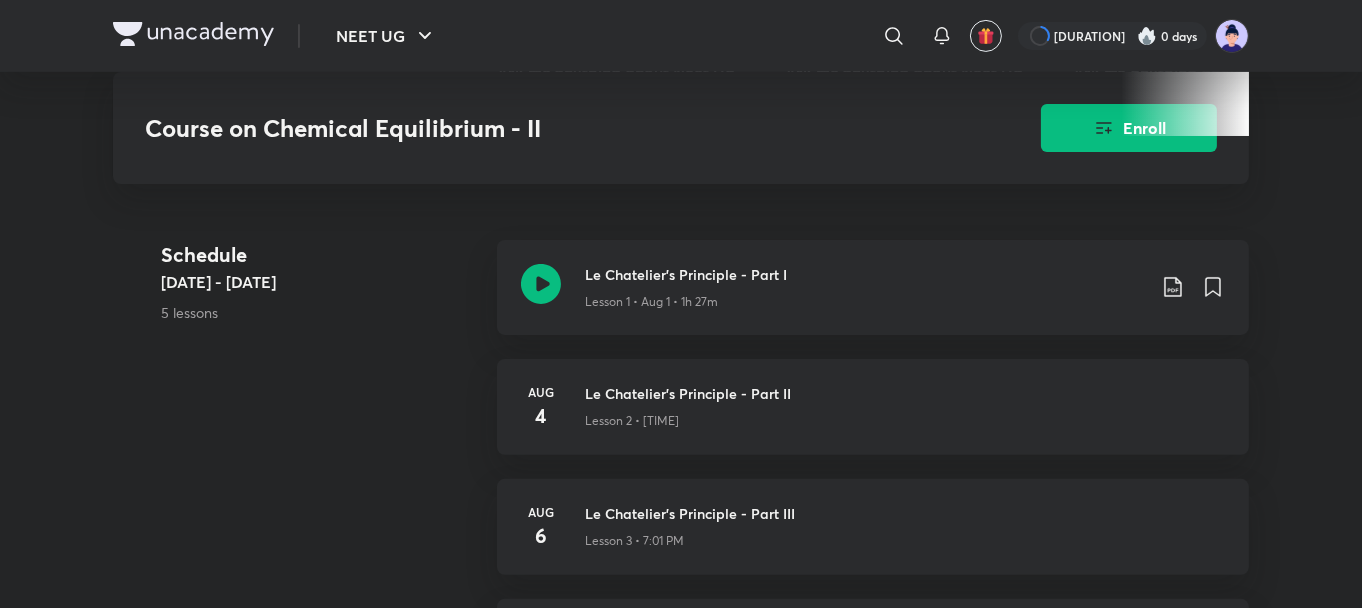 scroll, scrollTop: 800, scrollLeft: 0, axis: vertical 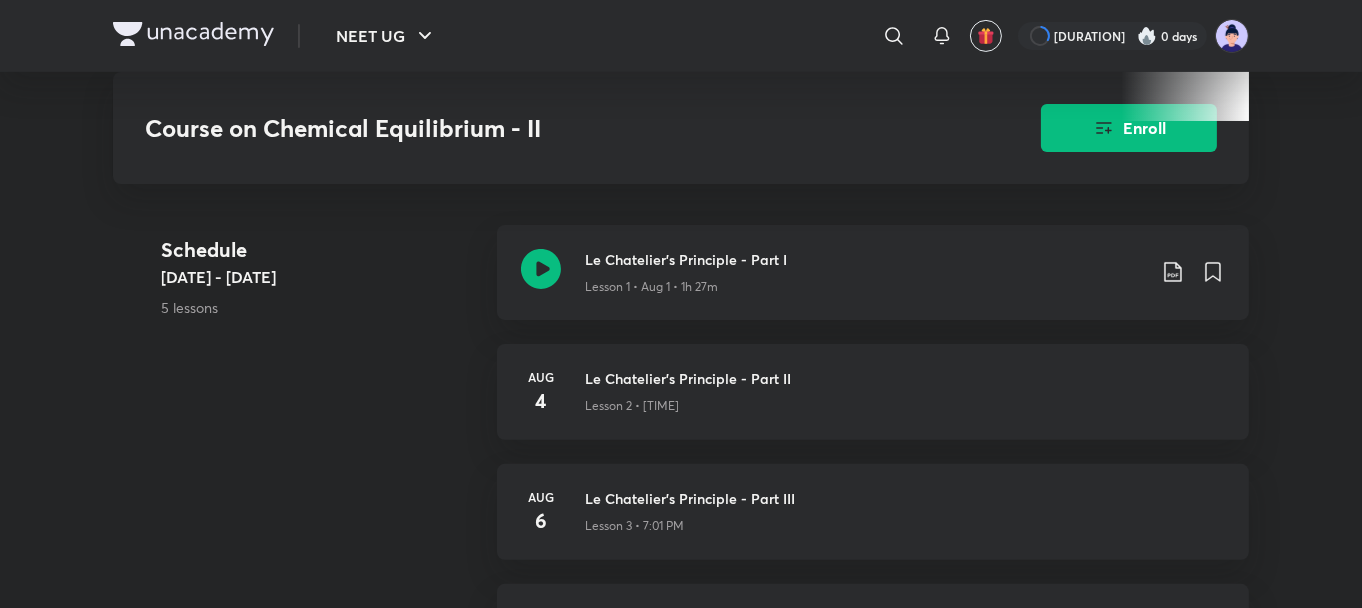 click on "Lesson 1  •  Aug 1  •  1h 27m" at bounding box center [865, 283] 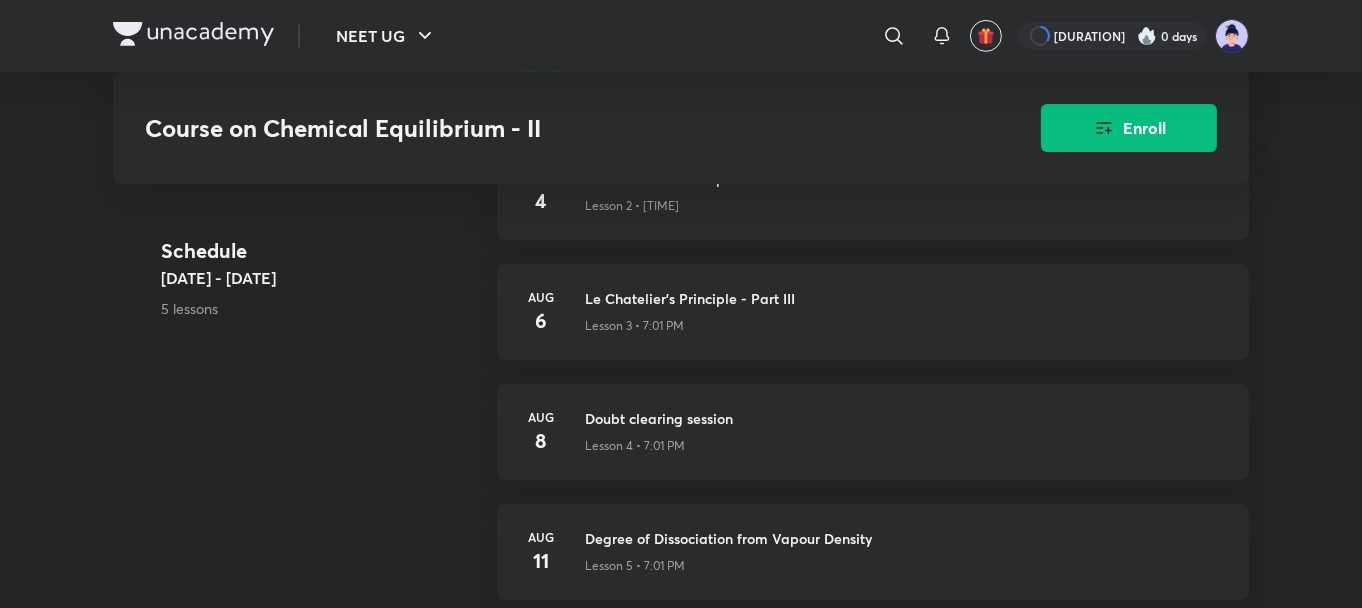 scroll, scrollTop: 1040, scrollLeft: 0, axis: vertical 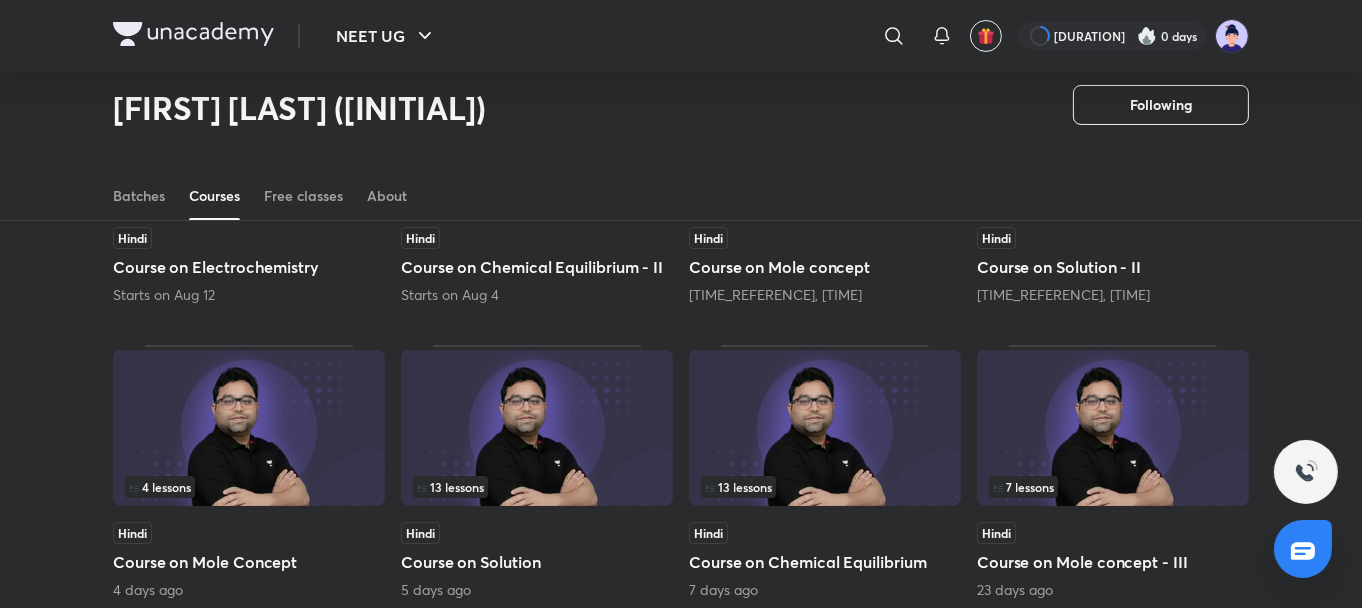 click at bounding box center [825, 428] 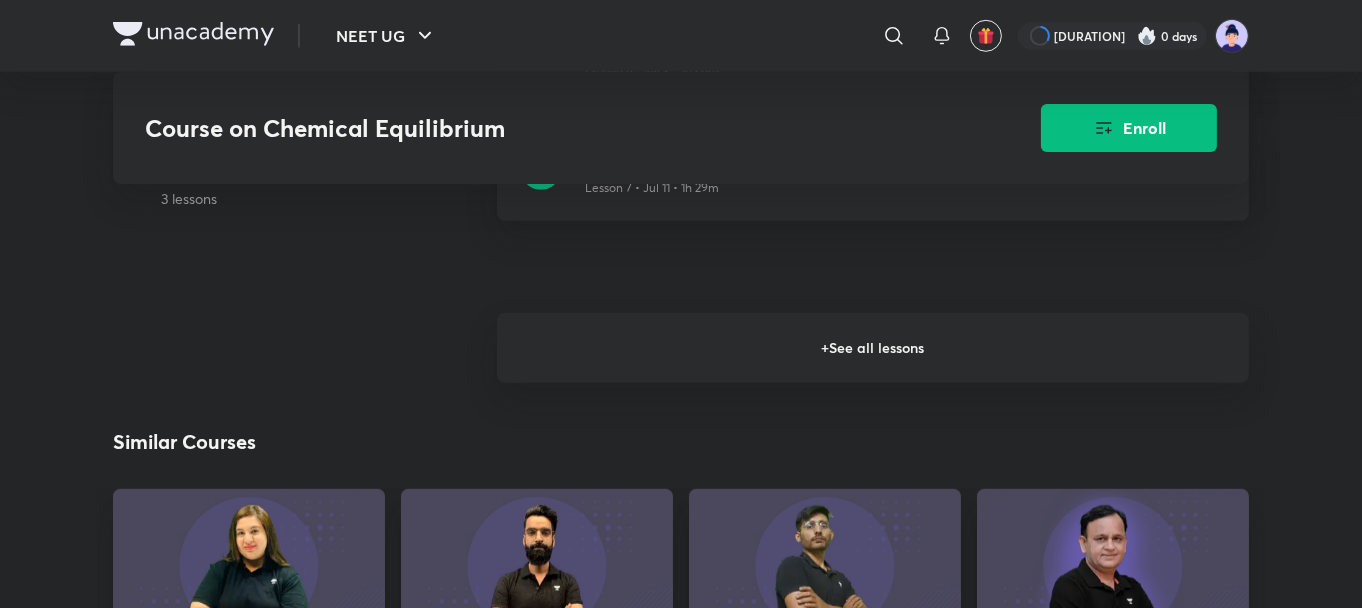 scroll, scrollTop: 1760, scrollLeft: 0, axis: vertical 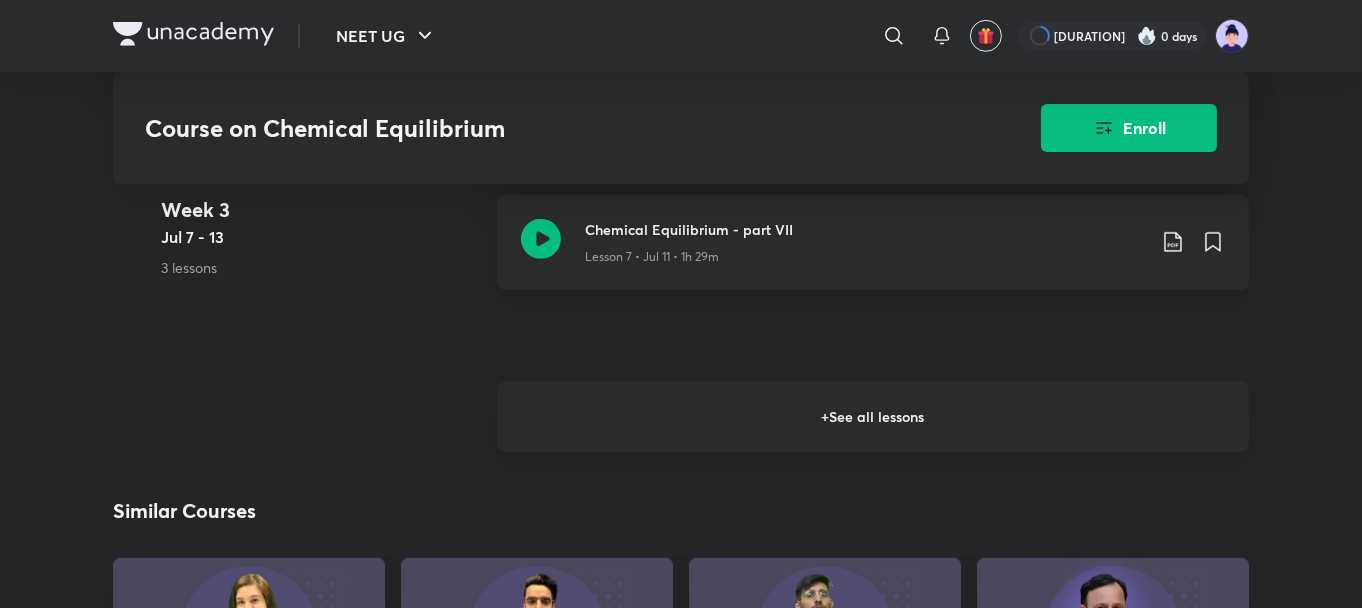 click on "+  See all lessons" at bounding box center [873, 417] 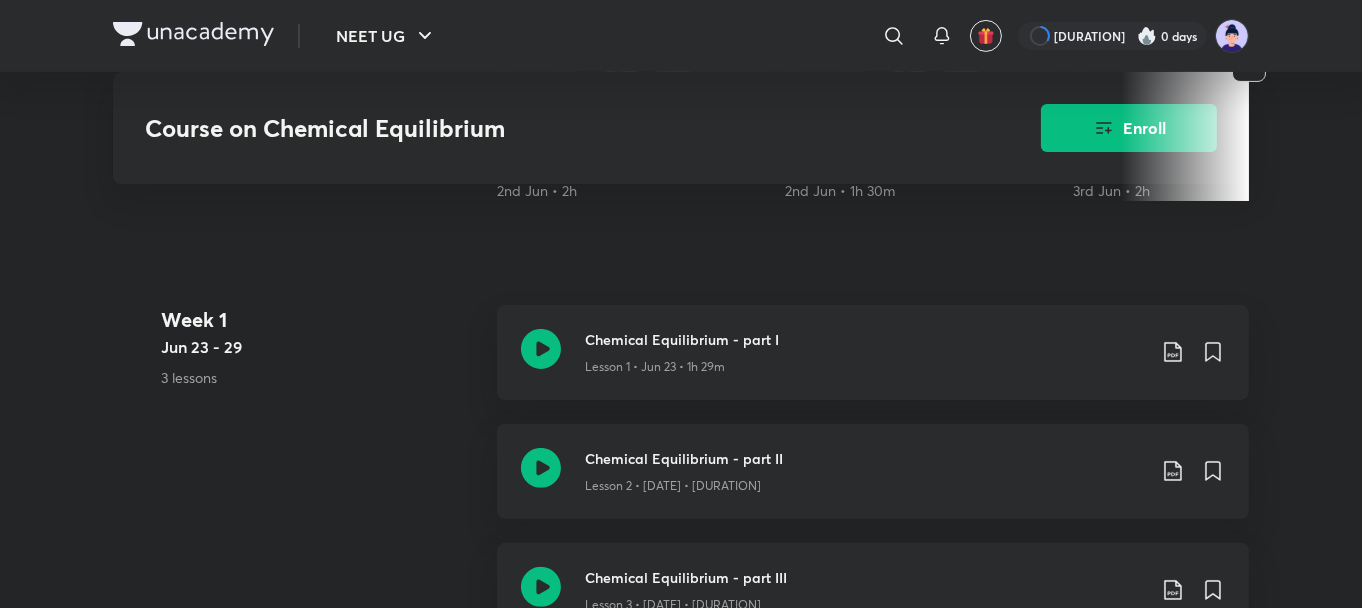 scroll, scrollTop: 680, scrollLeft: 0, axis: vertical 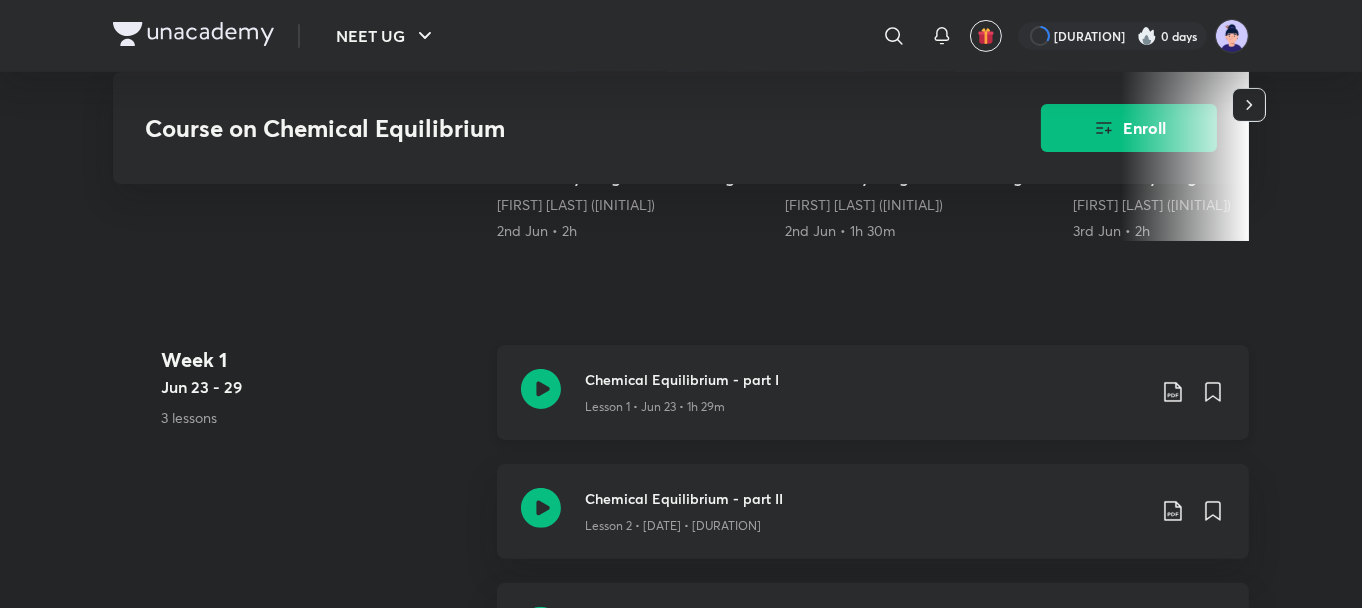click 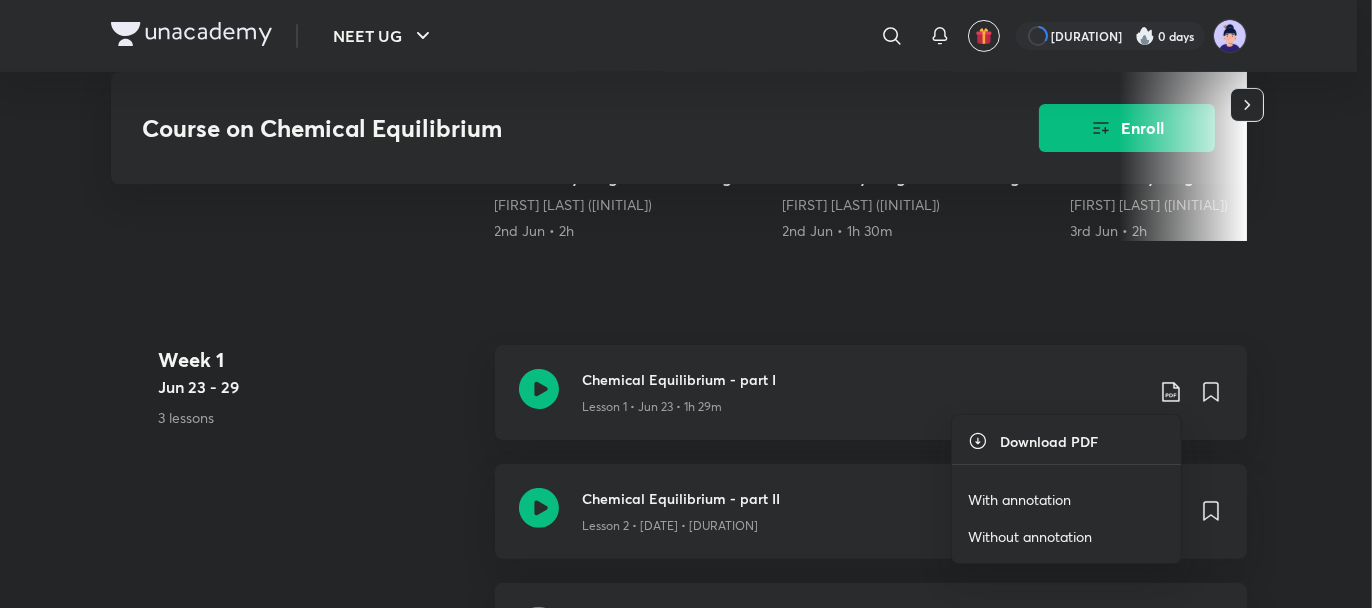 click at bounding box center (686, 304) 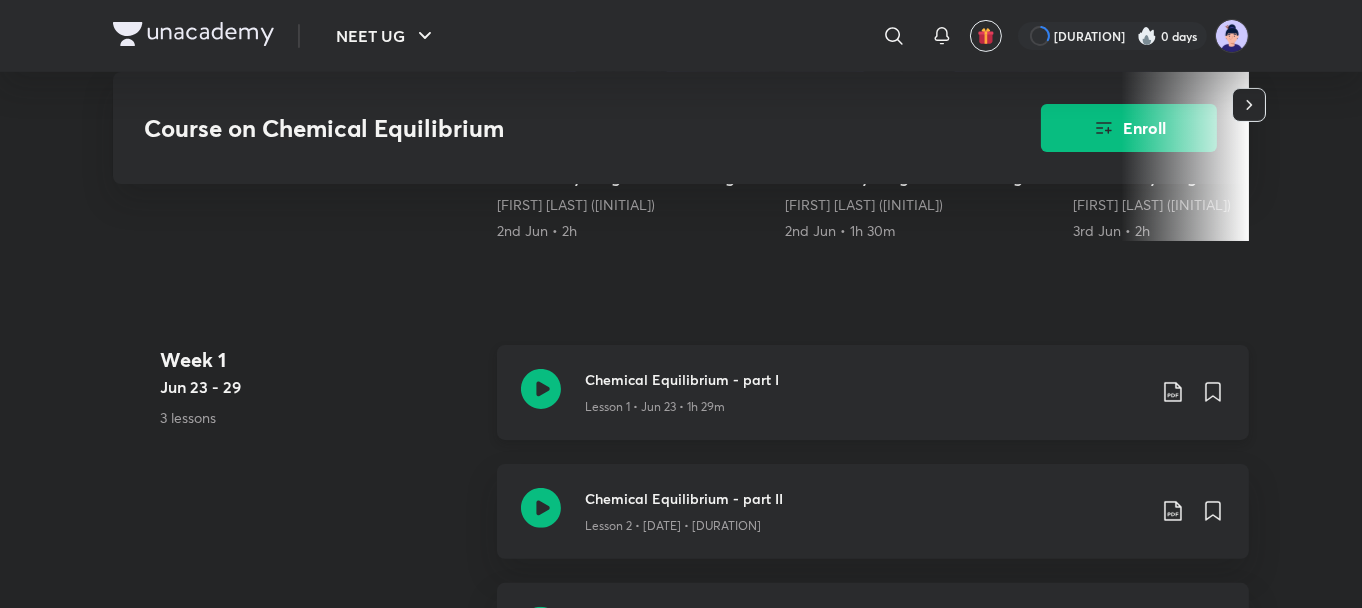 click on "Lesson 1  •  Jun 23  •  1h 29m" at bounding box center (865, 403) 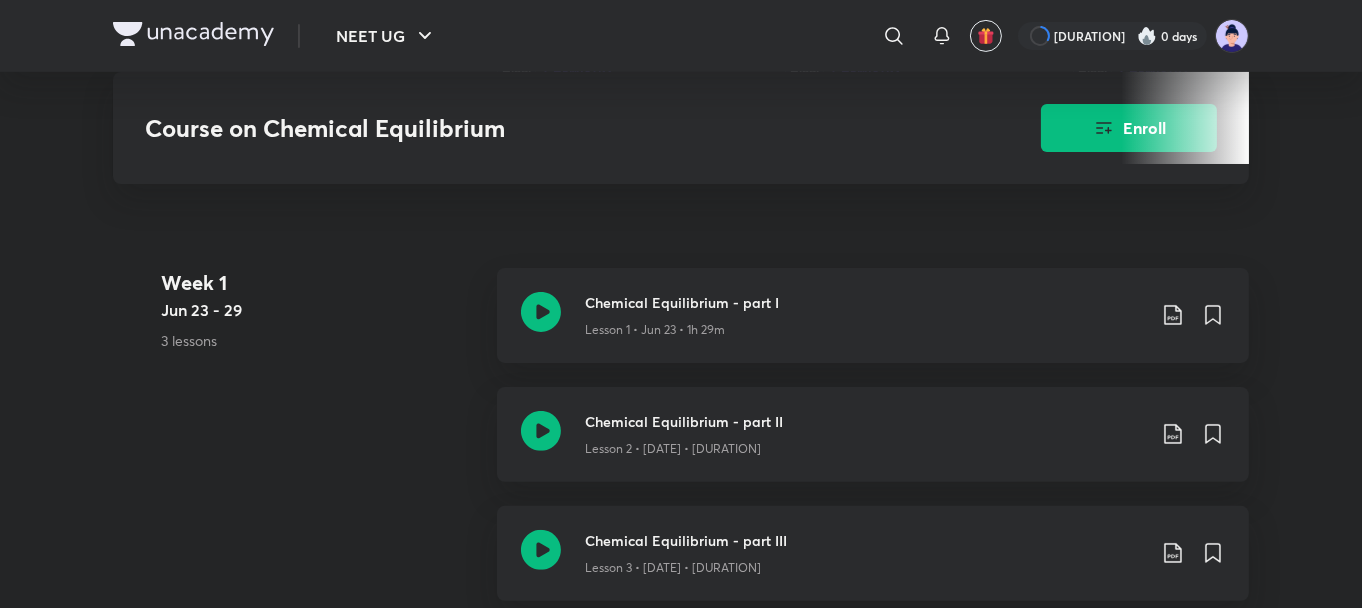 scroll, scrollTop: 760, scrollLeft: 0, axis: vertical 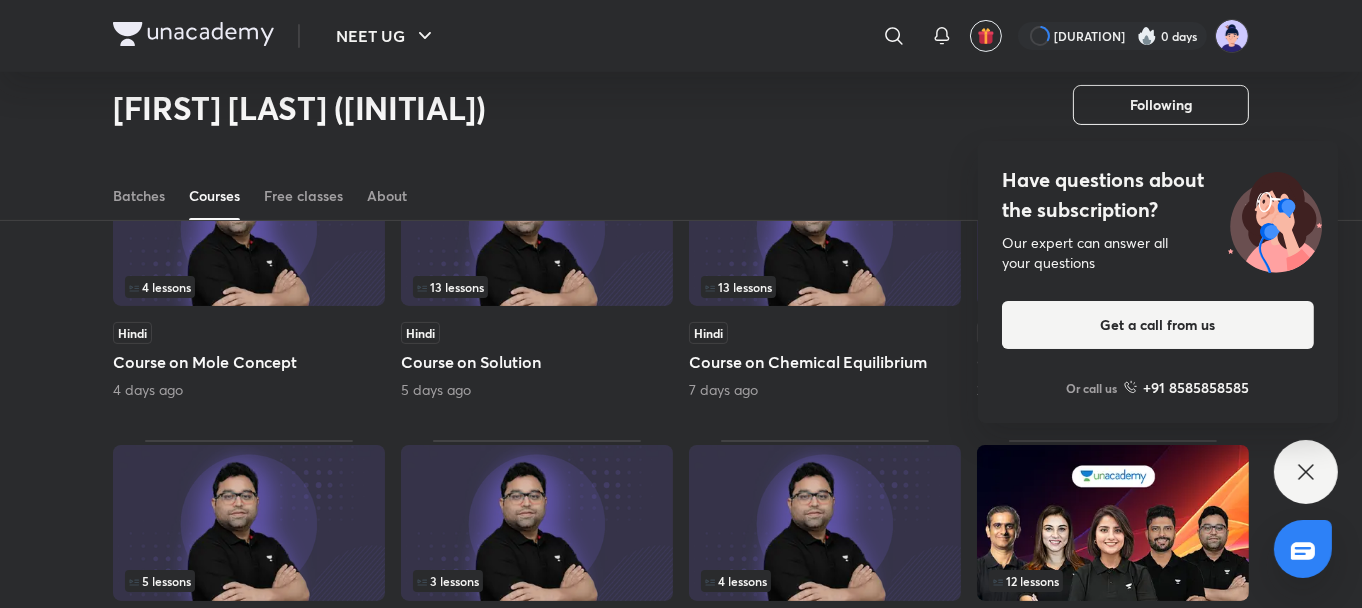 click on "Have questions about the subscription? Our expert can answer all your questions Get a call from us Or call us +91 8585858585" at bounding box center [1306, 472] 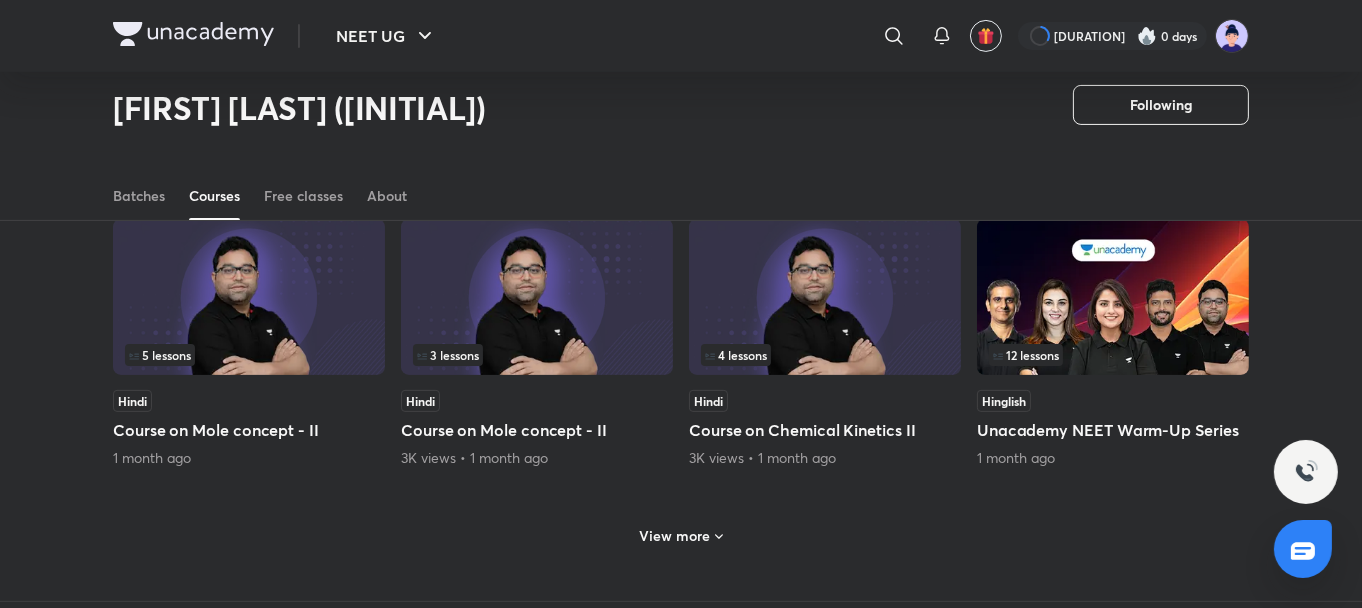 scroll, scrollTop: 768, scrollLeft: 0, axis: vertical 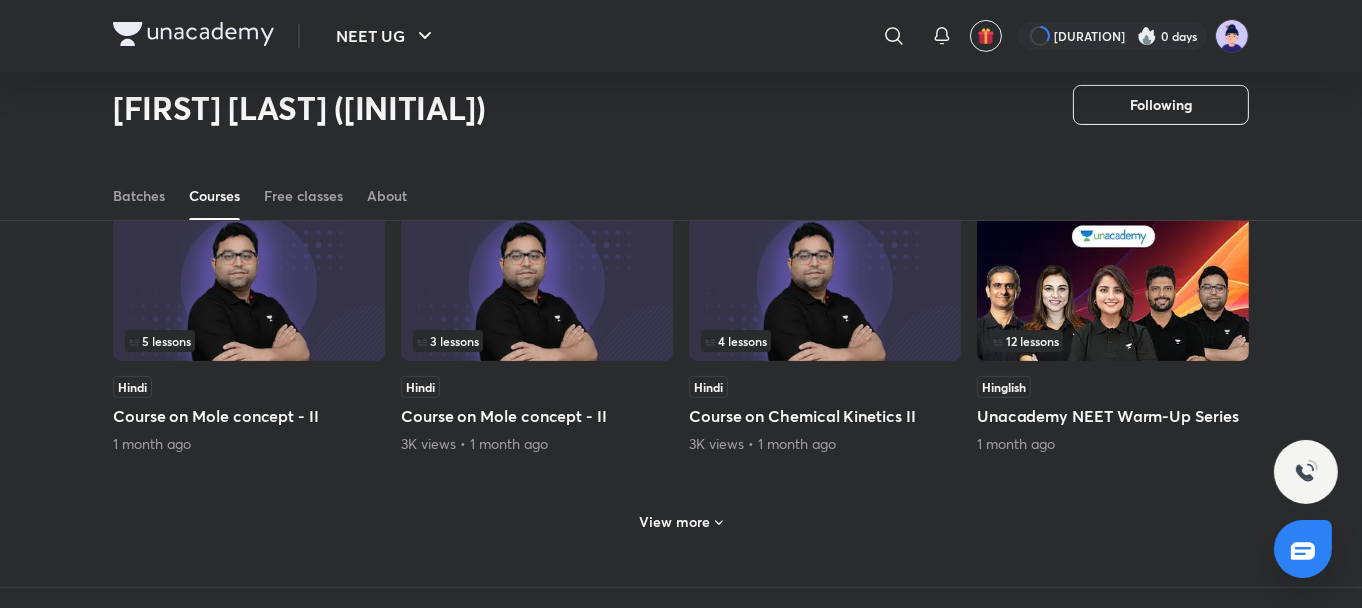 click on "View more" at bounding box center (675, 522) 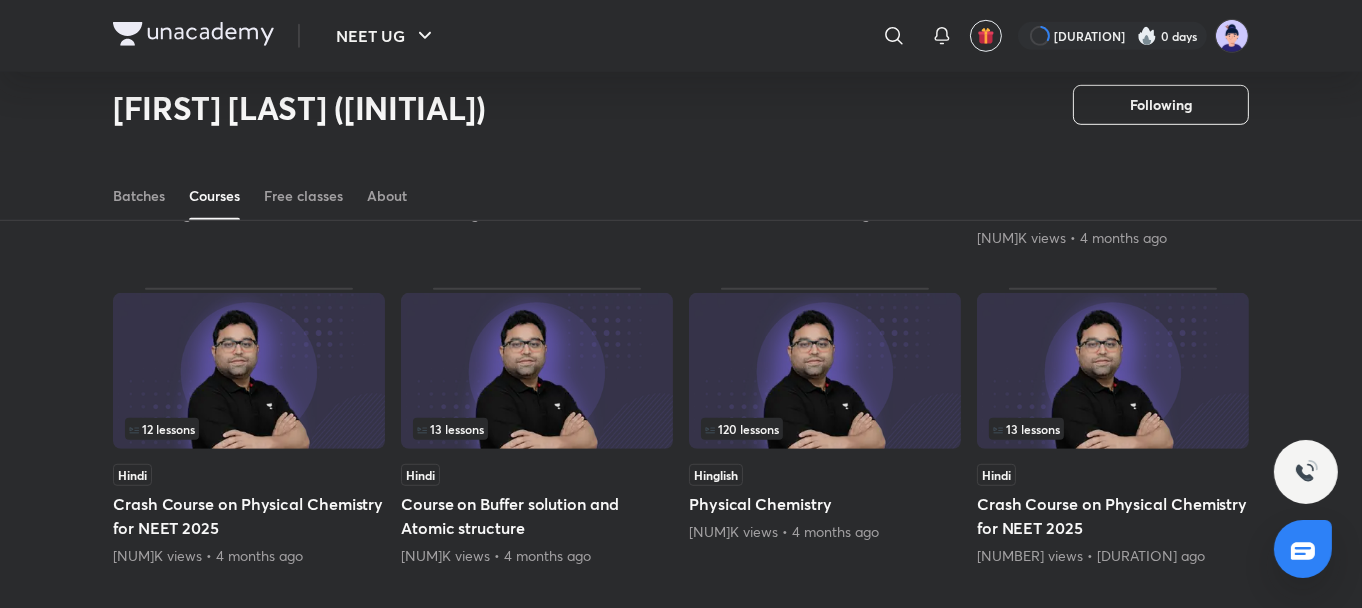 scroll, scrollTop: 1648, scrollLeft: 0, axis: vertical 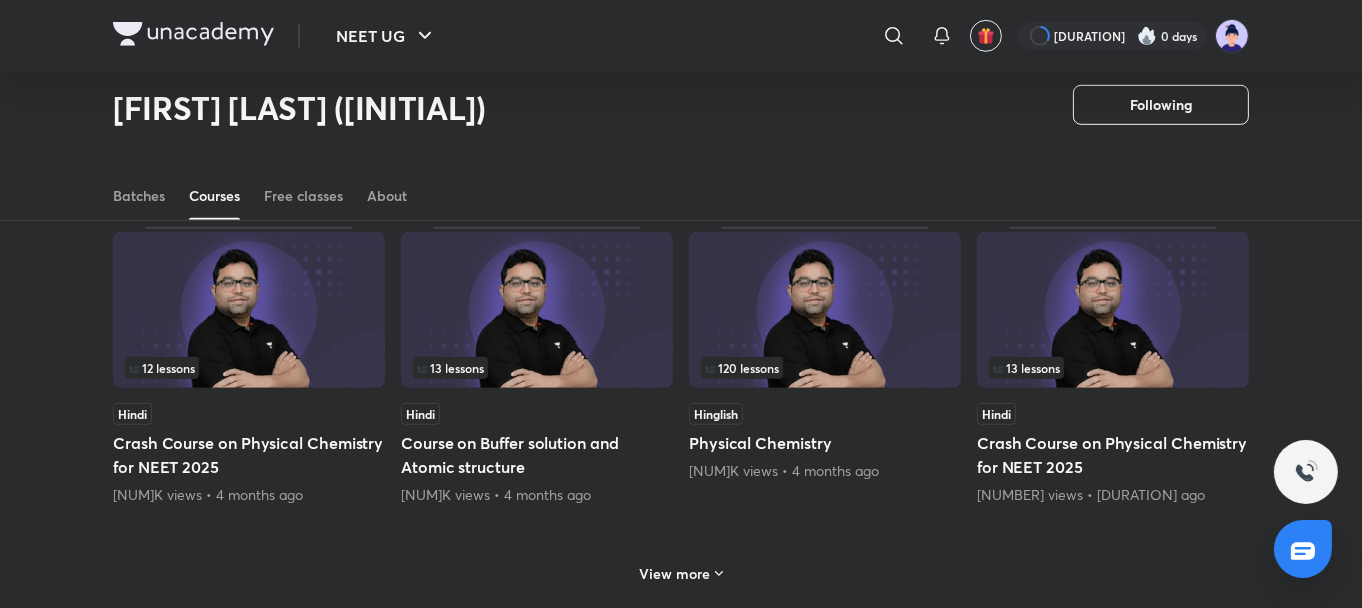 click on "View more" at bounding box center (675, 574) 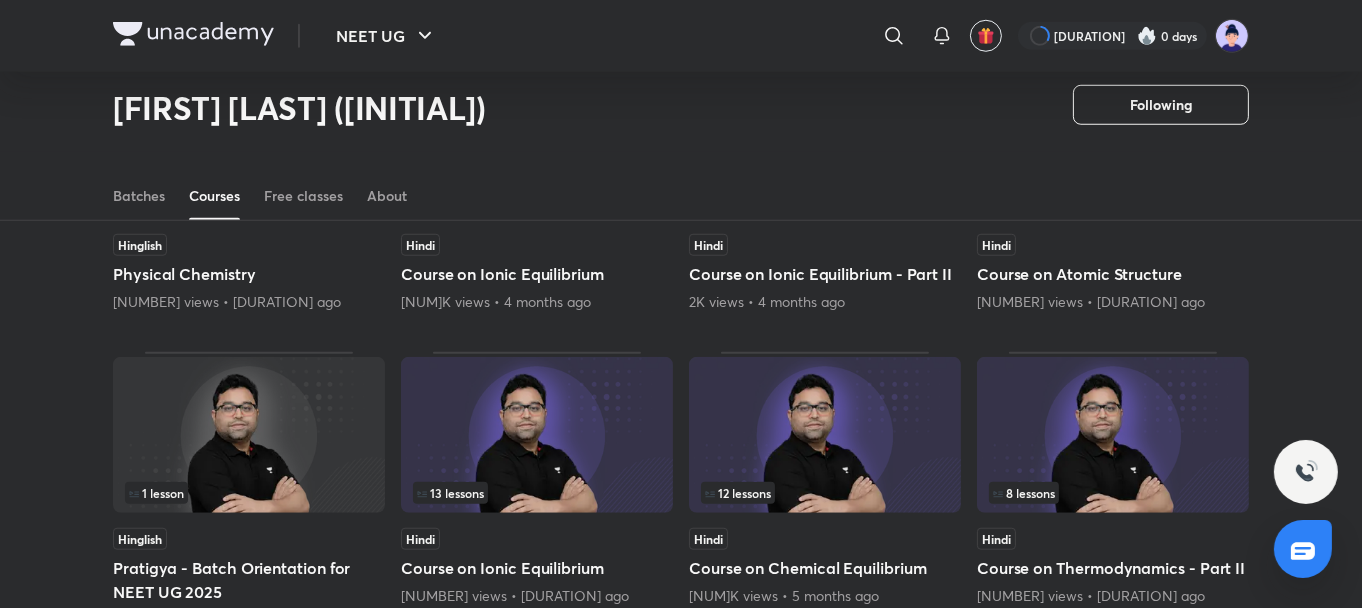 scroll, scrollTop: 2168, scrollLeft: 0, axis: vertical 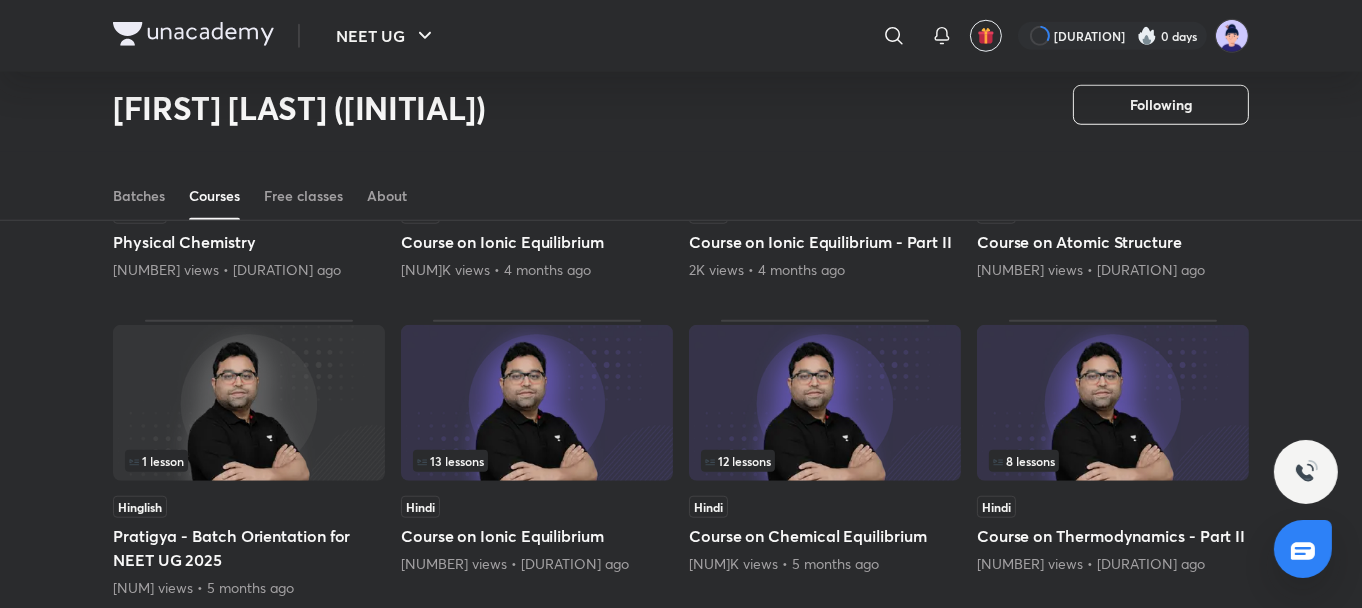 click at bounding box center [537, 403] 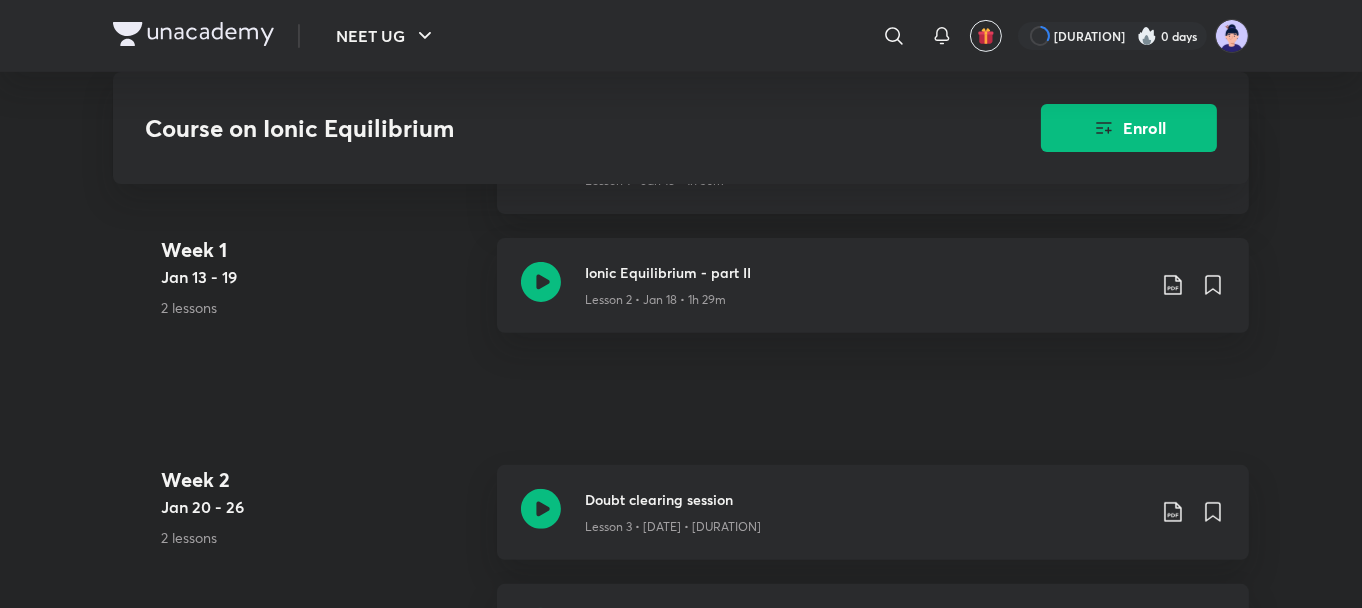 scroll, scrollTop: 880, scrollLeft: 0, axis: vertical 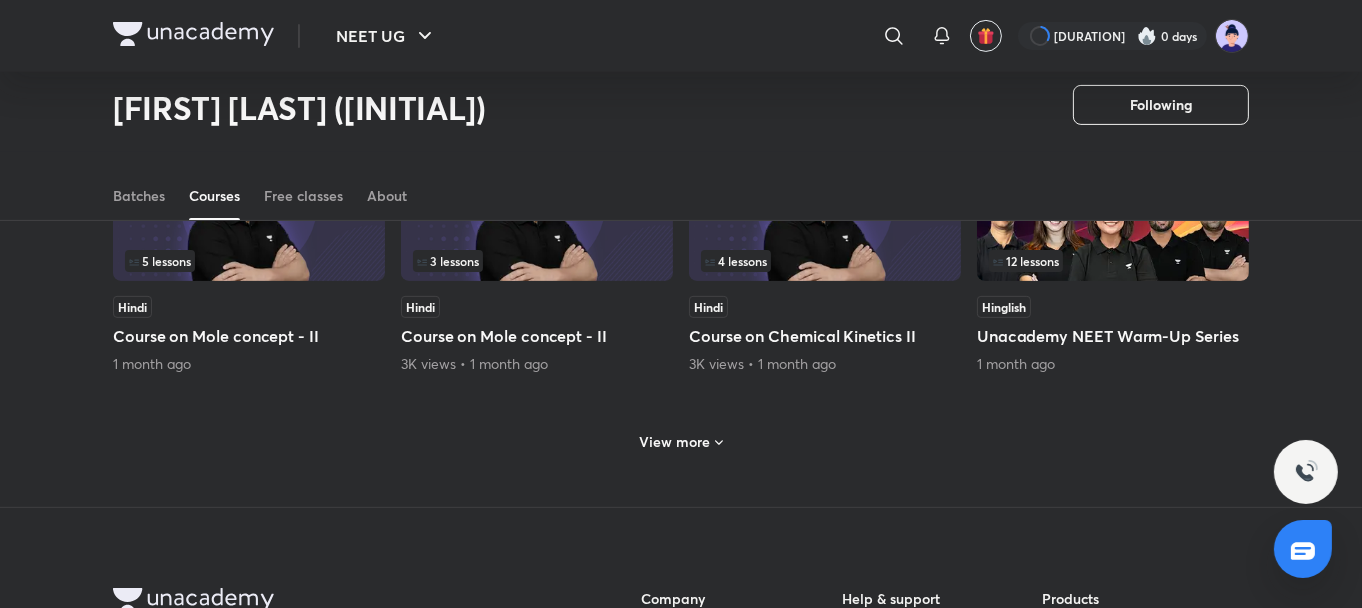 click 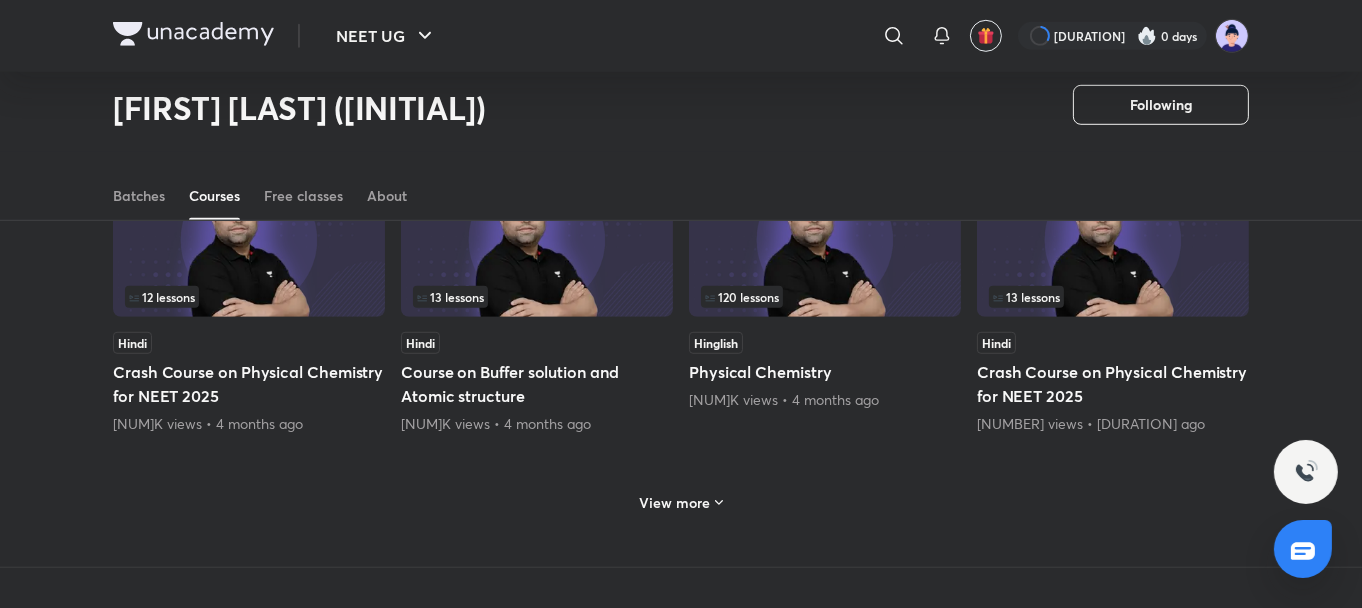 scroll, scrollTop: 1728, scrollLeft: 0, axis: vertical 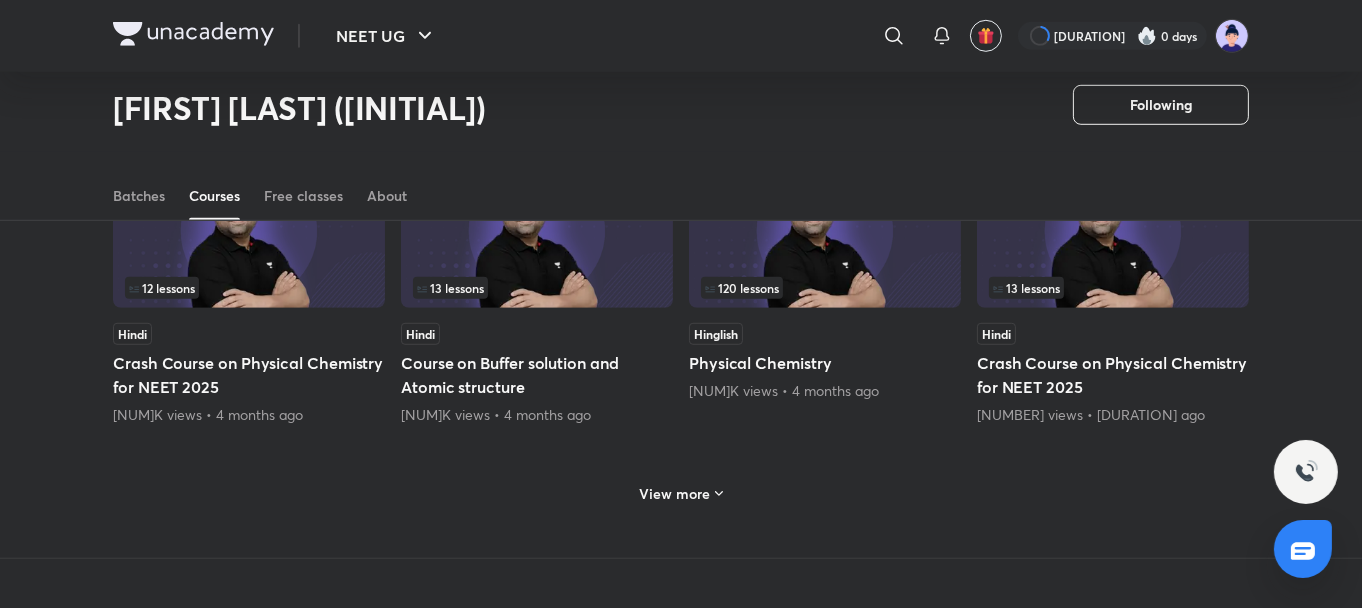 click on "View more" at bounding box center (675, 494) 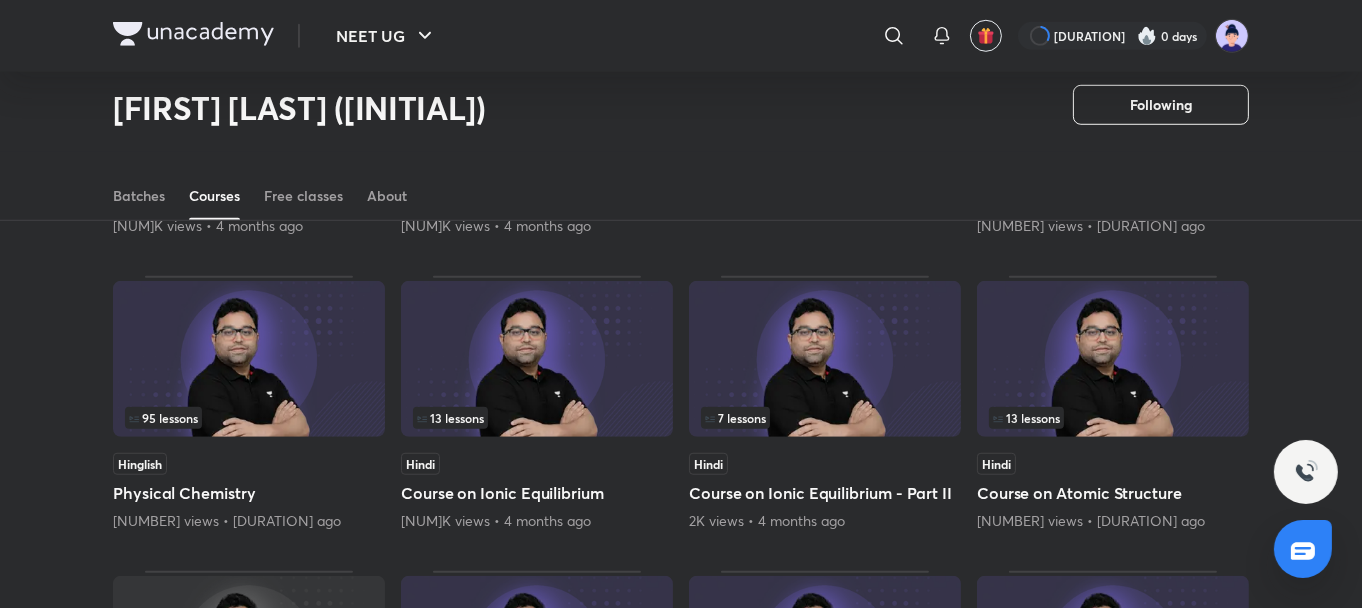 scroll, scrollTop: 1928, scrollLeft: 0, axis: vertical 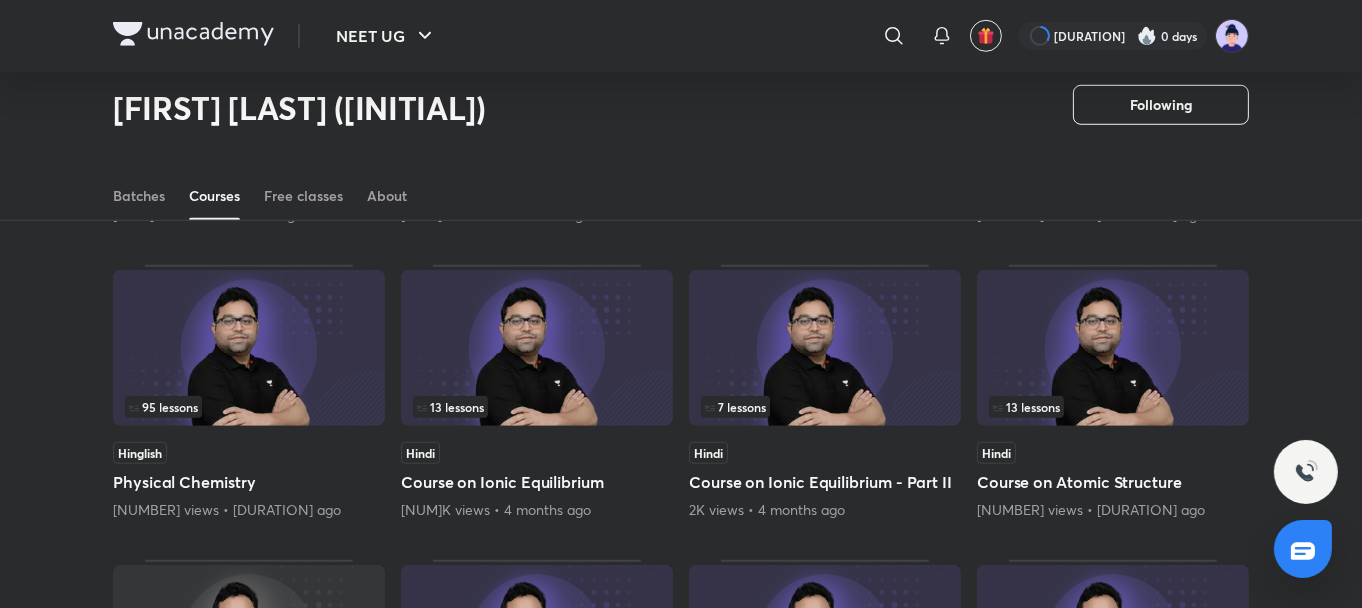 click at bounding box center (537, 348) 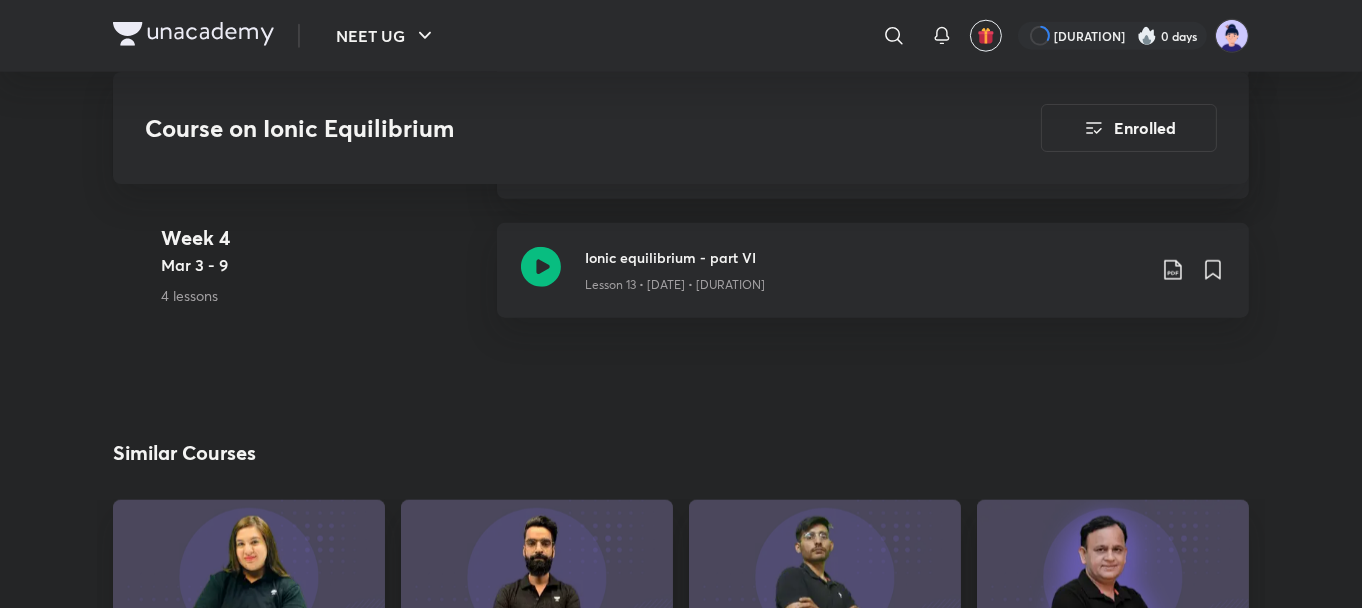 scroll, scrollTop: 2800, scrollLeft: 0, axis: vertical 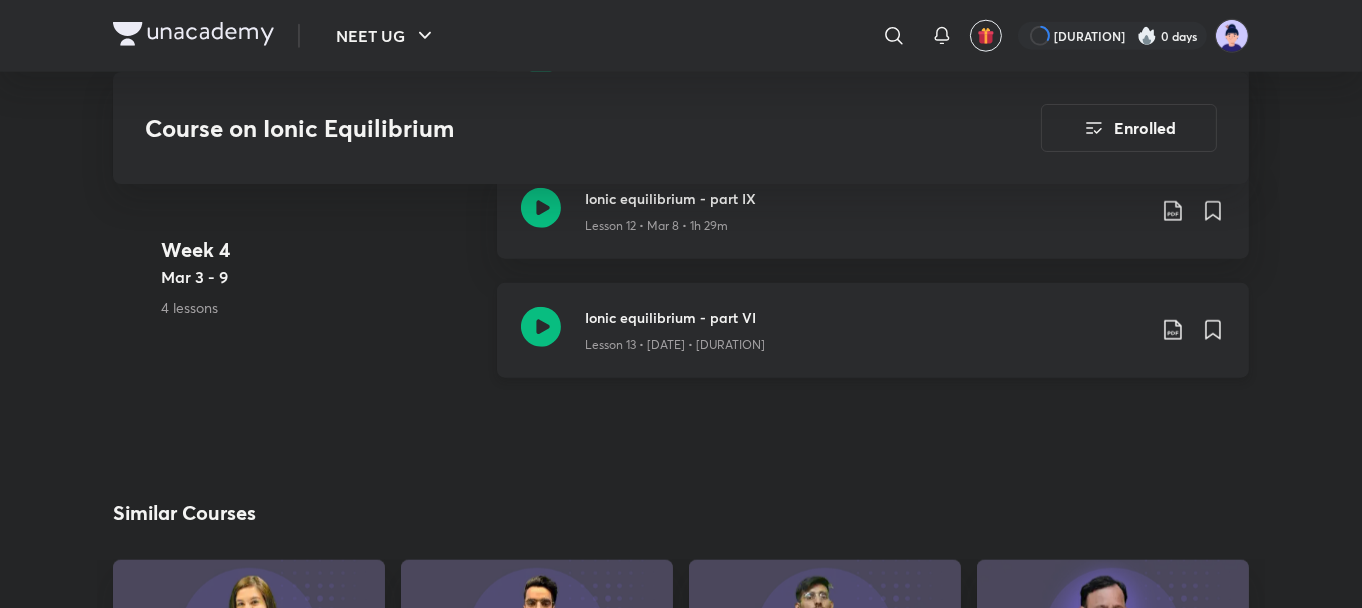 click on "Ionic equilibrium - part VI" at bounding box center [865, 317] 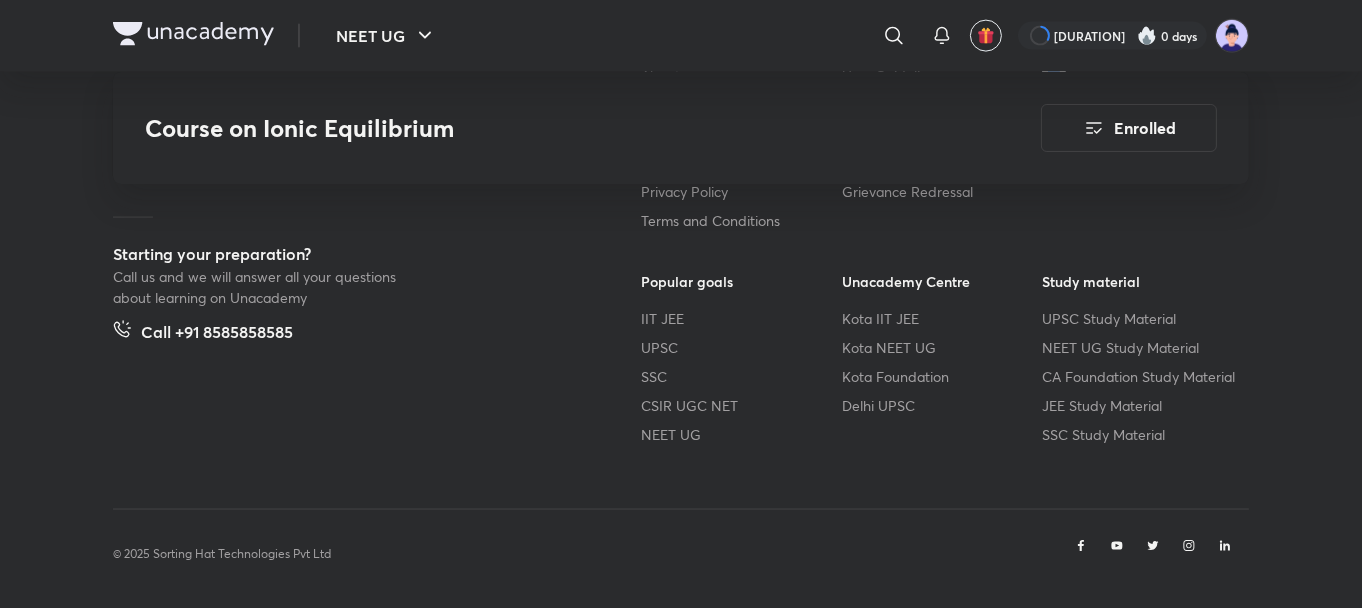 scroll, scrollTop: 3805, scrollLeft: 0, axis: vertical 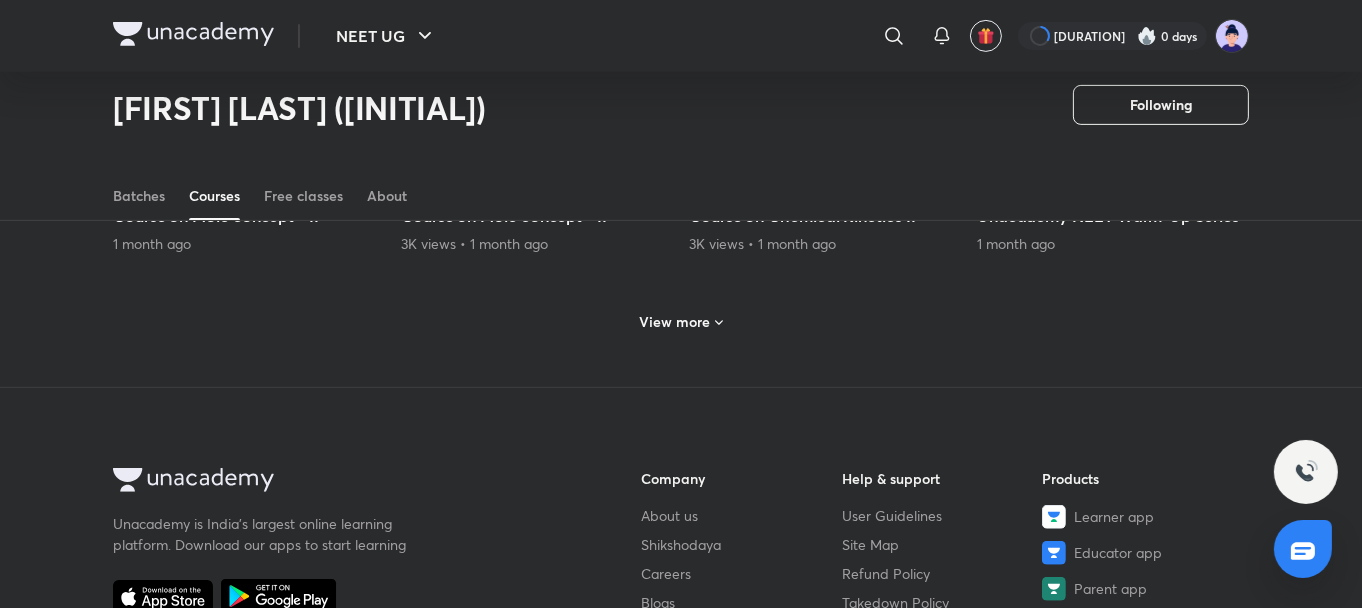 click on "View more" at bounding box center (681, 322) 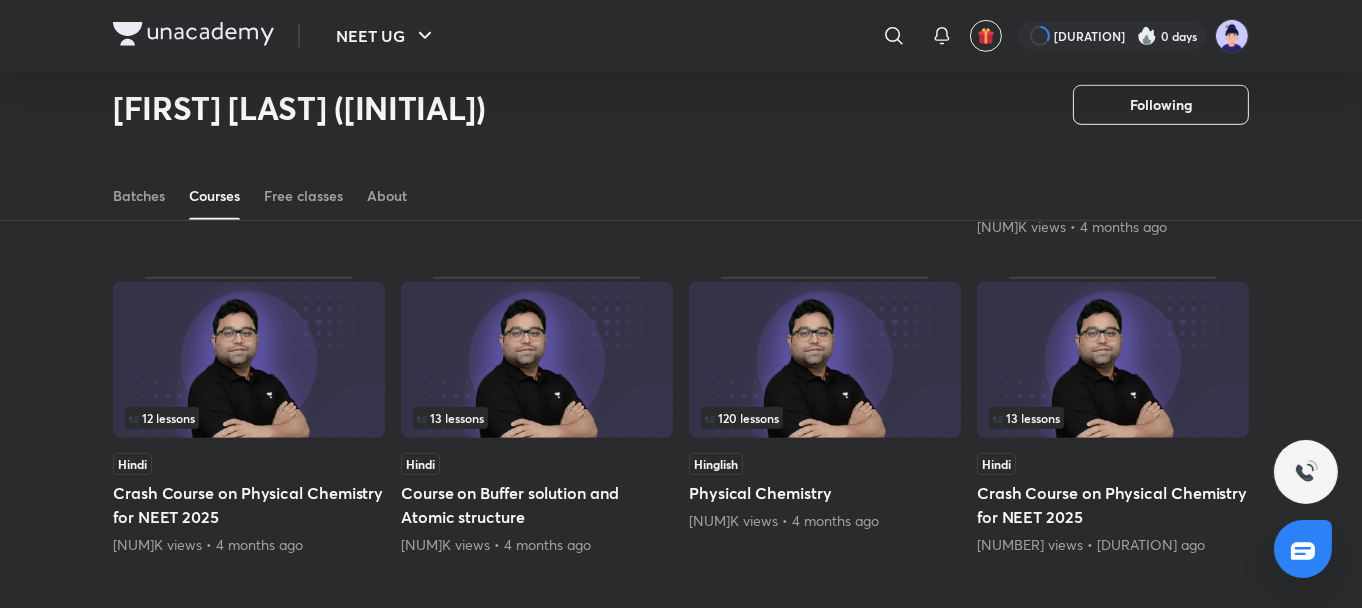 scroll, scrollTop: 1648, scrollLeft: 0, axis: vertical 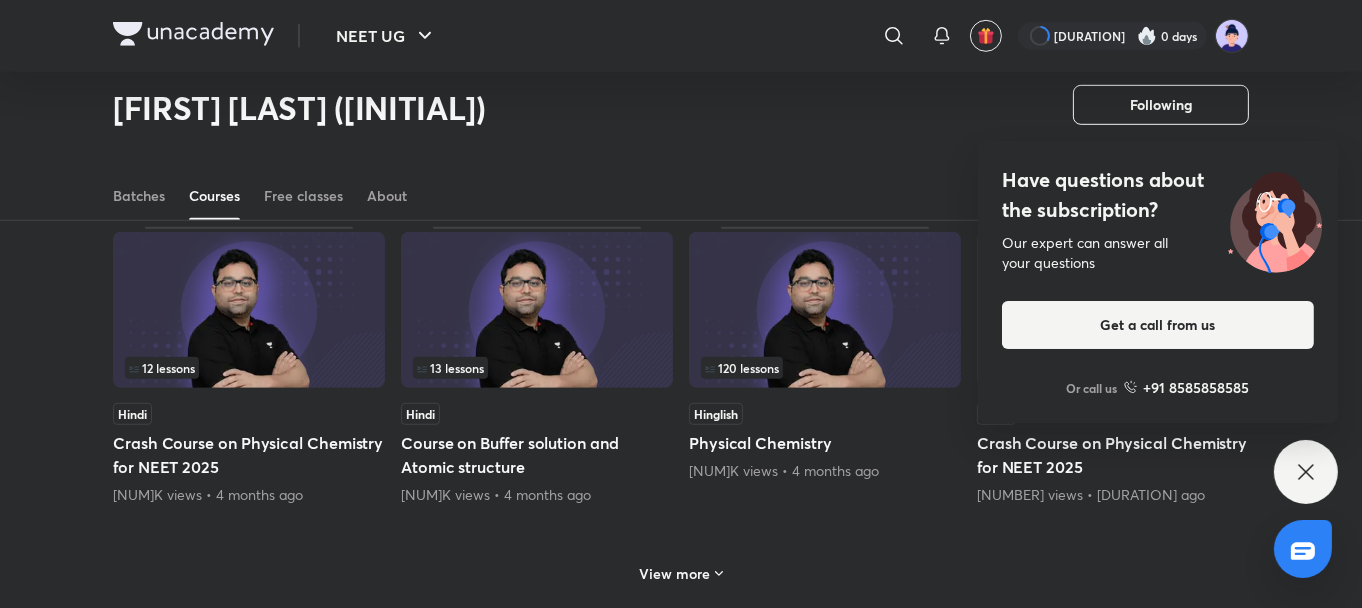 click on "Have questions about the subscription? Our expert can answer all your questions Get a call from us Or call us +91 8585858585" at bounding box center [1306, 472] 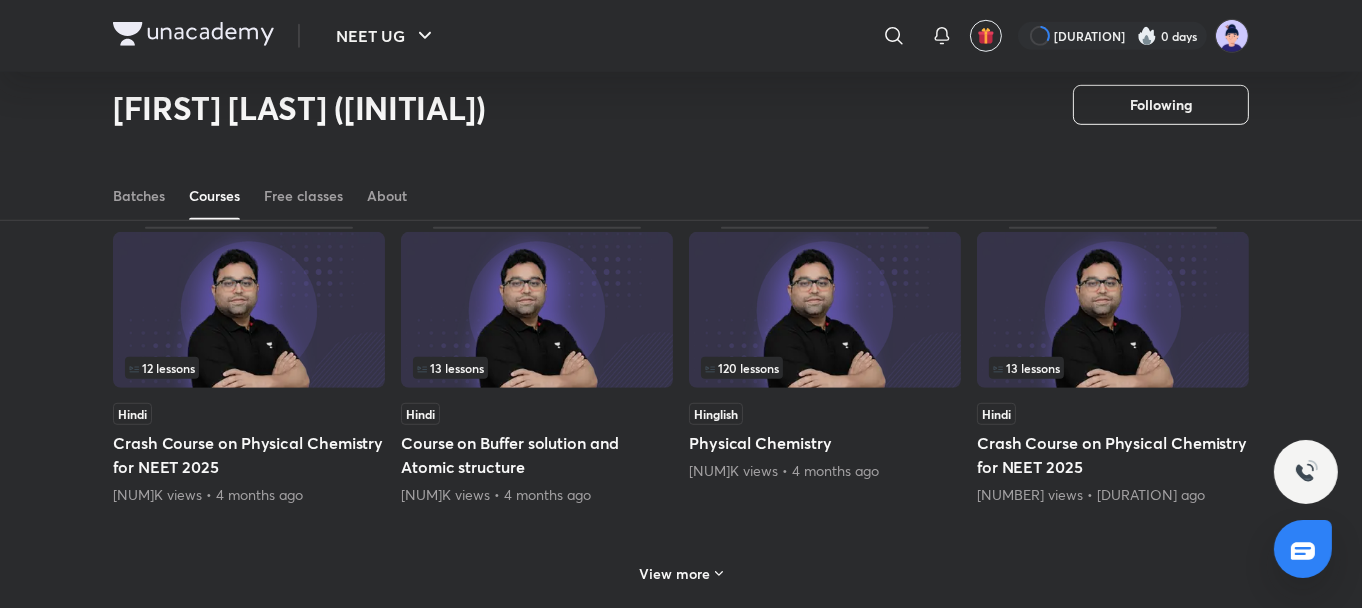 click on "View more" at bounding box center [675, 574] 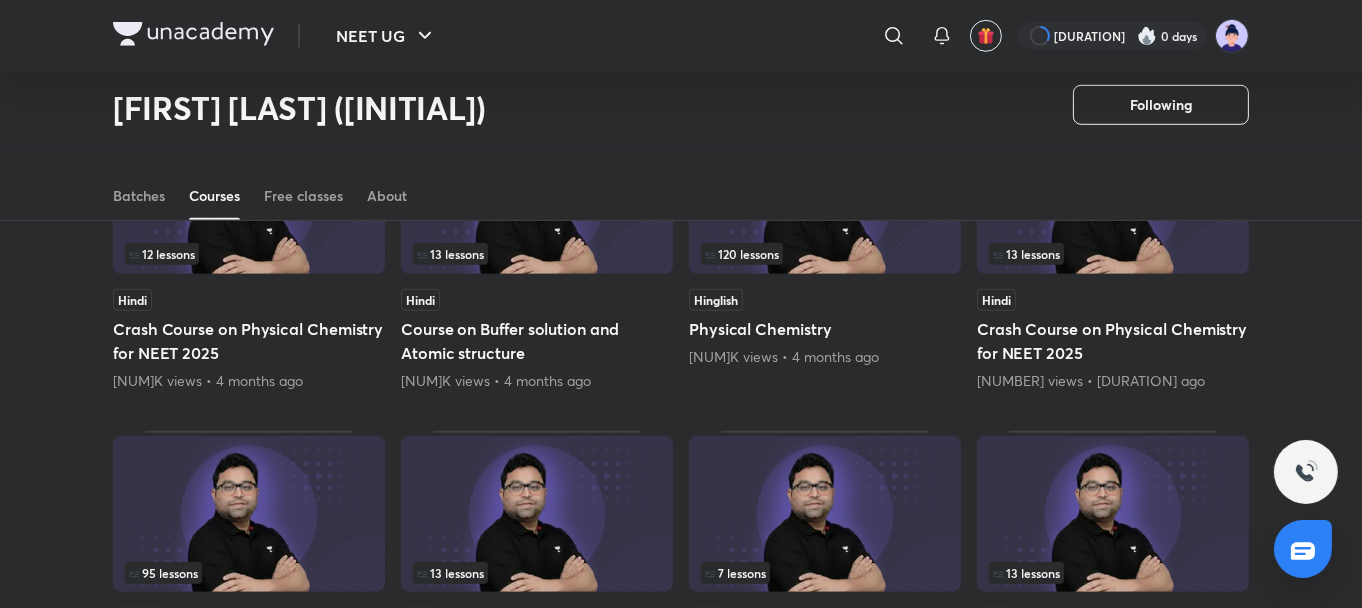 scroll, scrollTop: 1728, scrollLeft: 0, axis: vertical 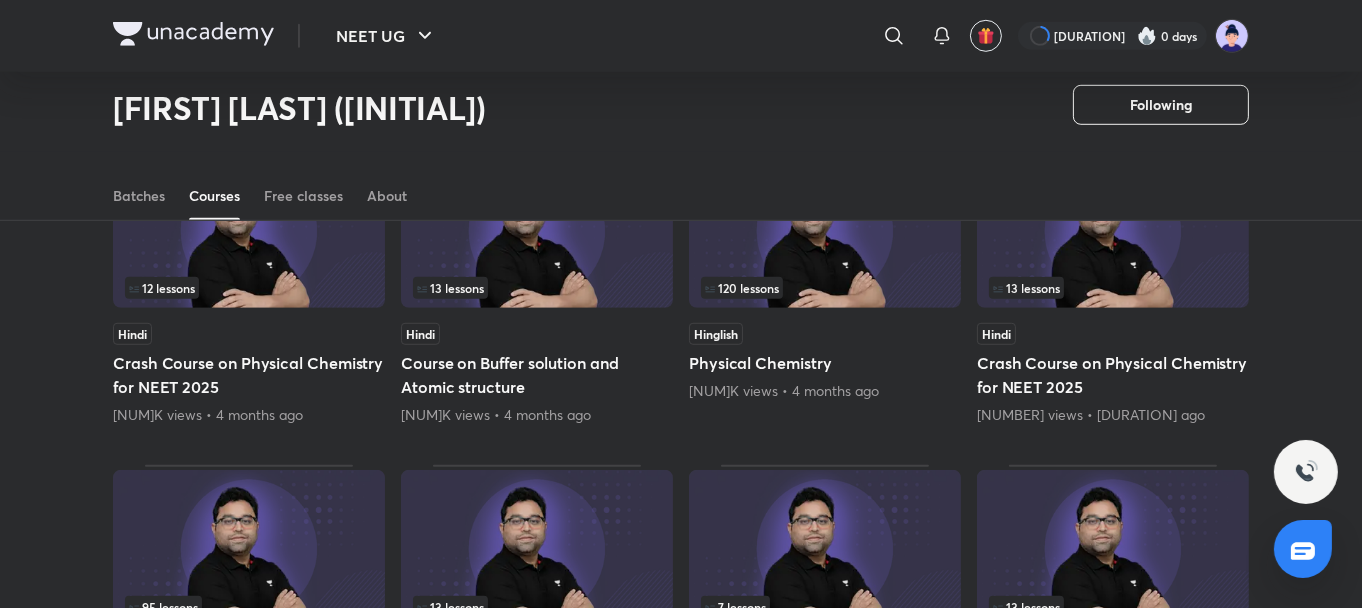 click at bounding box center (537, 230) 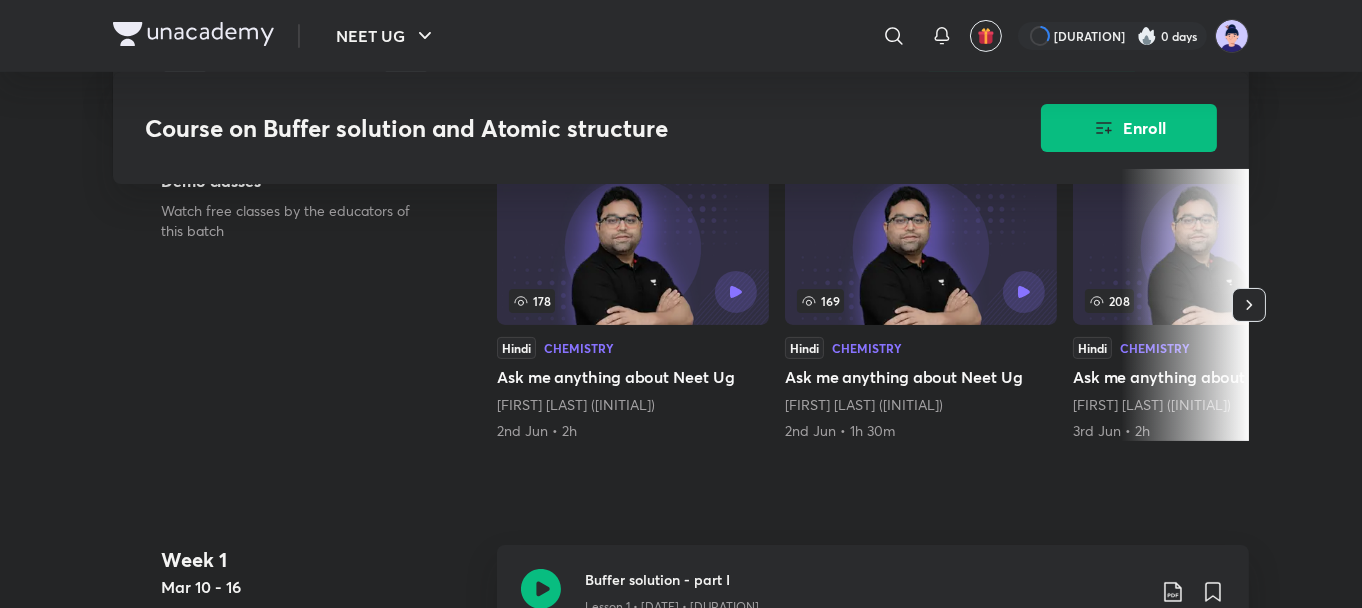 scroll, scrollTop: 640, scrollLeft: 0, axis: vertical 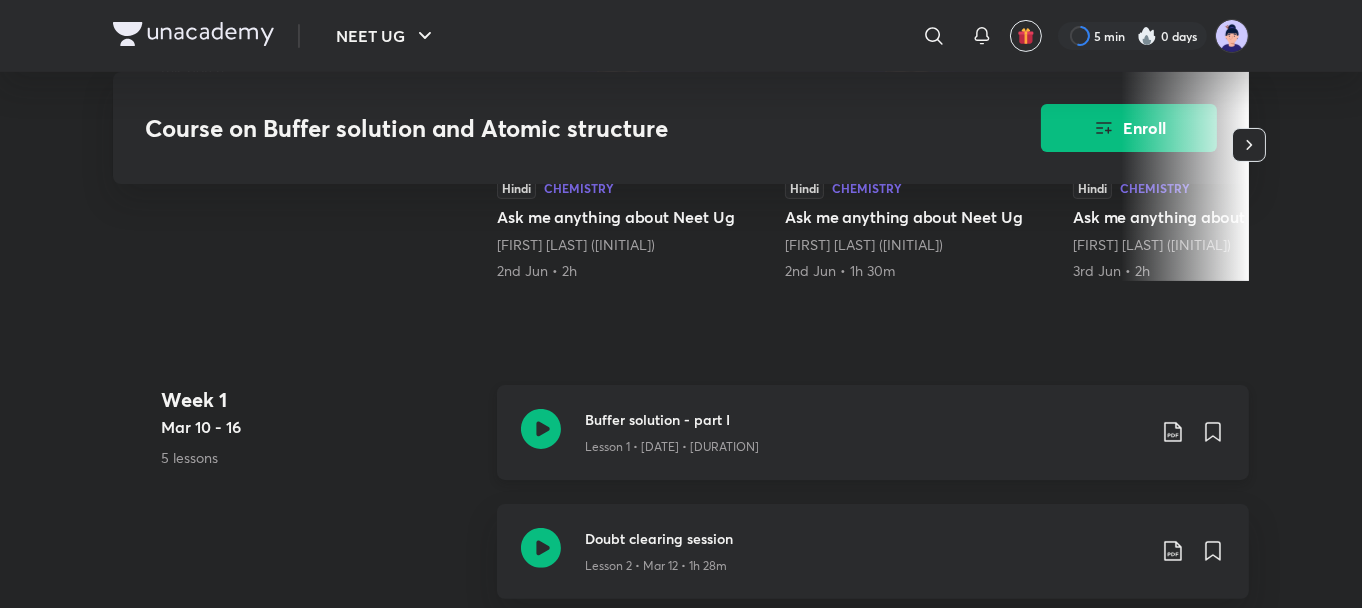 click on "Lesson 1  •  Mar 11  •  1h 27m" at bounding box center [865, 443] 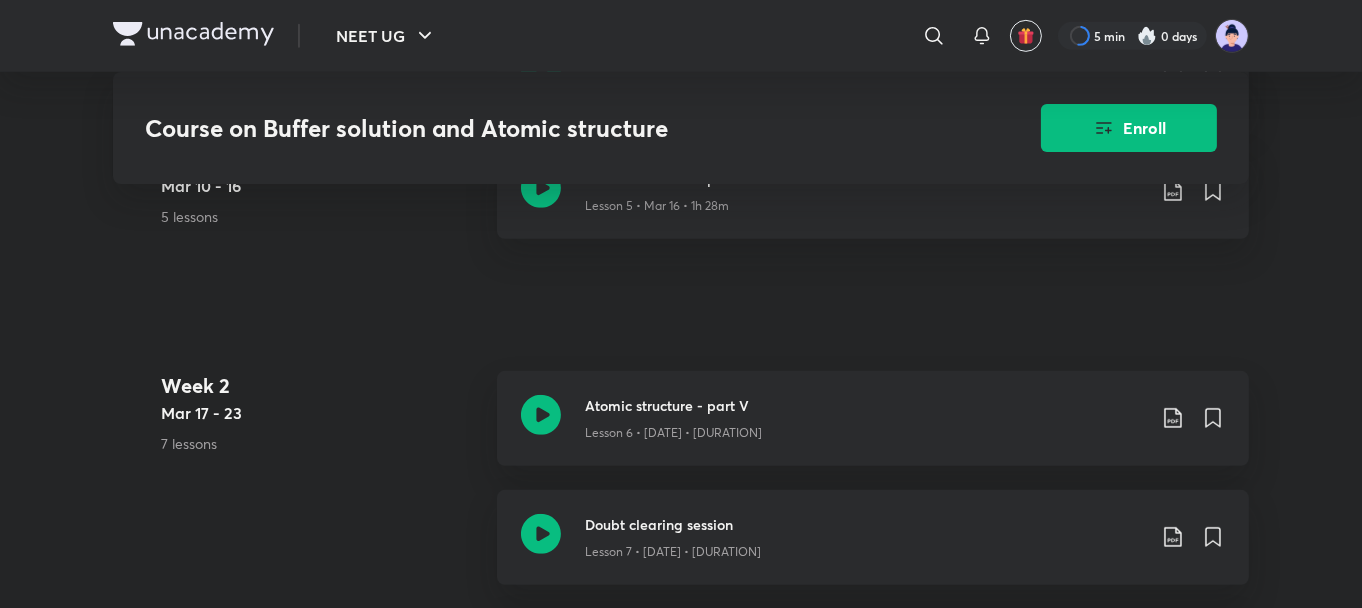 scroll, scrollTop: 1360, scrollLeft: 0, axis: vertical 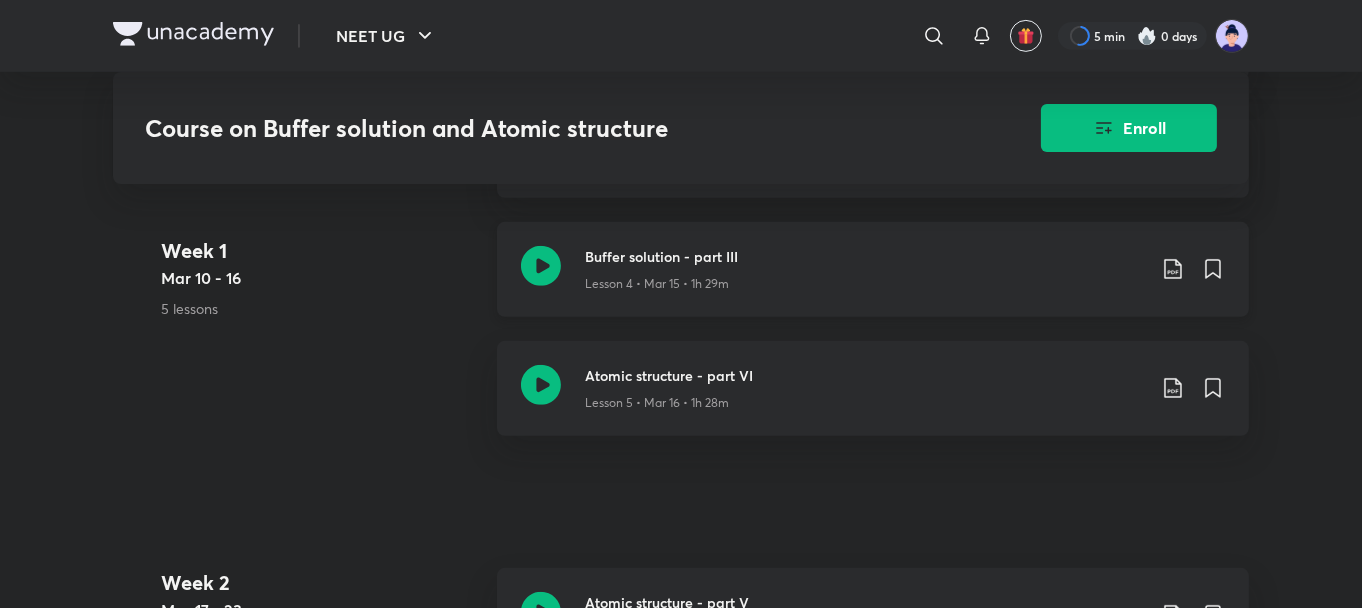 click on "Buffer solution - part III" at bounding box center [865, 256] 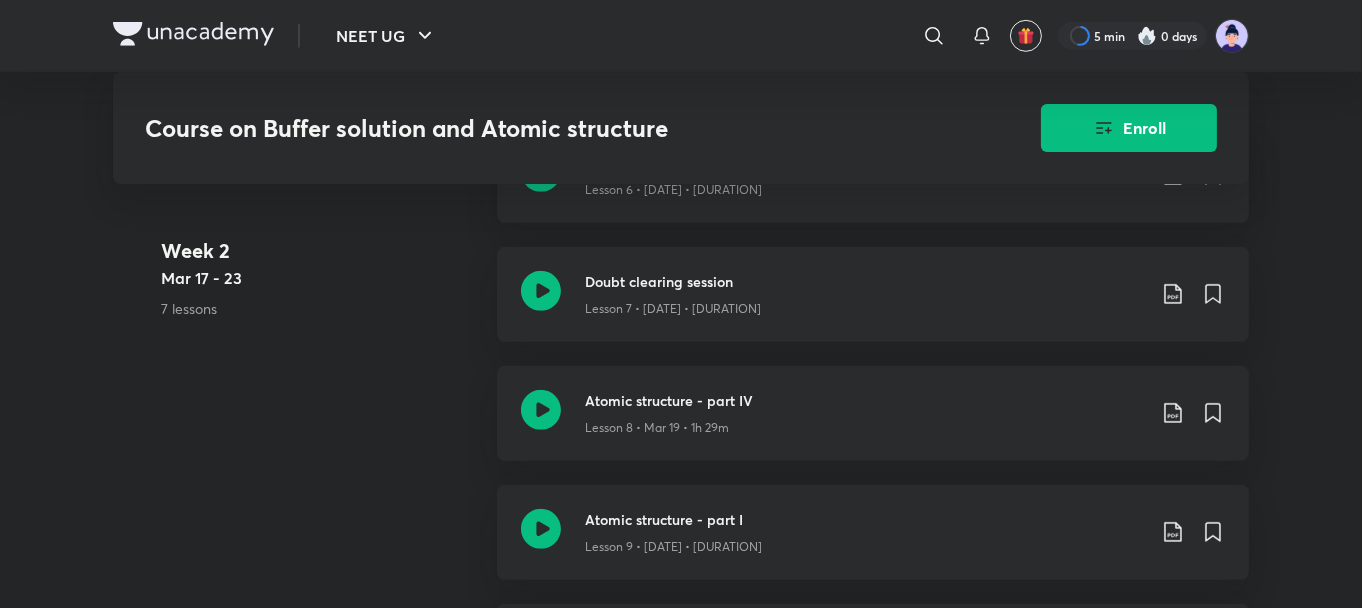 scroll, scrollTop: 1640, scrollLeft: 0, axis: vertical 